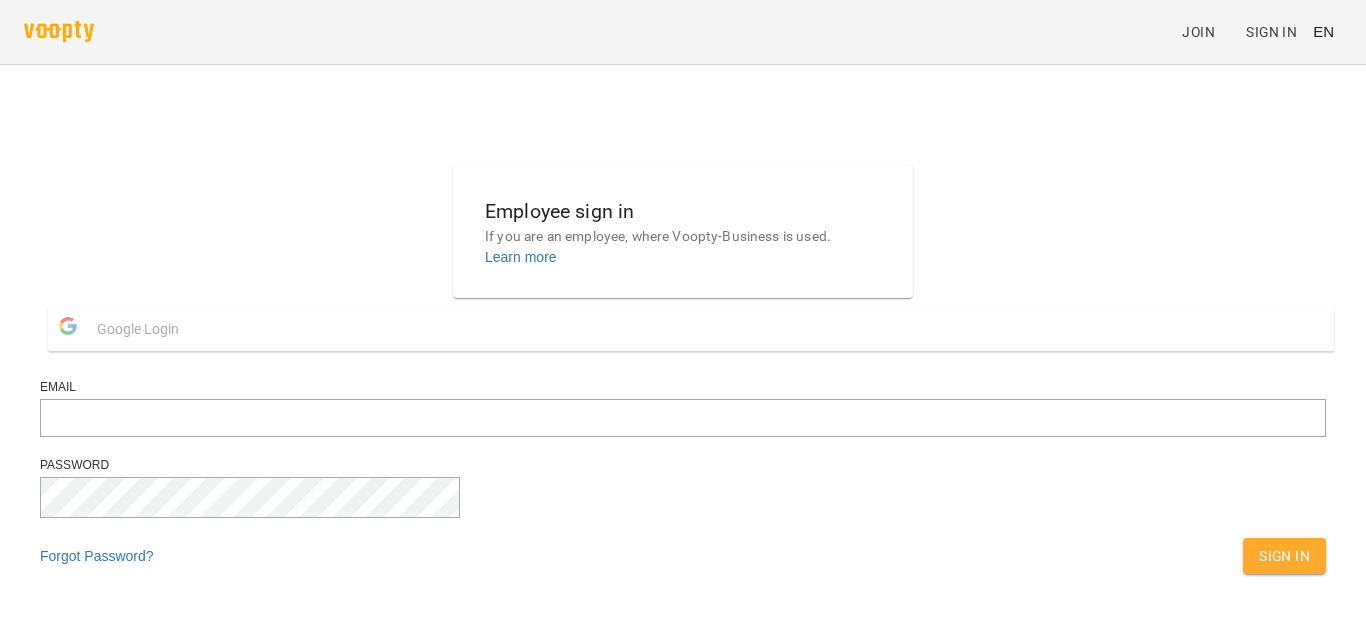 scroll, scrollTop: 0, scrollLeft: 0, axis: both 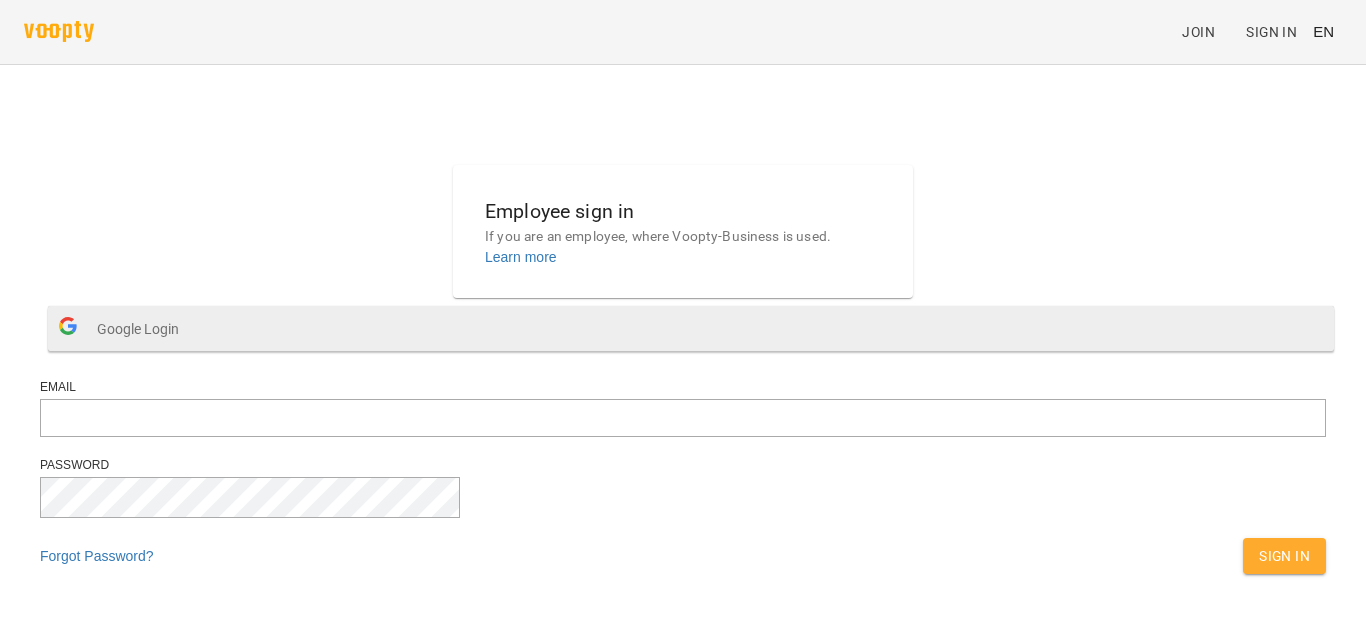 click on "Google Login" at bounding box center [143, 329] 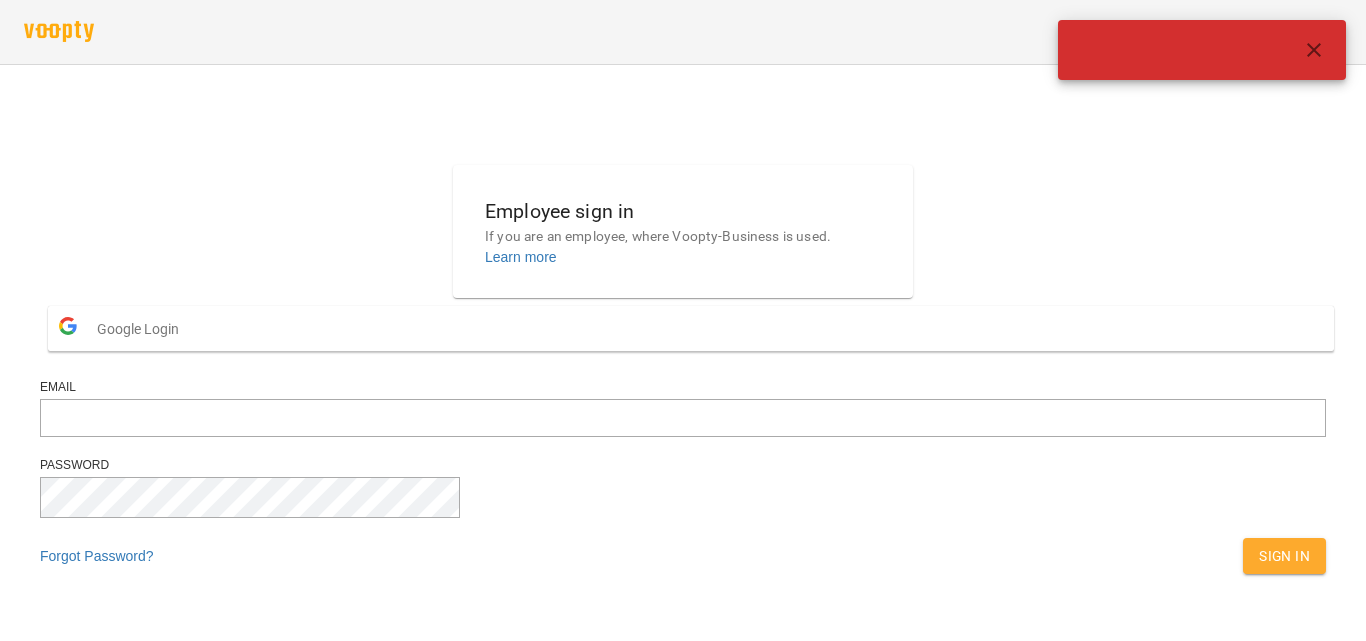 click at bounding box center (1314, 50) 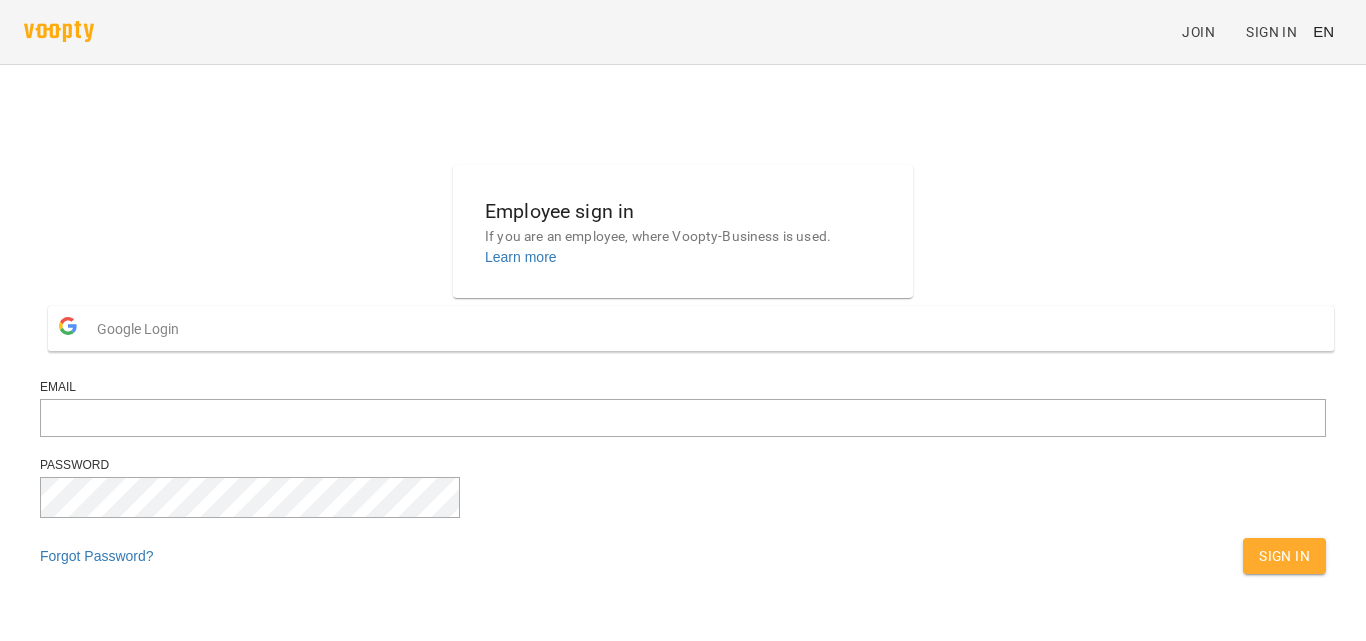 click on "Google Login" at bounding box center (691, 328) 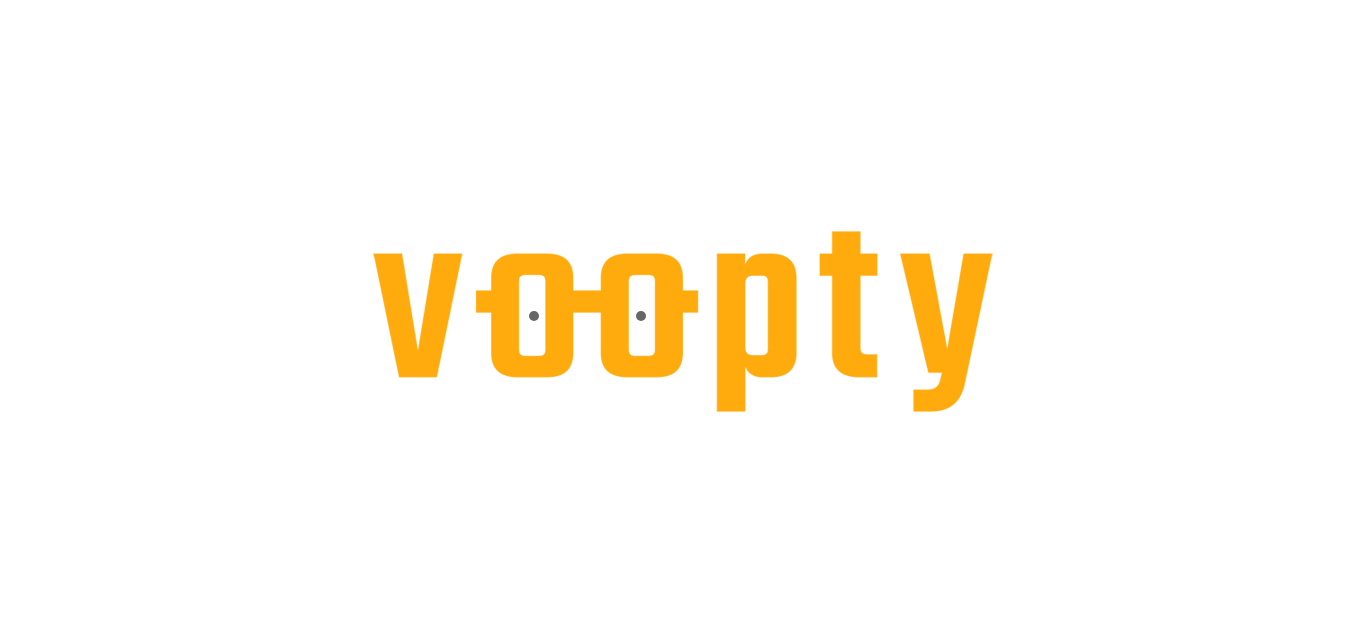 scroll, scrollTop: 0, scrollLeft: 0, axis: both 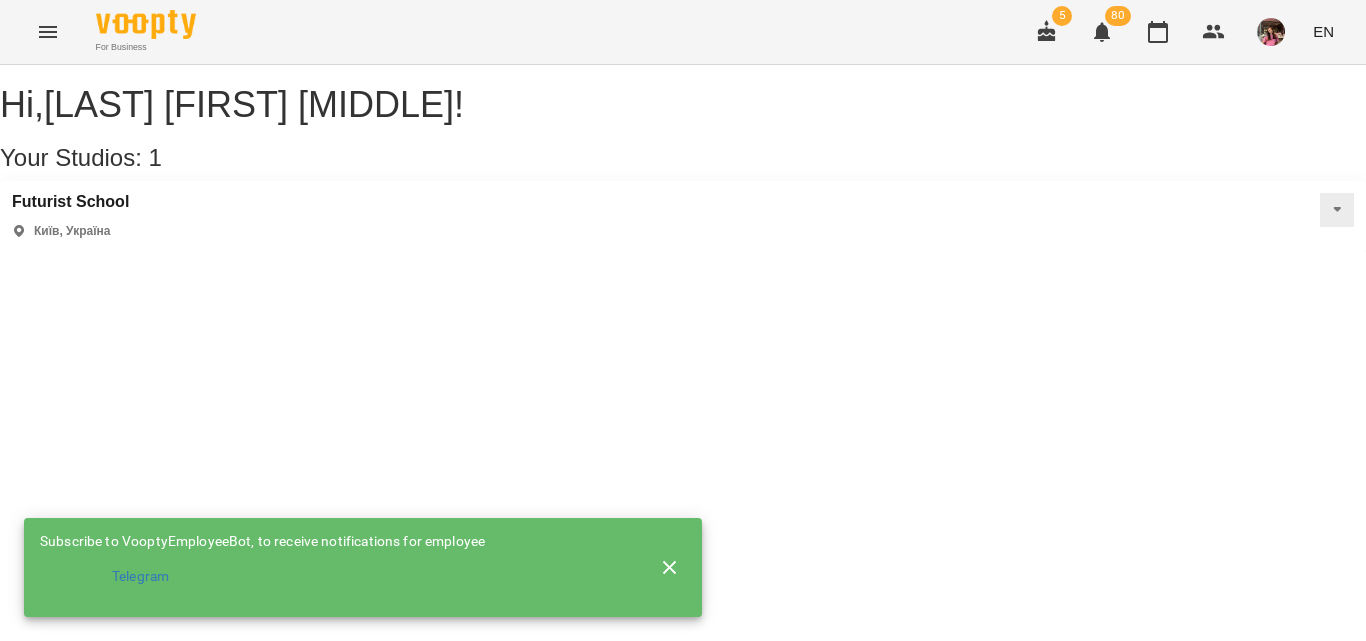 click 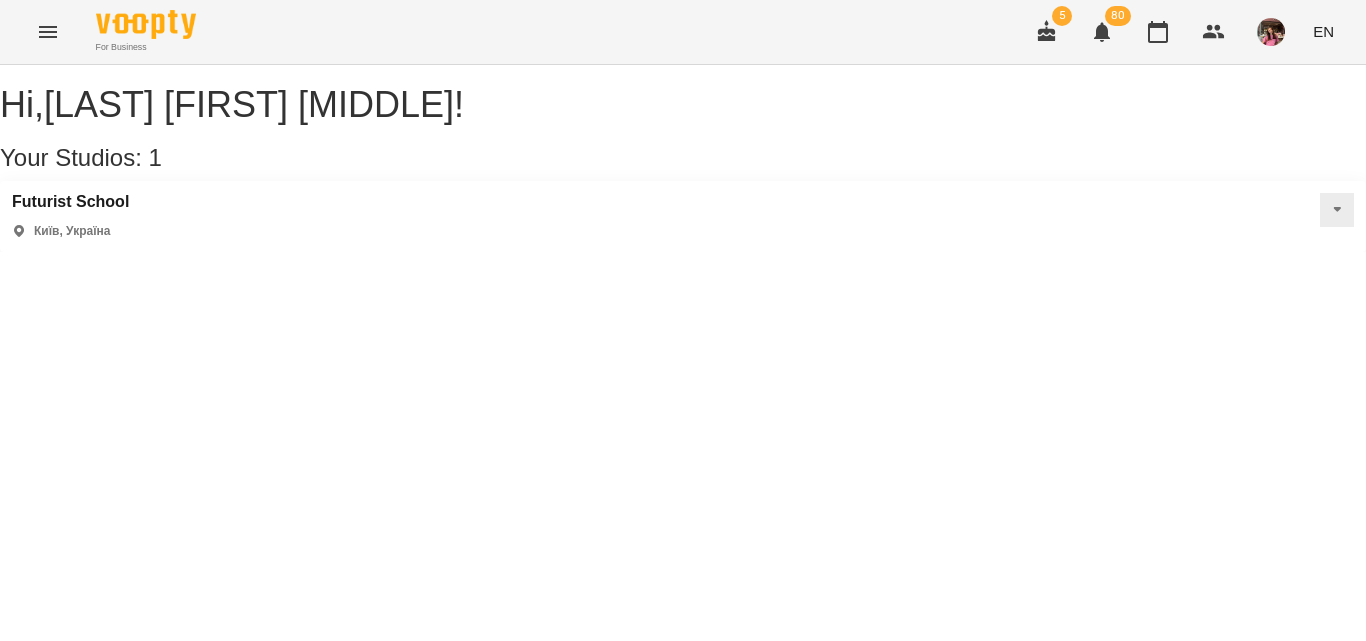 click 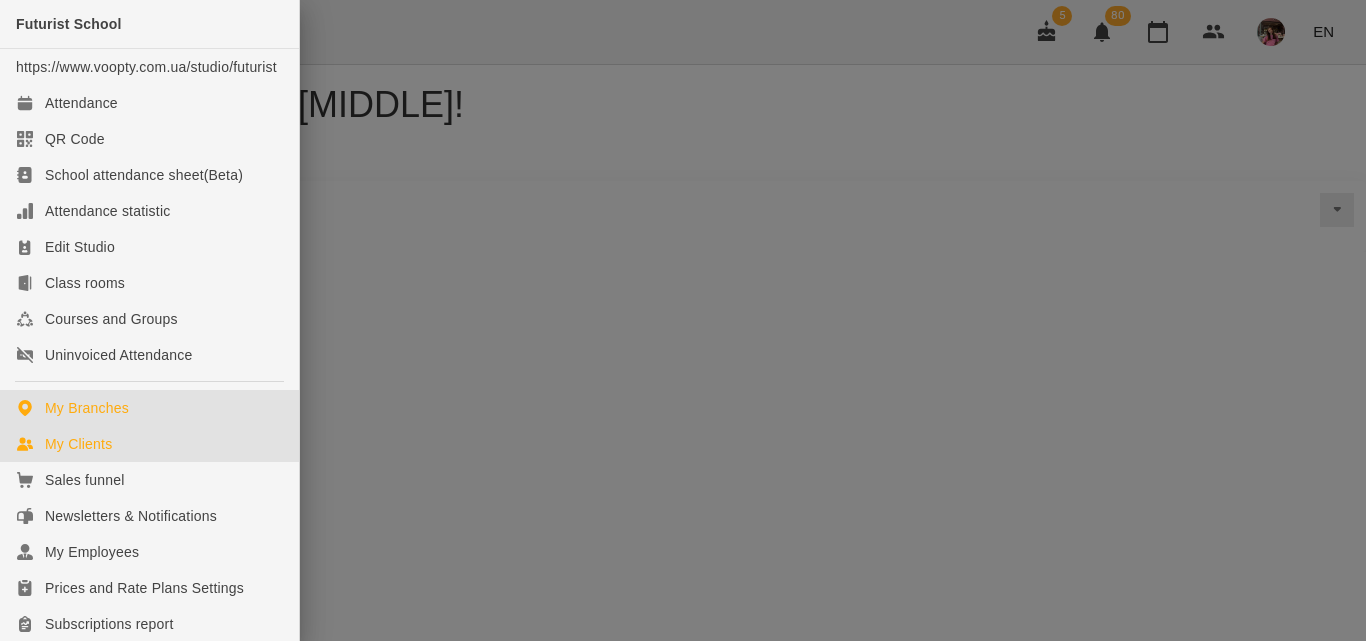 click on "My Clients" at bounding box center [78, 444] 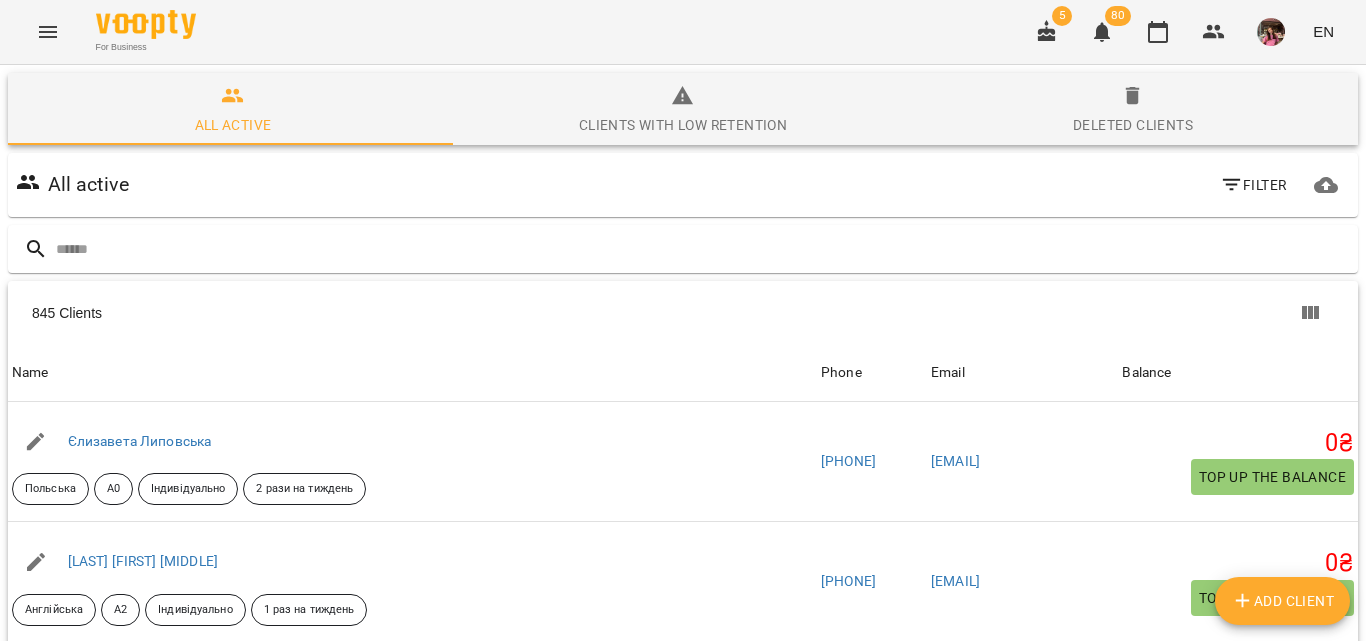 click at bounding box center [1271, 32] 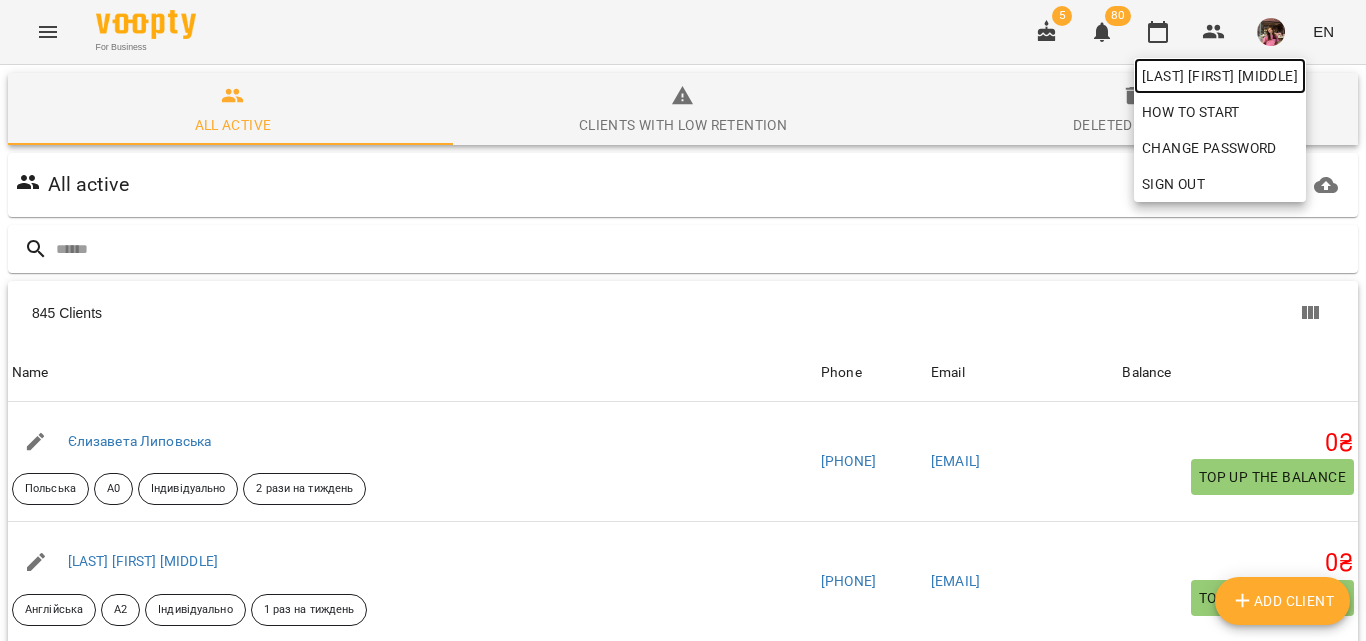 click on "[LAST] [FIRST] [MIDDLE]" at bounding box center [1220, 76] 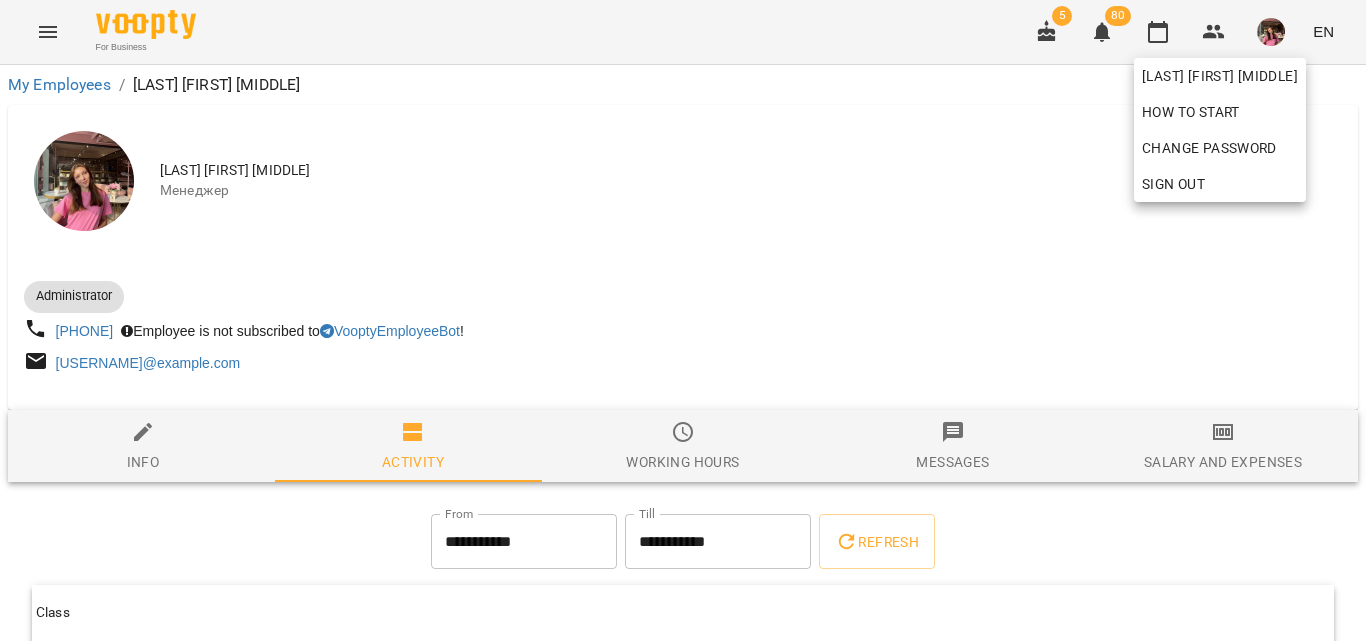 click at bounding box center [683, 320] 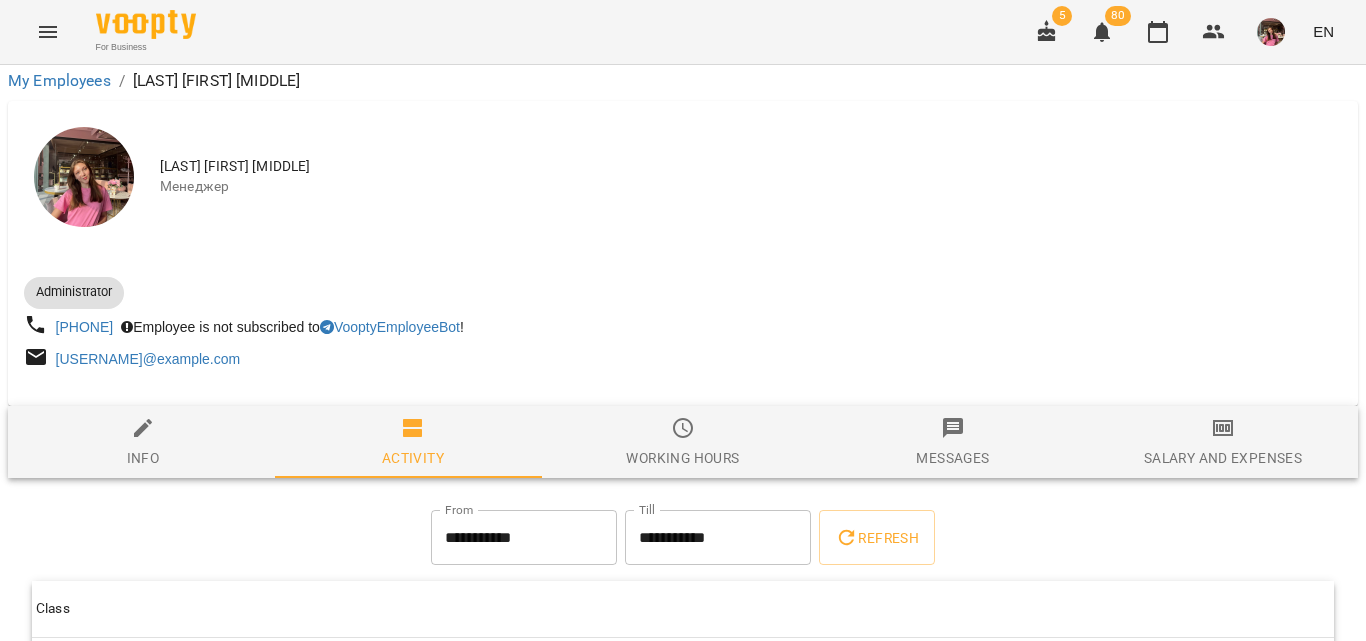 scroll, scrollTop: 161, scrollLeft: 0, axis: vertical 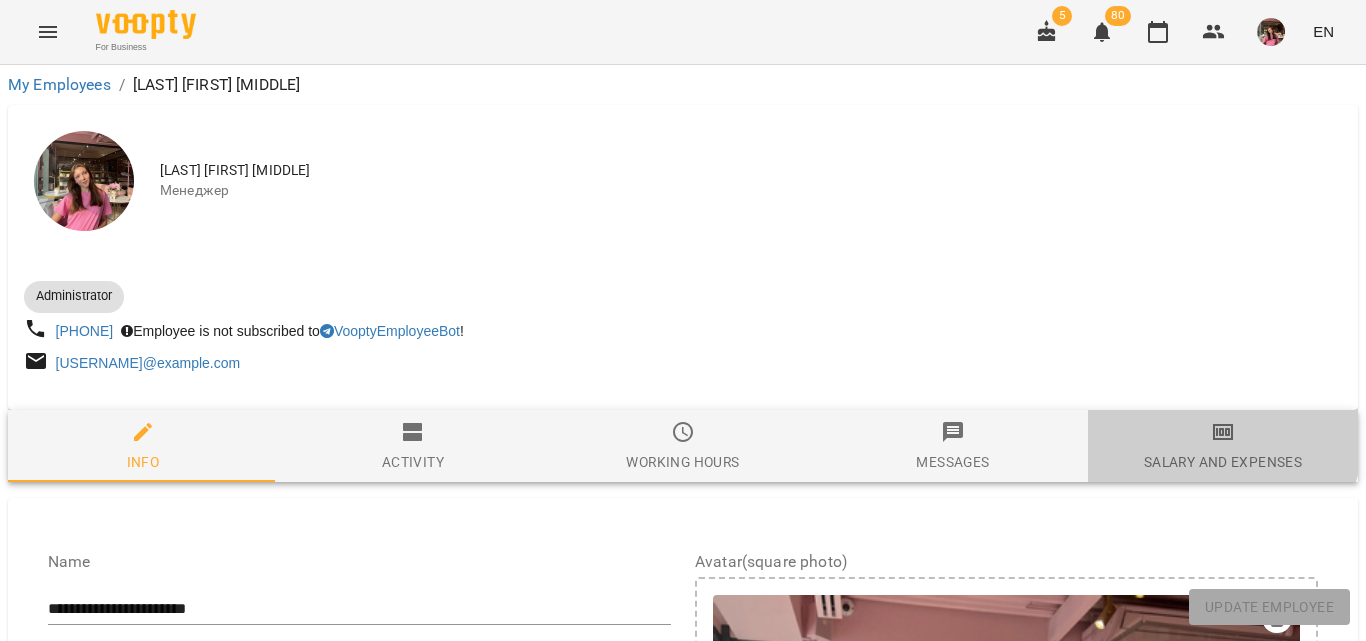 click on "Salary and Expenses" at bounding box center [1223, 446] 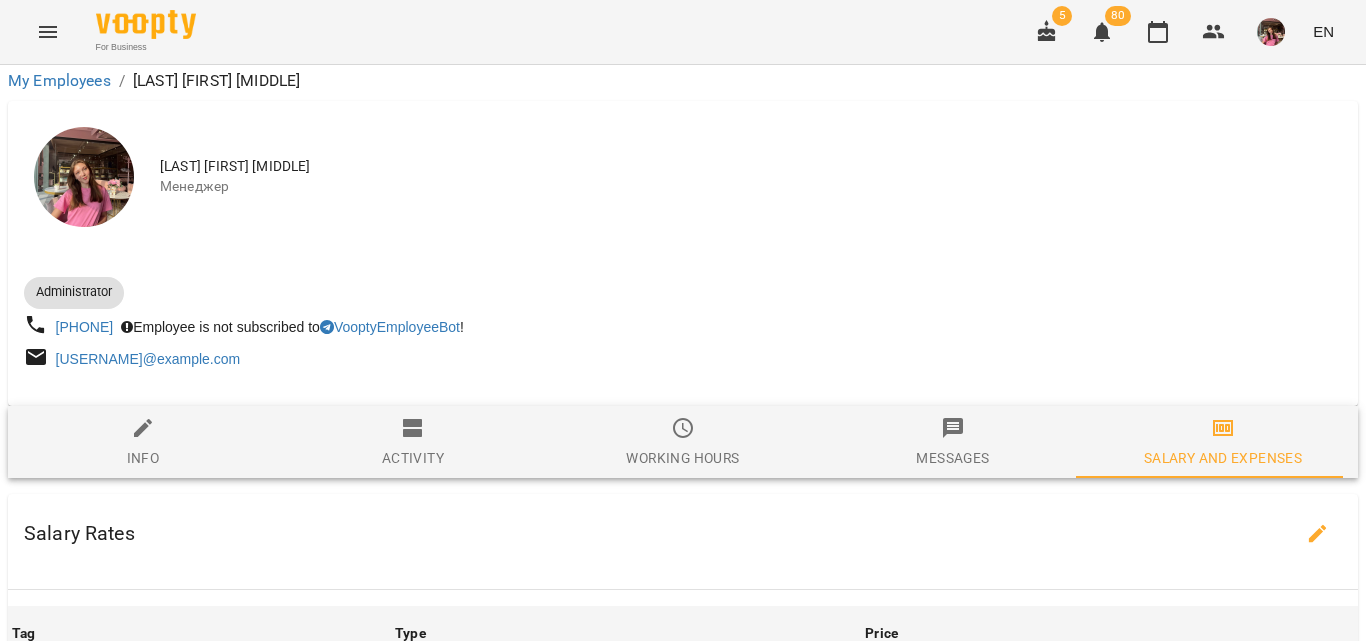 scroll, scrollTop: 69, scrollLeft: 0, axis: vertical 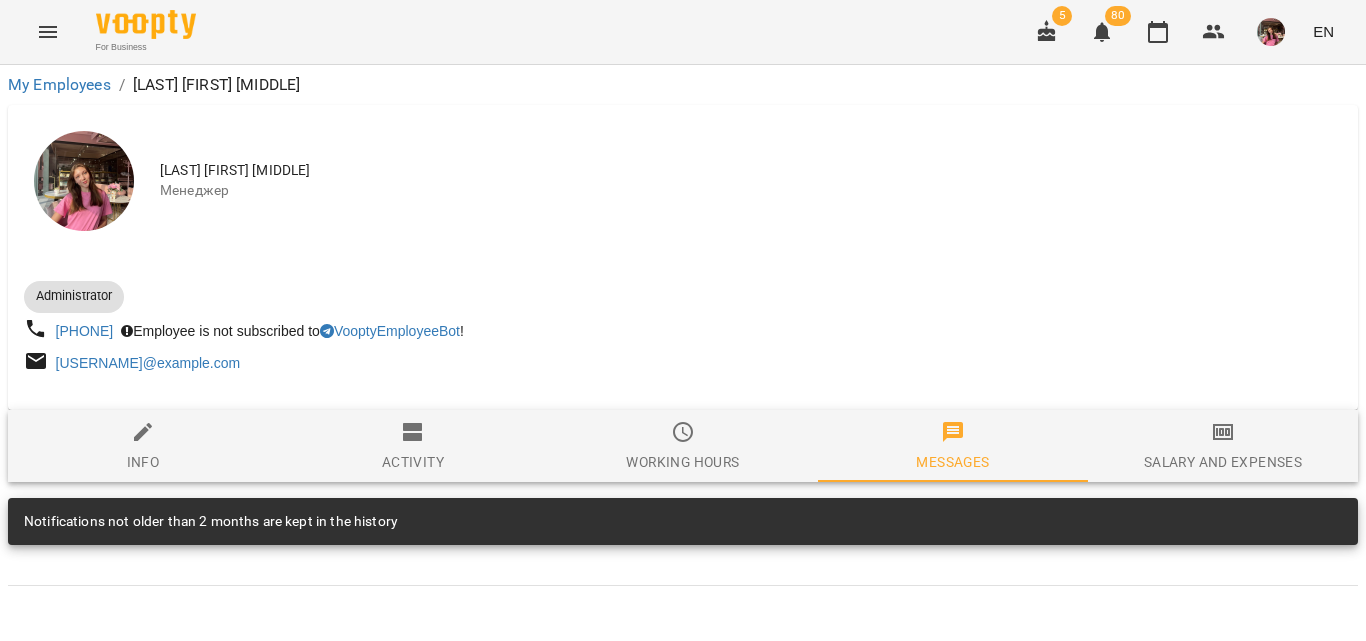 click 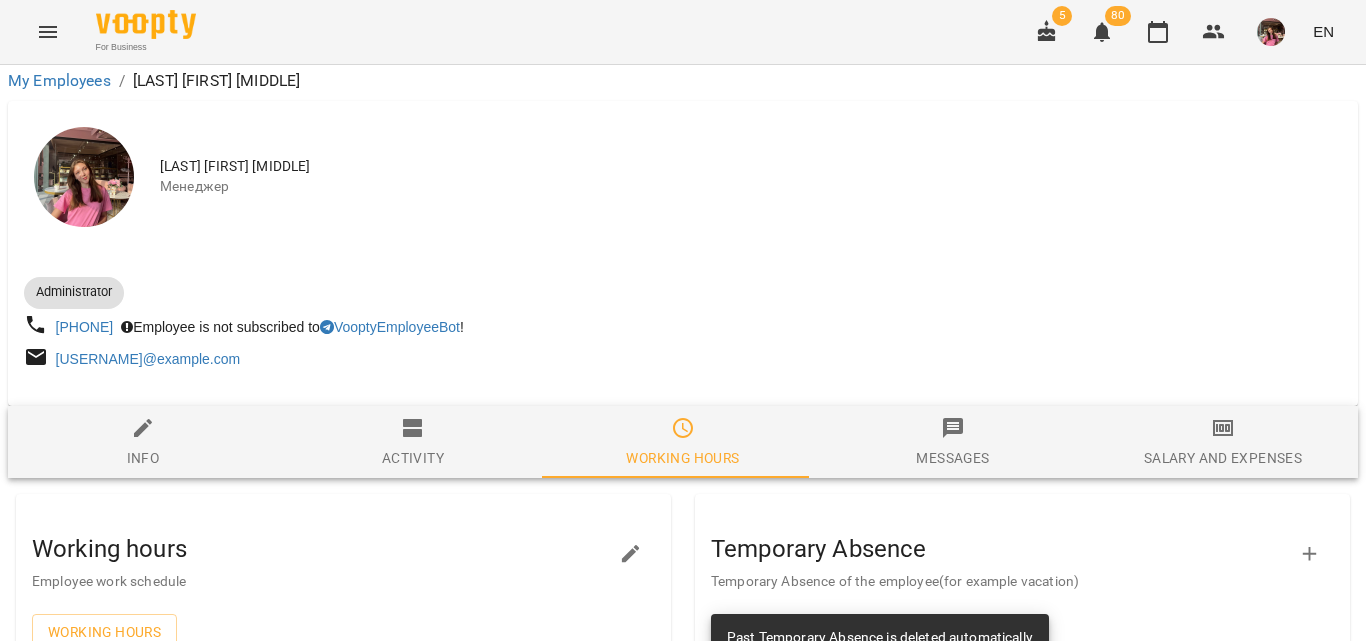 scroll, scrollTop: 0, scrollLeft: 0, axis: both 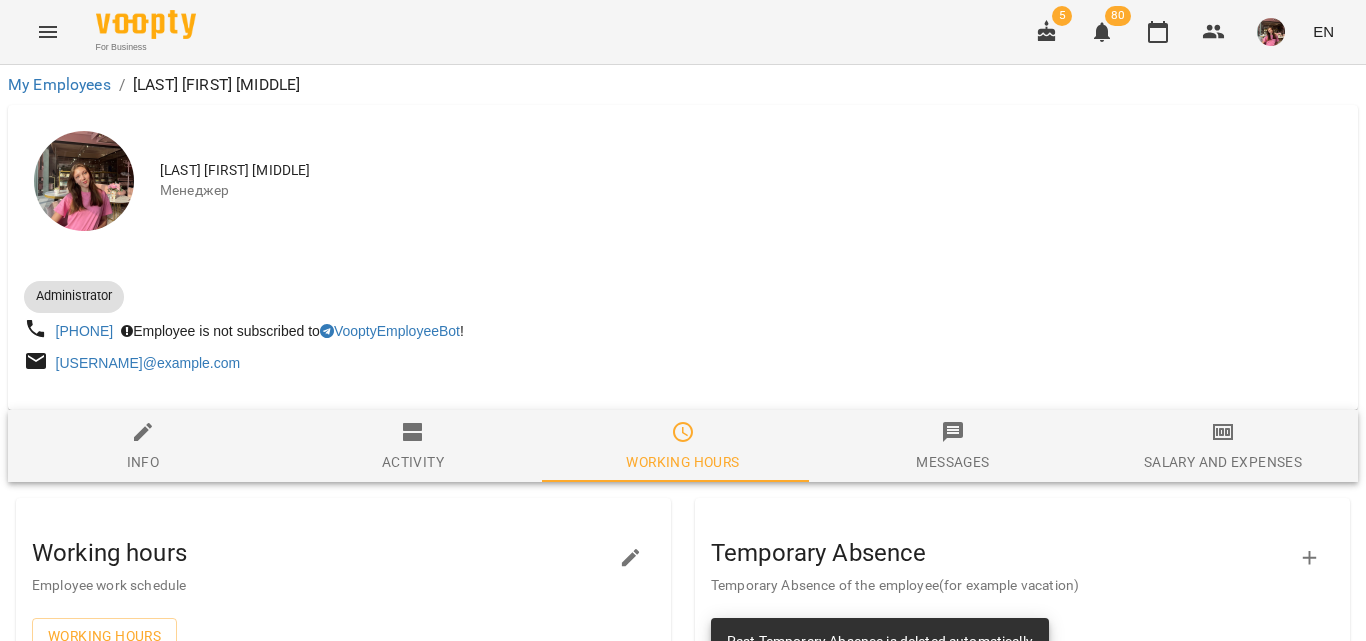 click on "Activity" at bounding box center (413, 462) 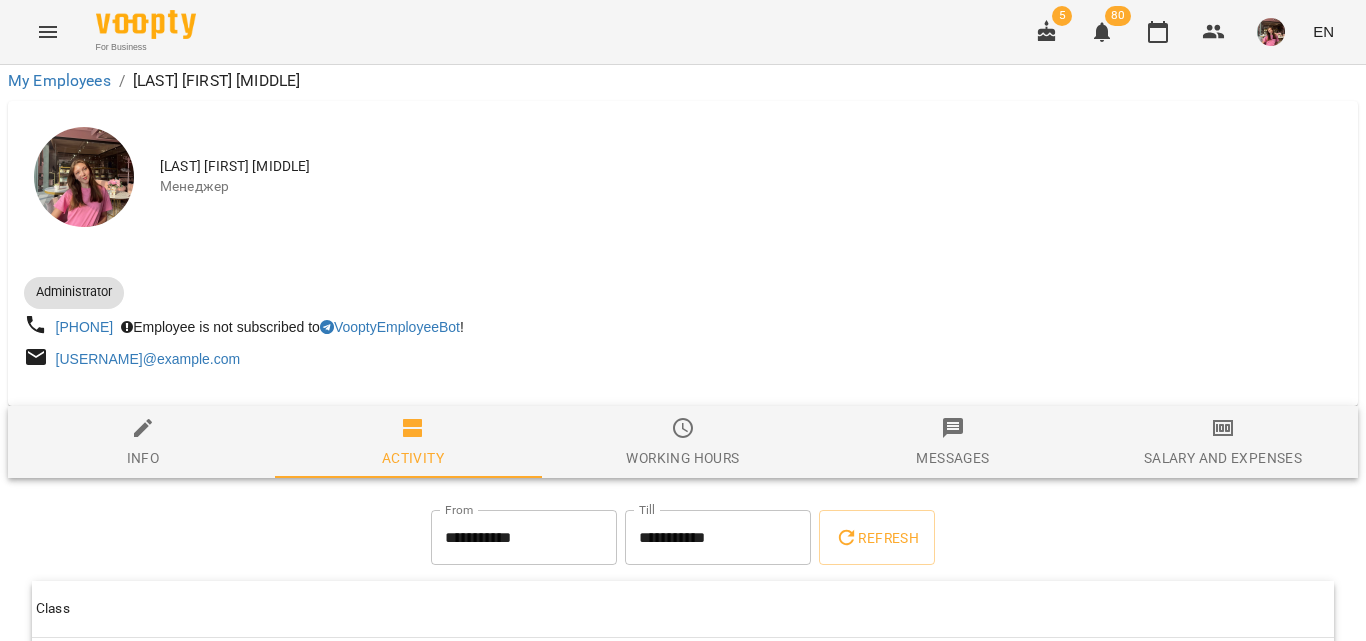 scroll, scrollTop: 161, scrollLeft: 0, axis: vertical 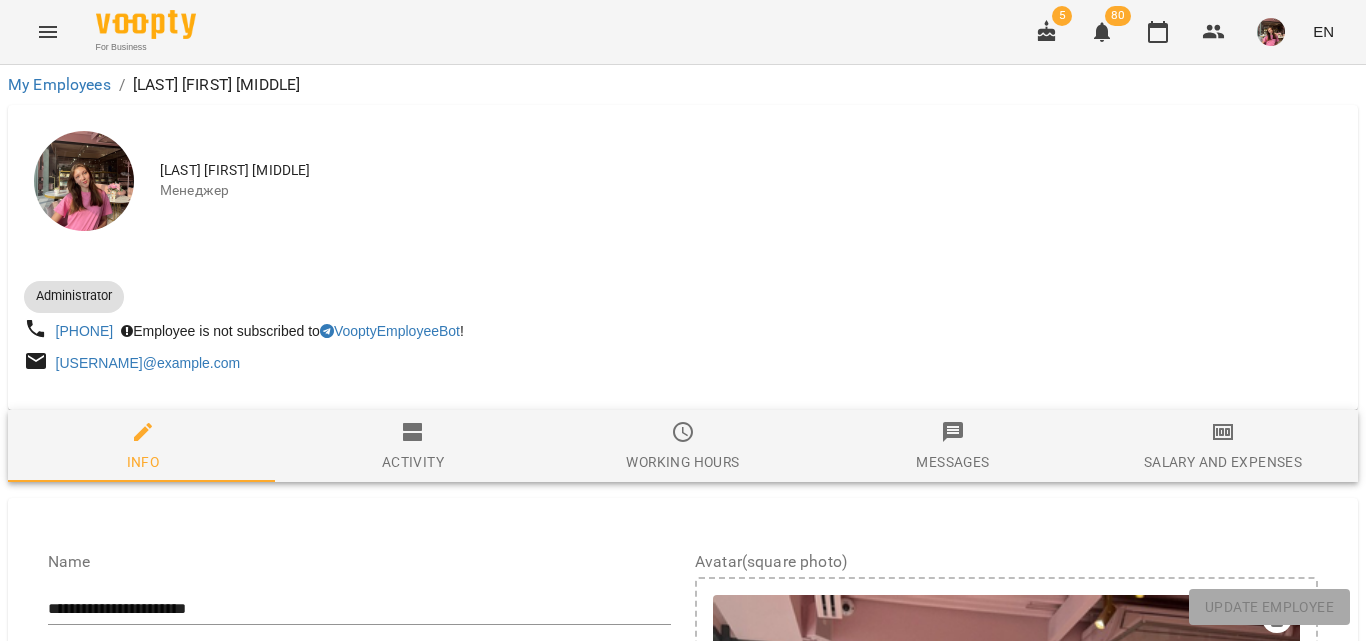 click 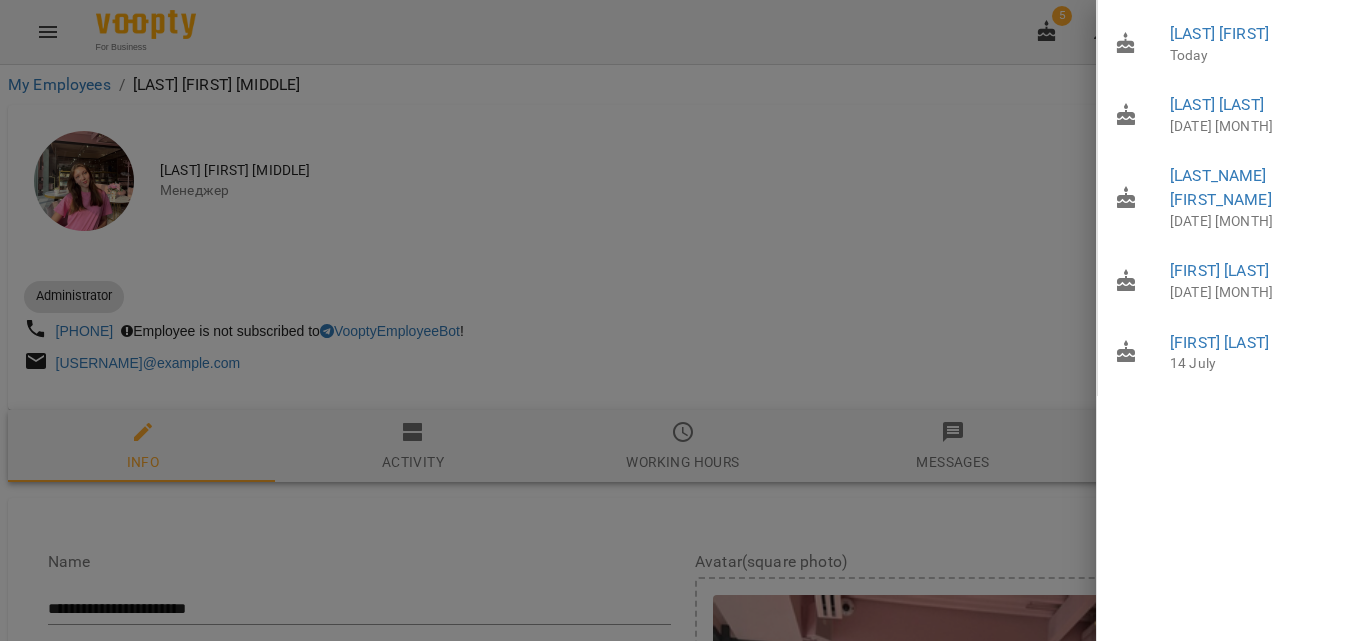click at bounding box center (683, 320) 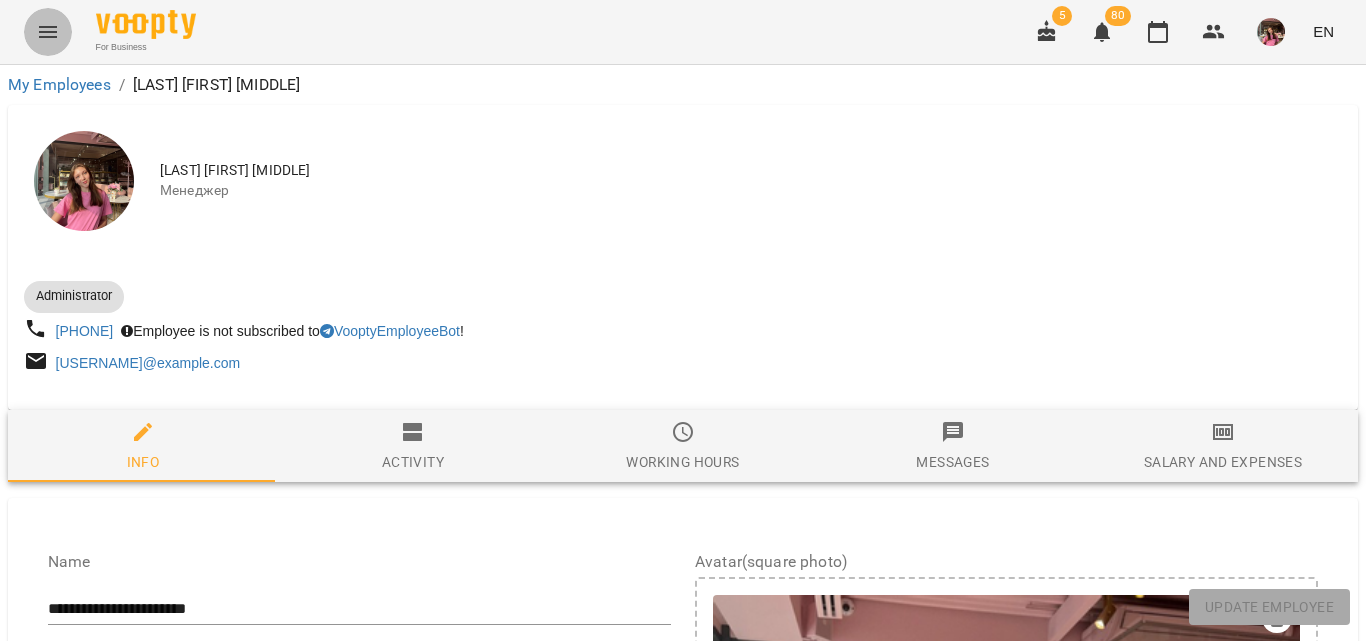 click 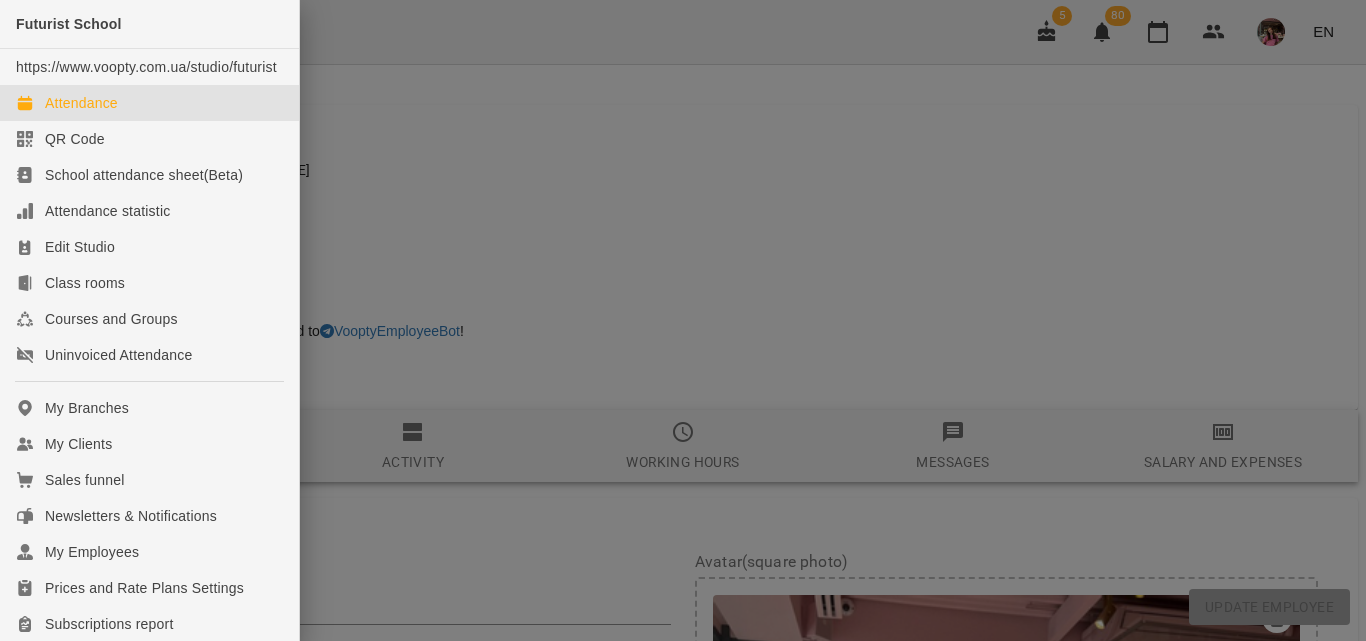 click on "Attendance" at bounding box center [149, 103] 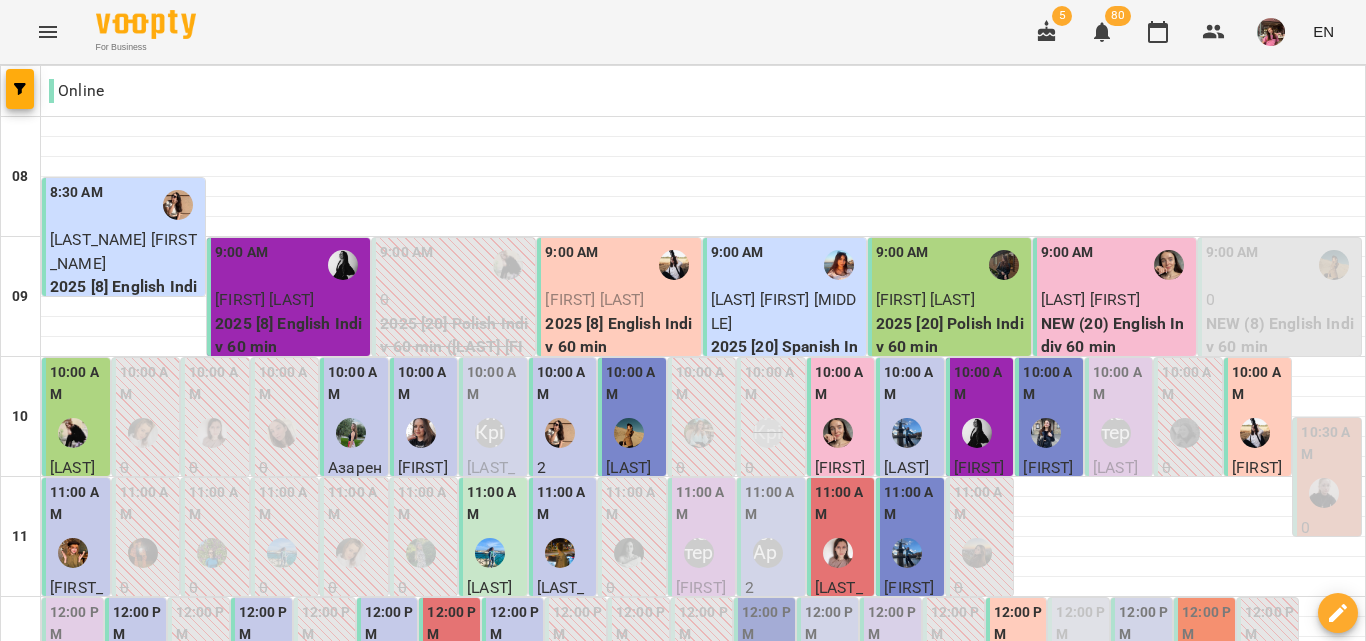 scroll, scrollTop: 400, scrollLeft: 0, axis: vertical 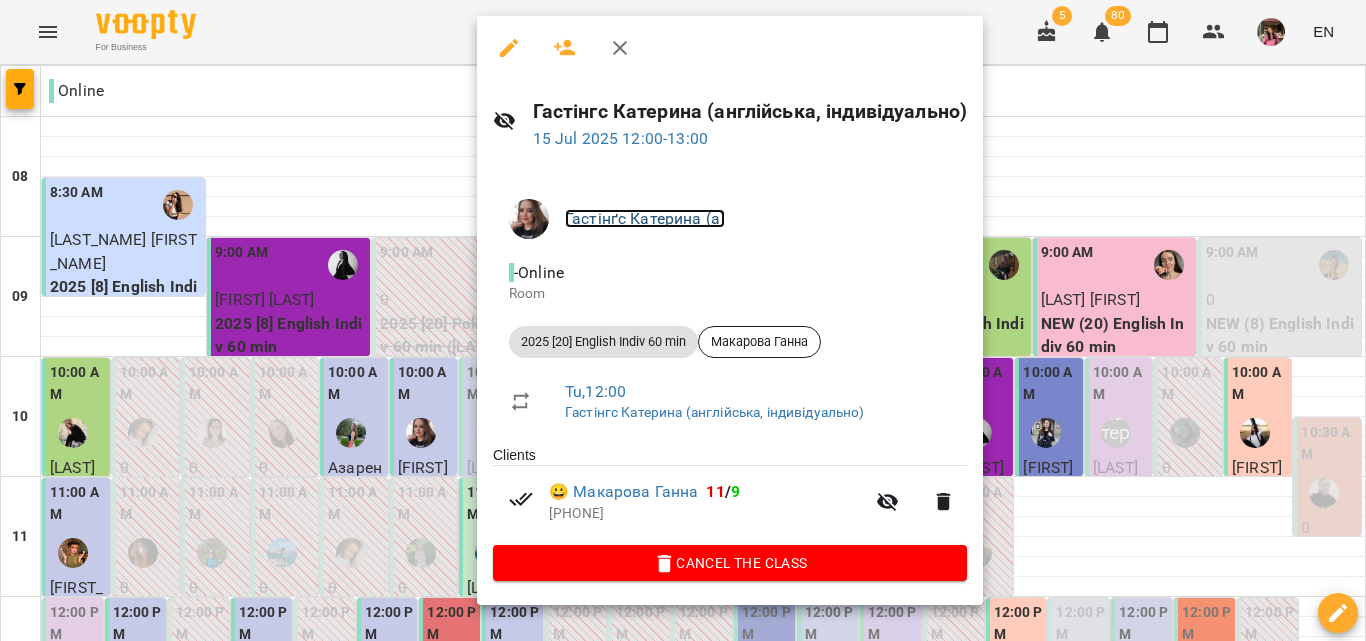click on "Гастінґс Катерина (а)" at bounding box center [645, 218] 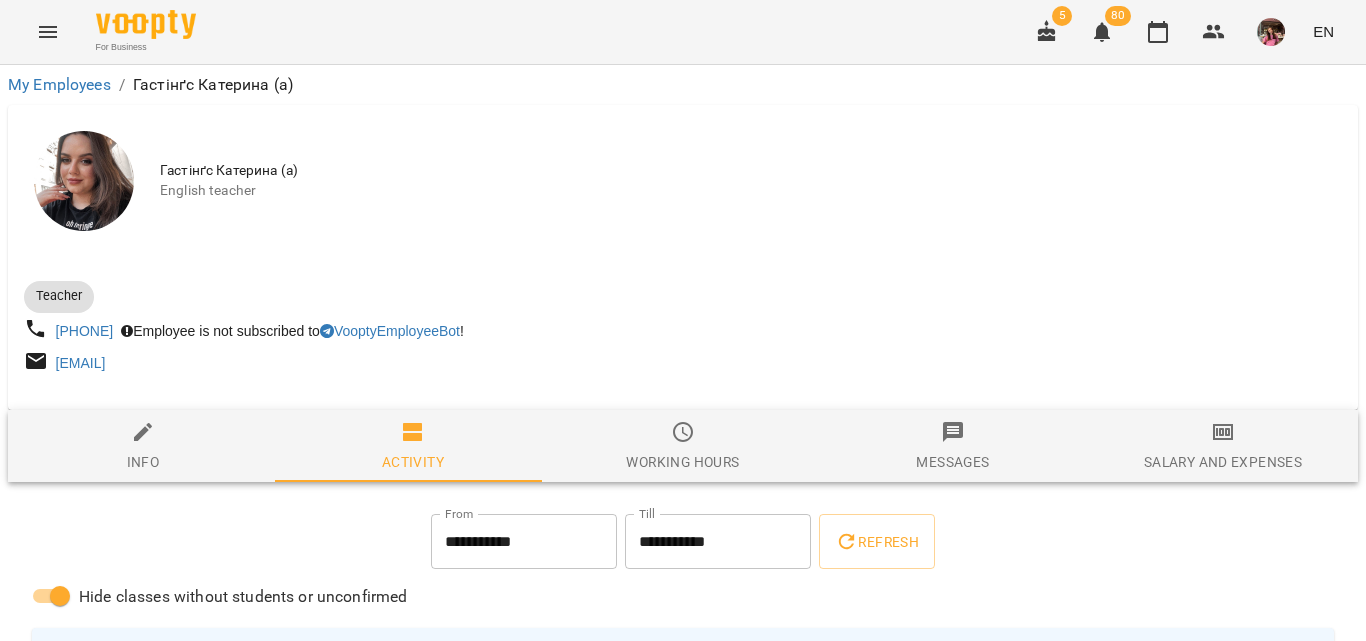 click 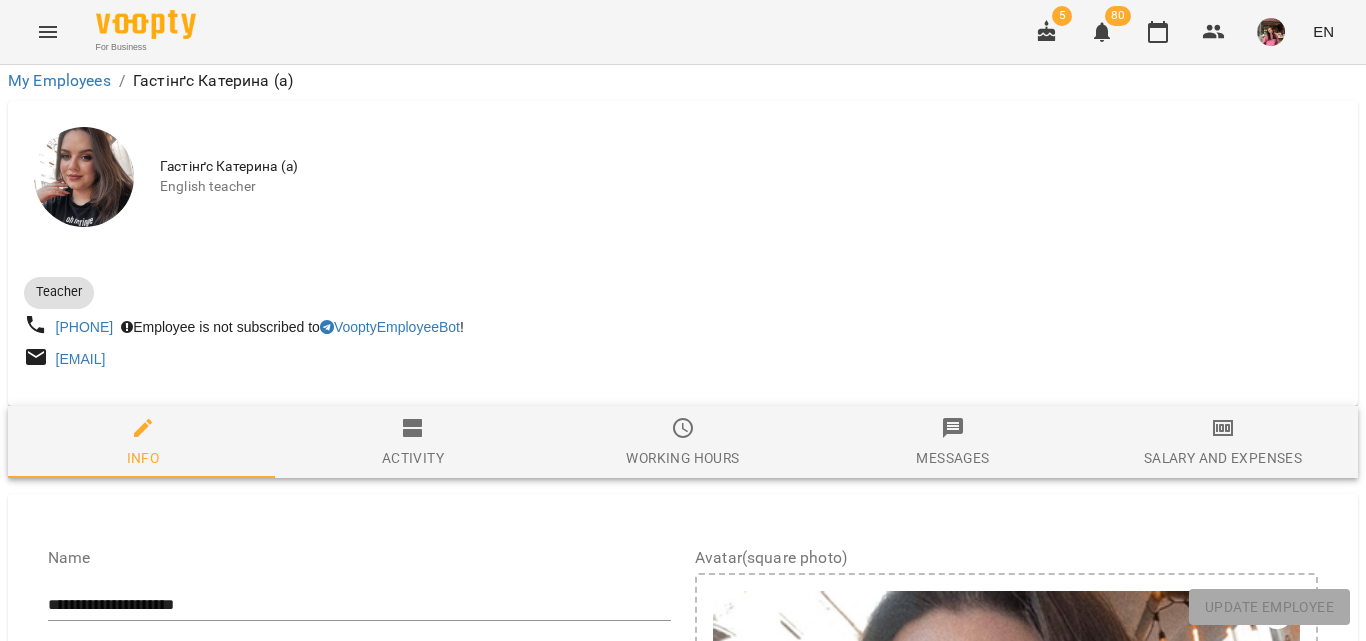 scroll, scrollTop: 0, scrollLeft: 0, axis: both 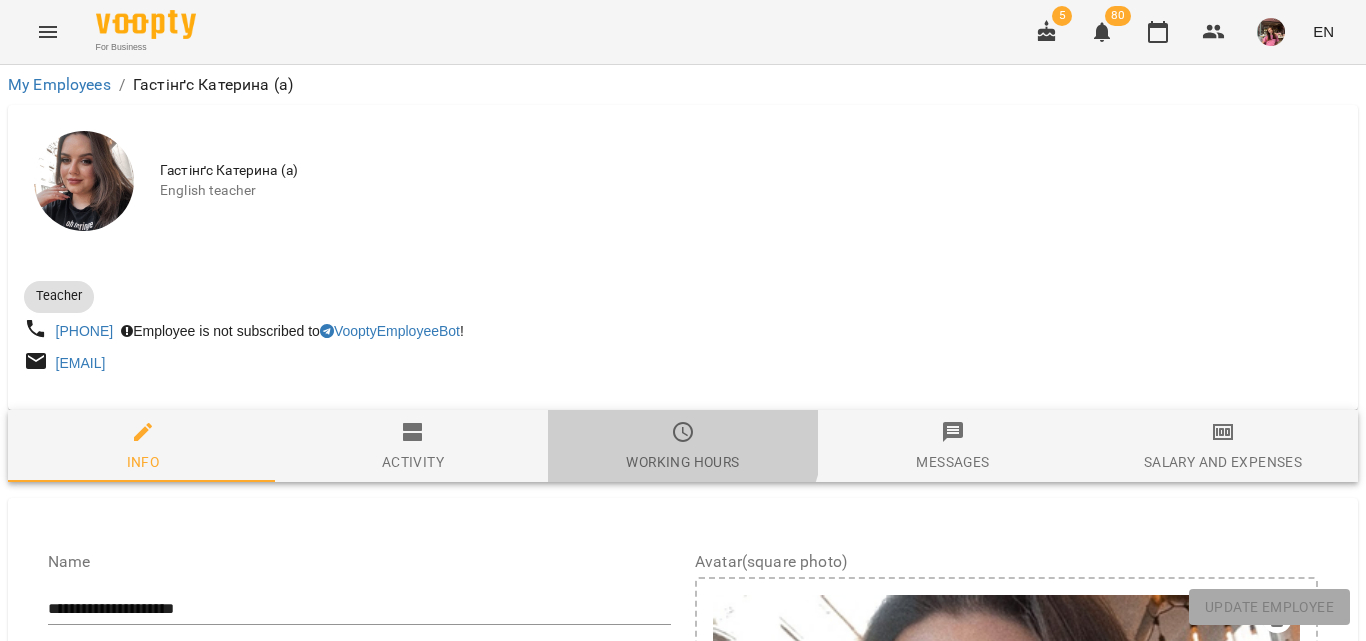 click on "Working hours" at bounding box center (683, 447) 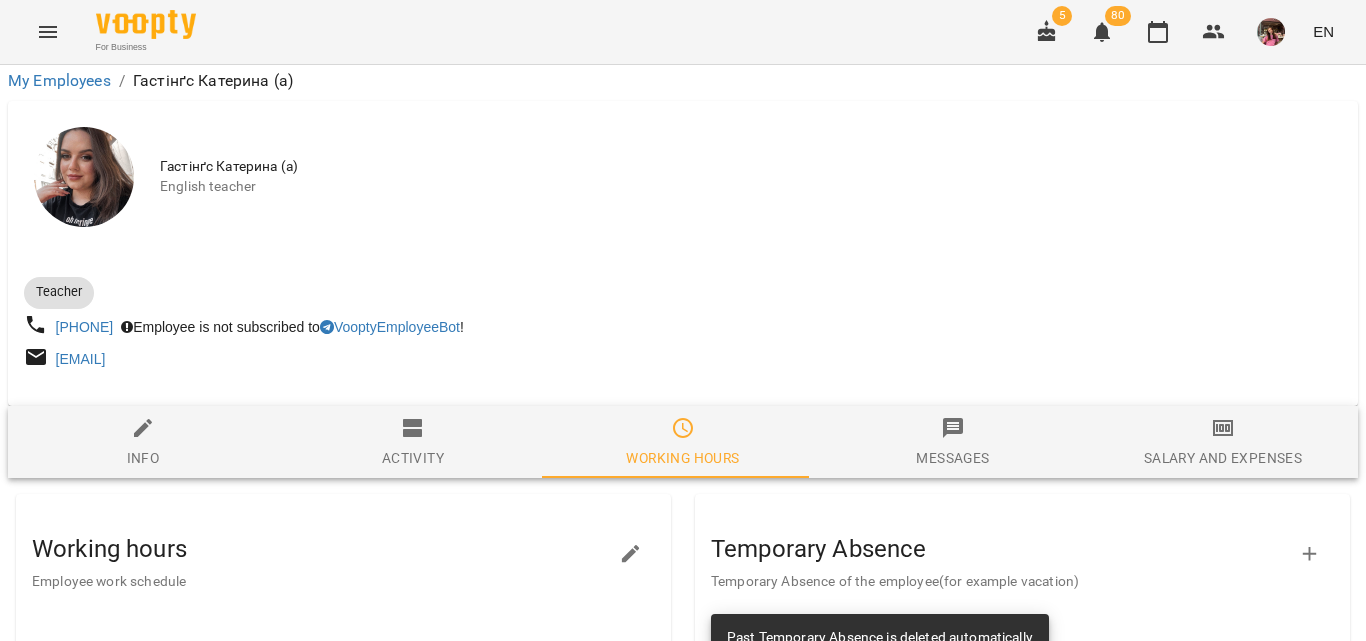 scroll, scrollTop: 301, scrollLeft: 0, axis: vertical 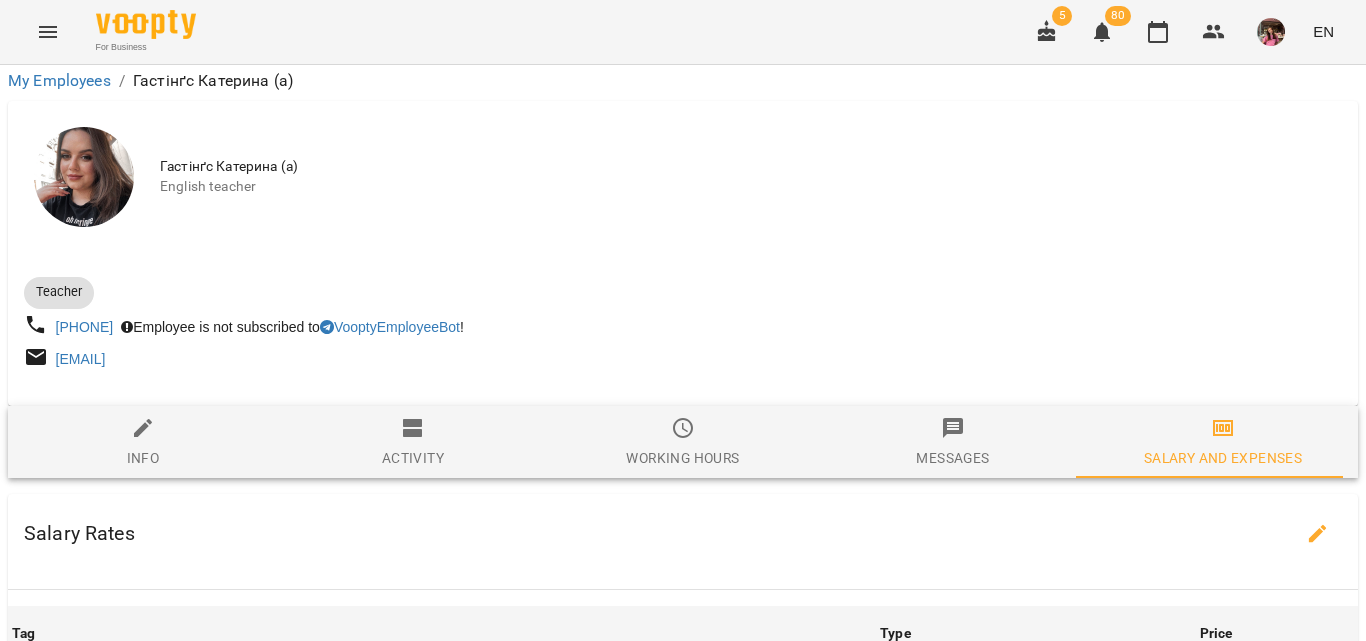 click on "Calculate Salary" at bounding box center [683, 6750] 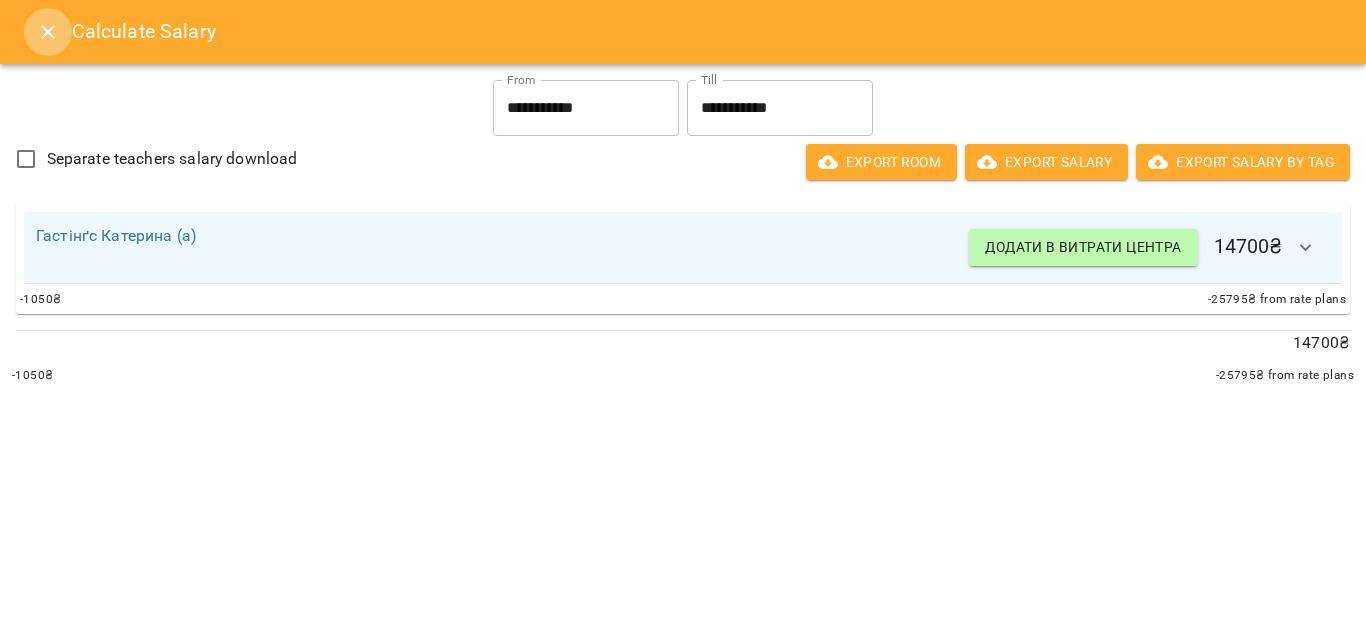 click 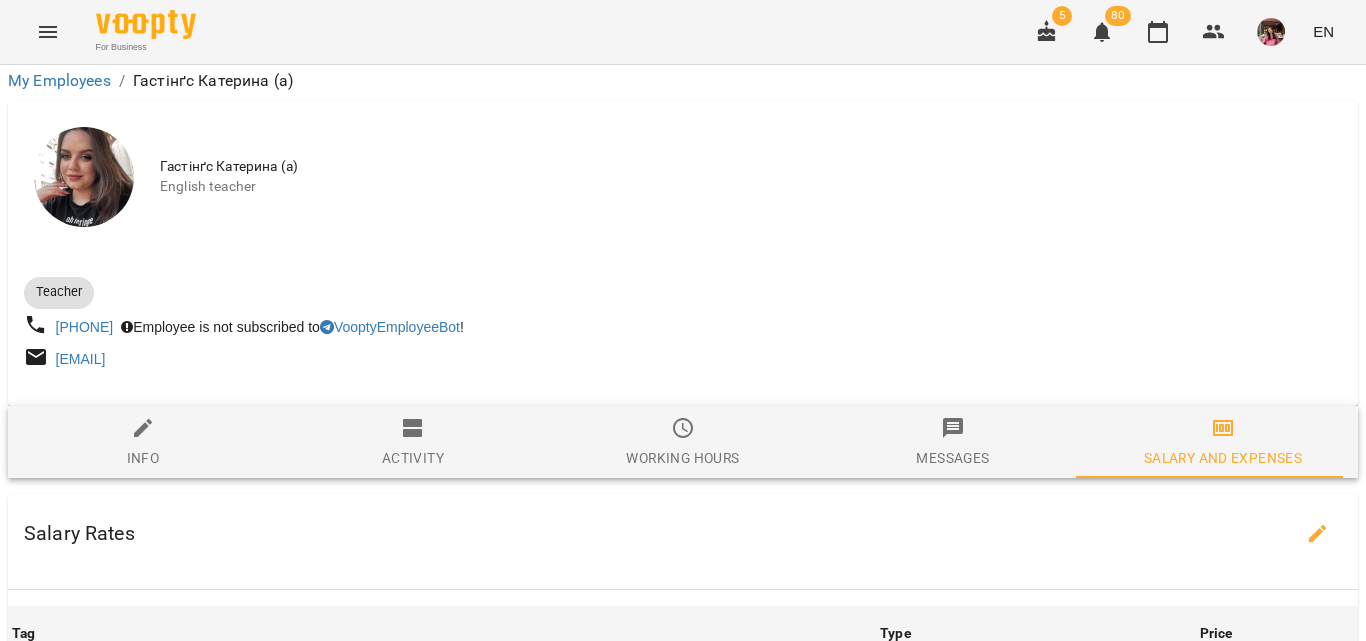 scroll, scrollTop: 0, scrollLeft: 0, axis: both 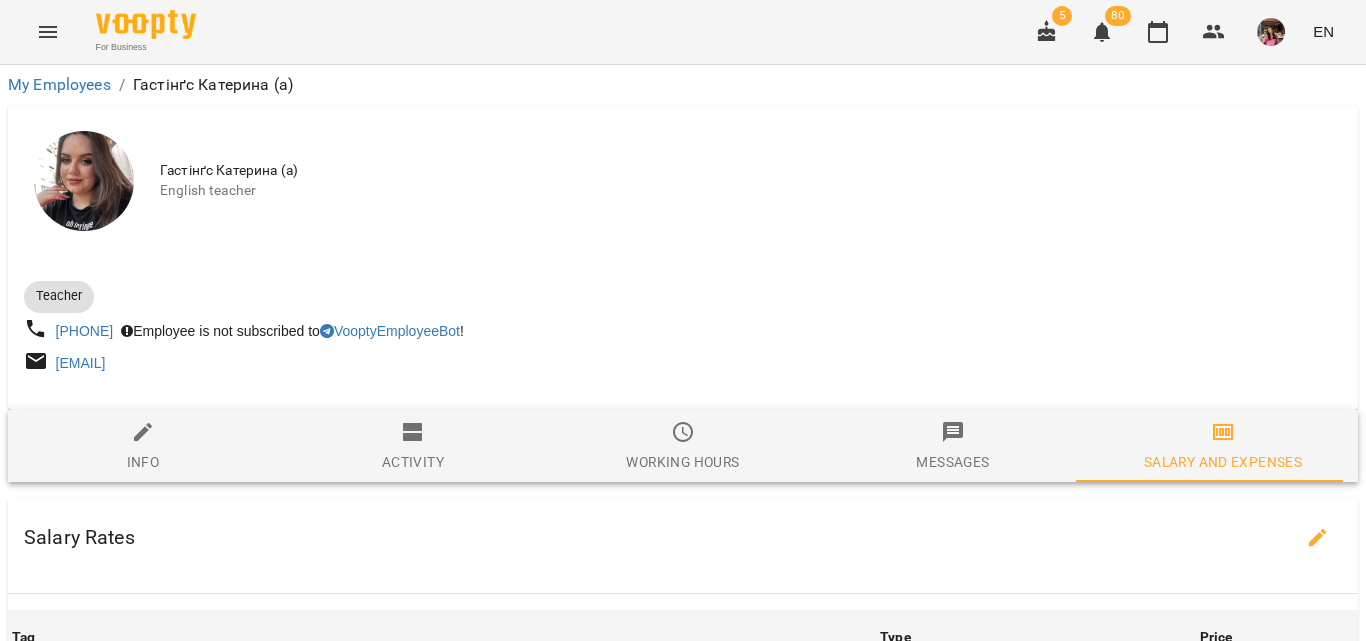 click at bounding box center (48, 32) 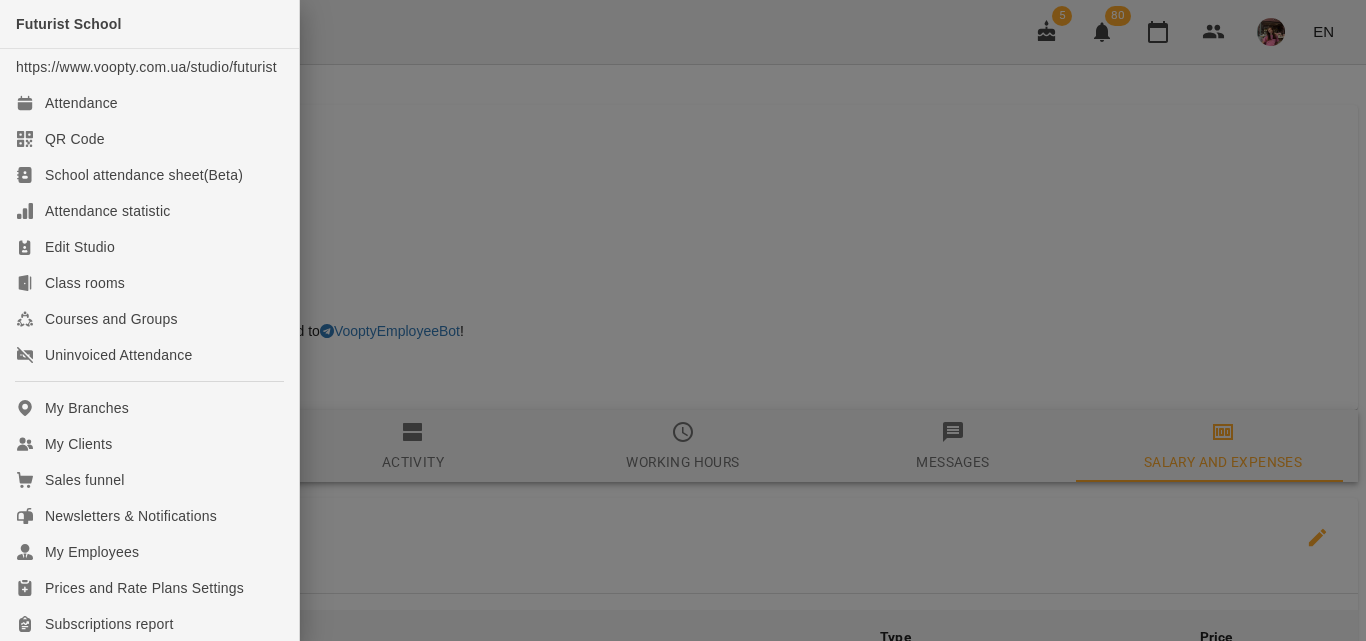 click at bounding box center [683, 320] 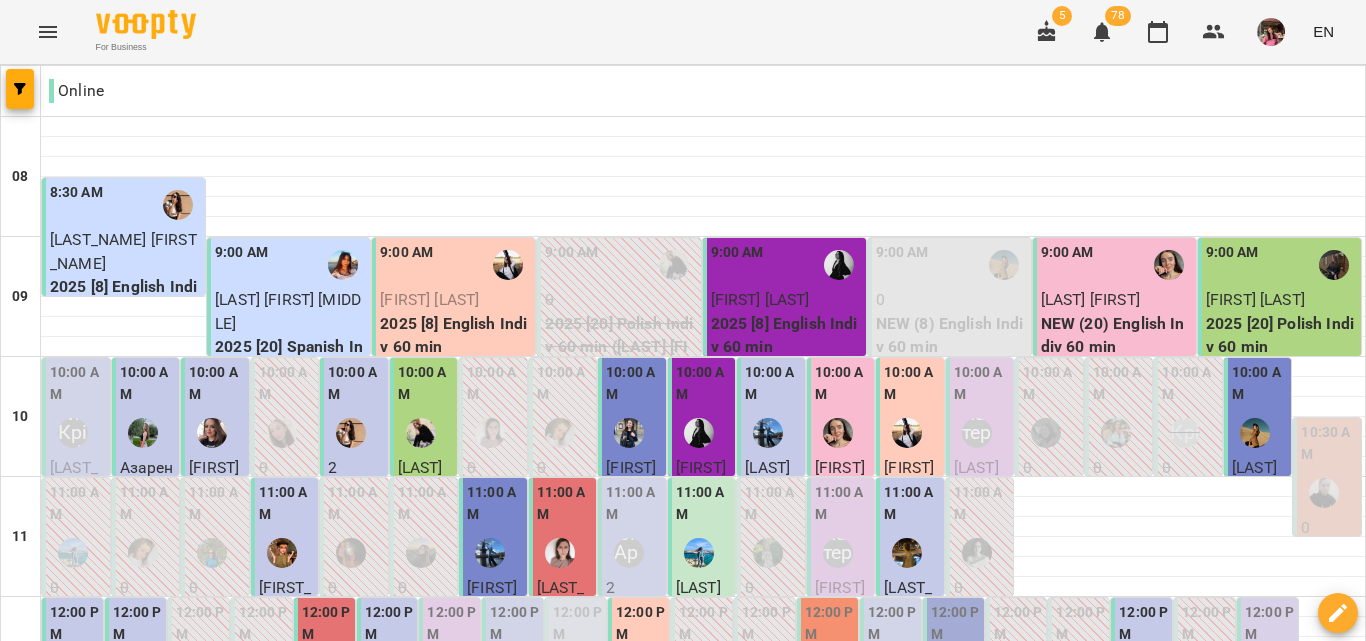 scroll, scrollTop: 700, scrollLeft: 0, axis: vertical 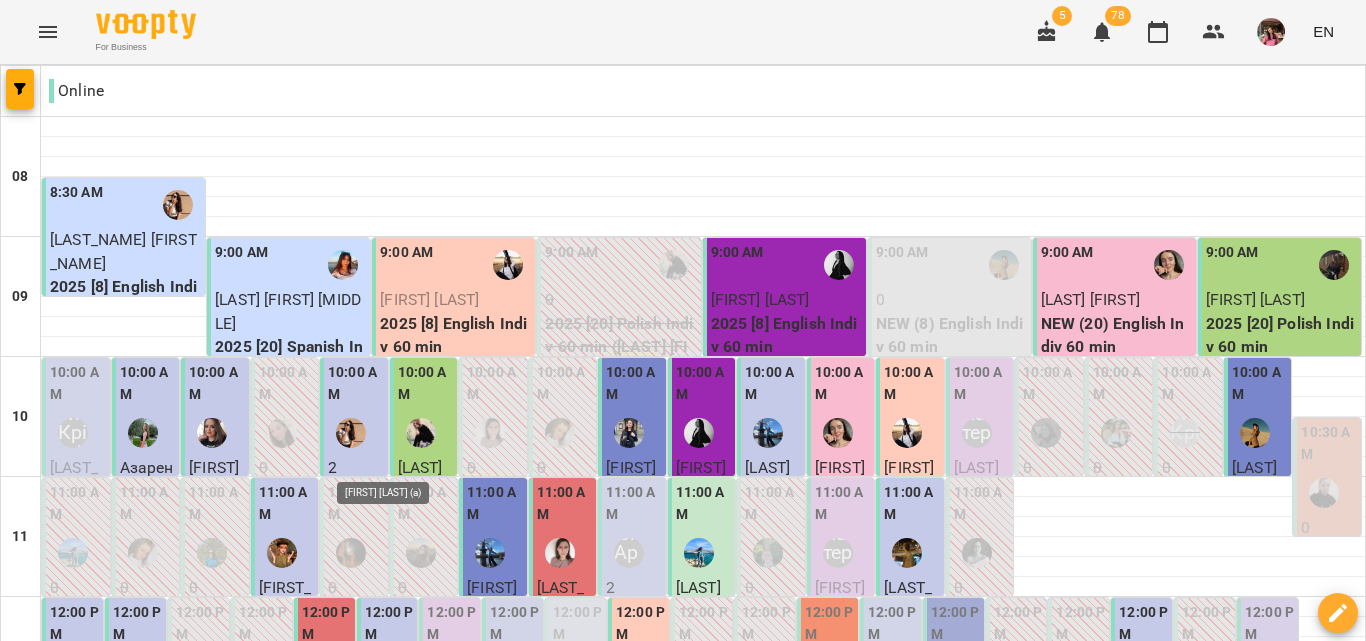 click at bounding box center (388, 1153) 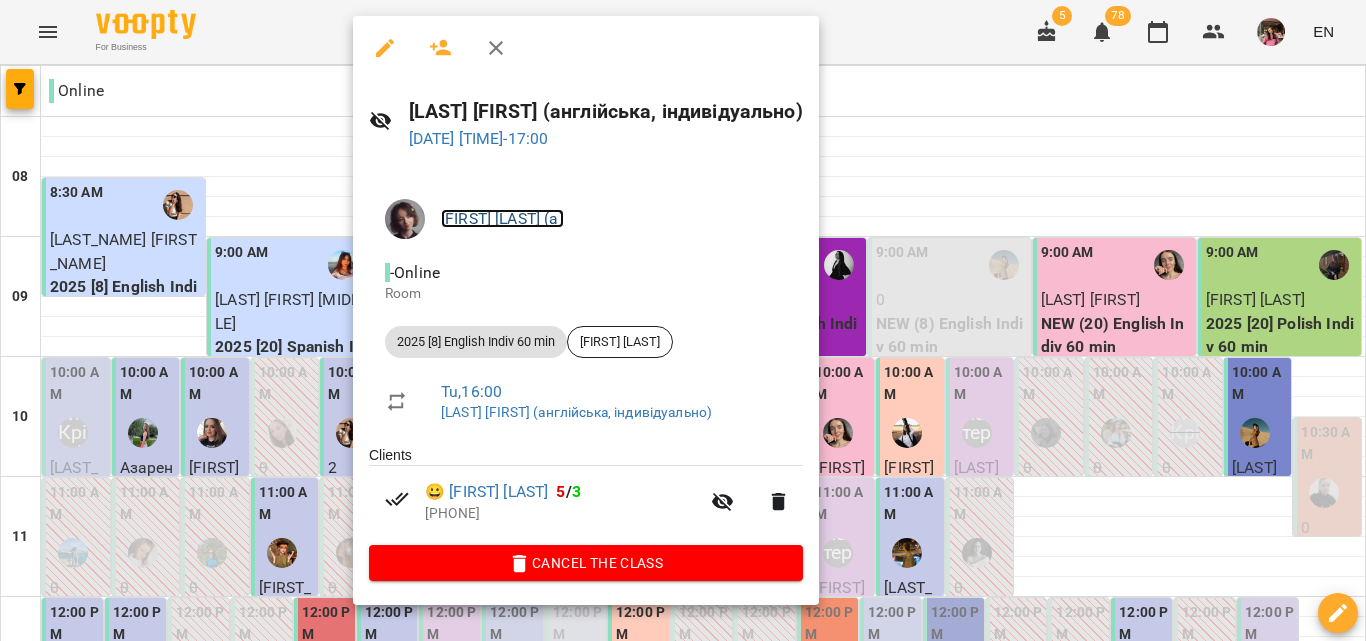 click on "[FIRST] [LAST] (а)" at bounding box center [502, 218] 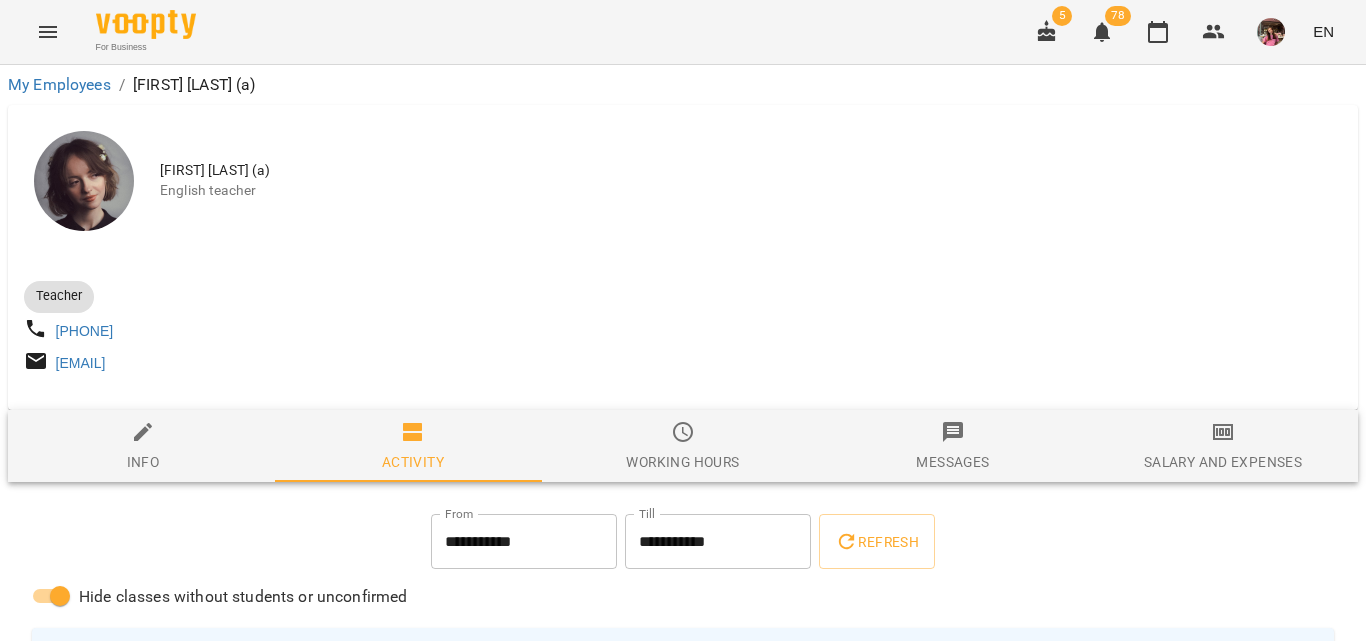 click 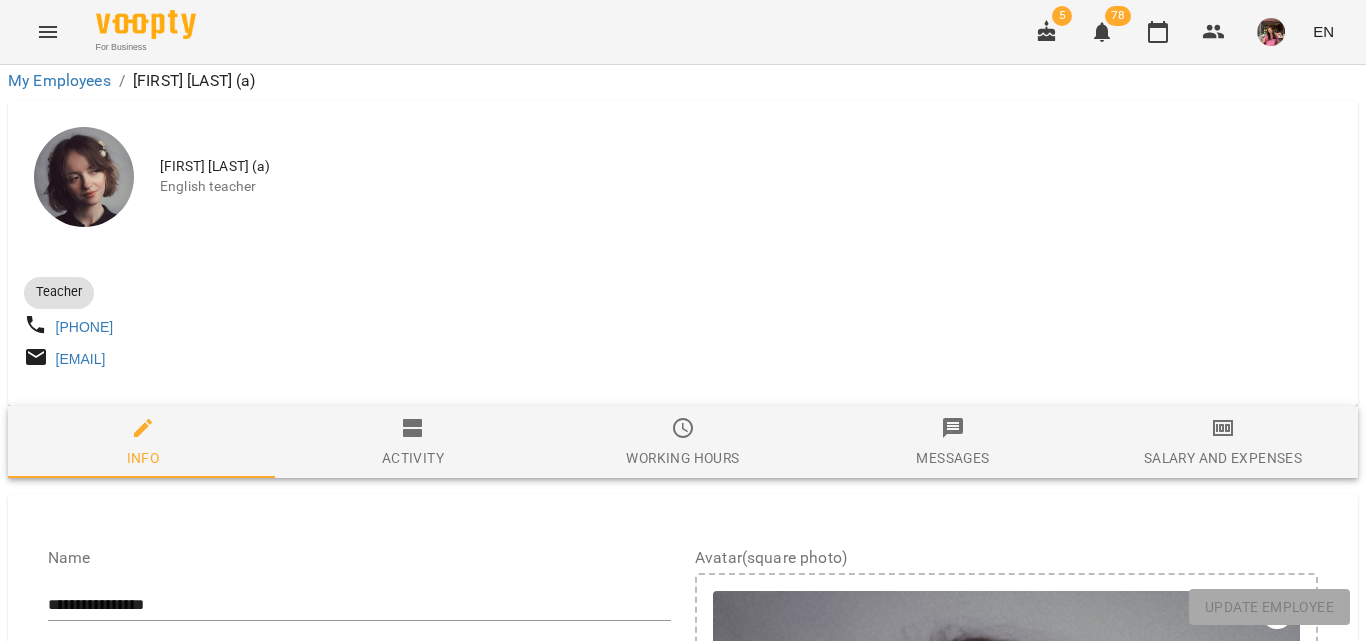 scroll, scrollTop: 0, scrollLeft: 0, axis: both 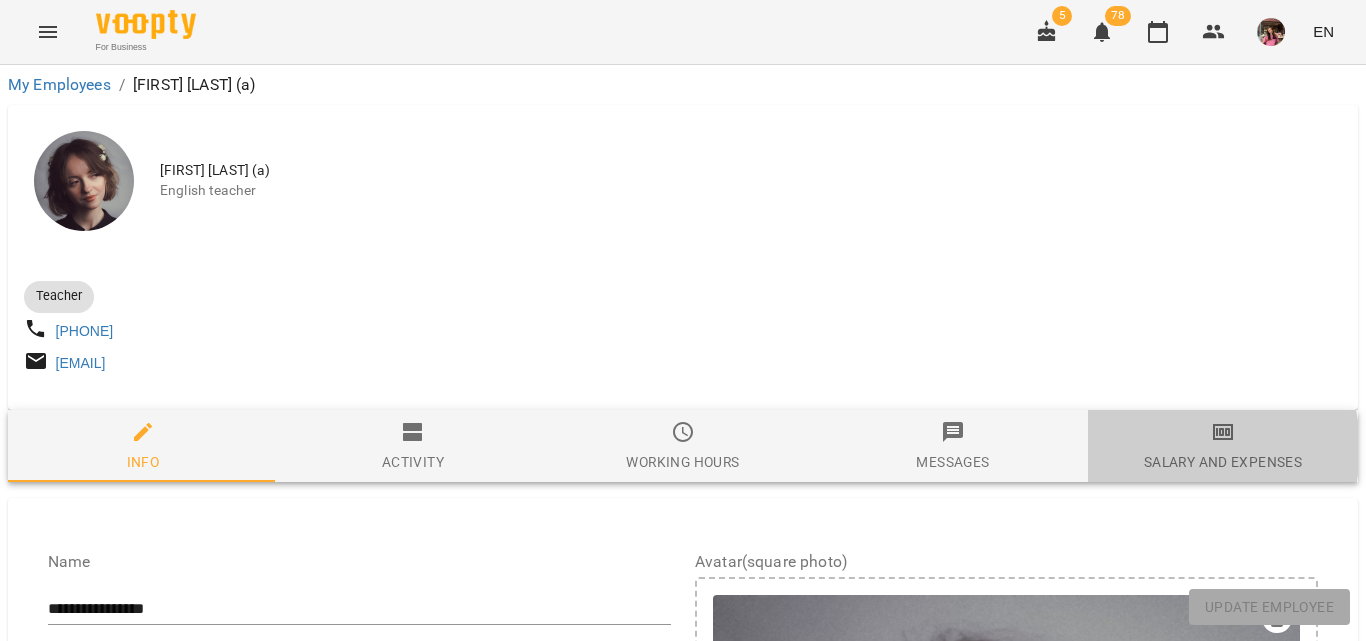click on "Salary and Expenses" at bounding box center [1223, 447] 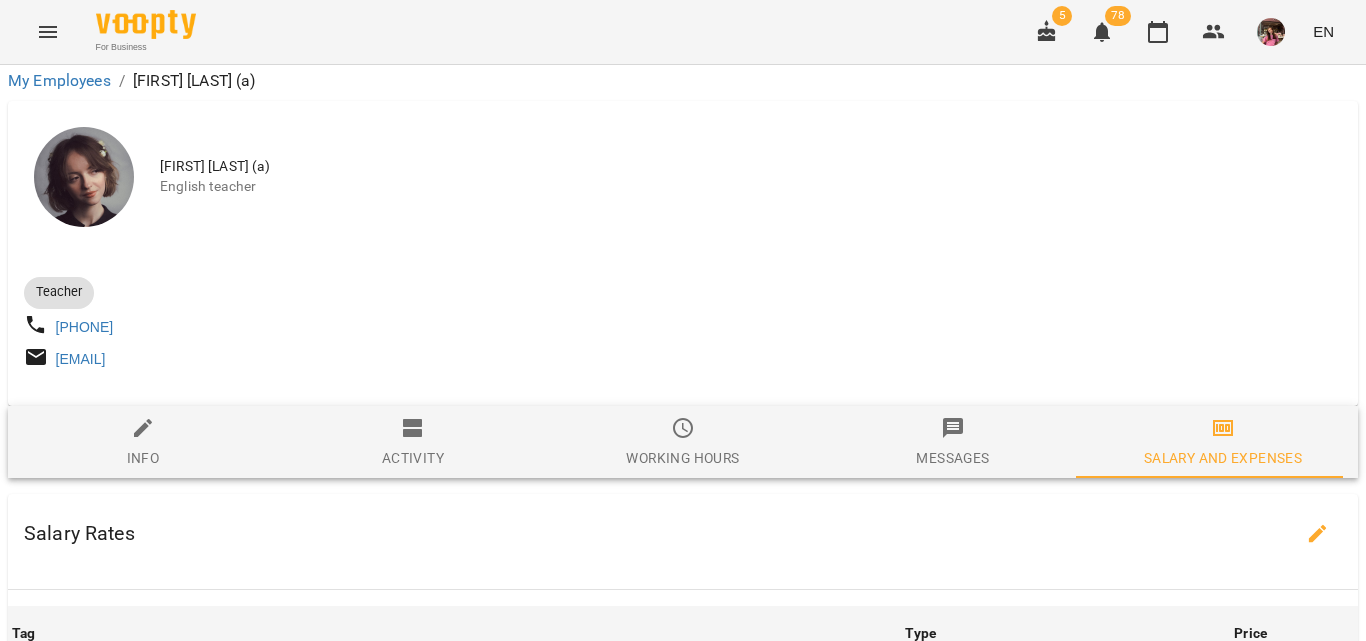 scroll, scrollTop: 2200, scrollLeft: 0, axis: vertical 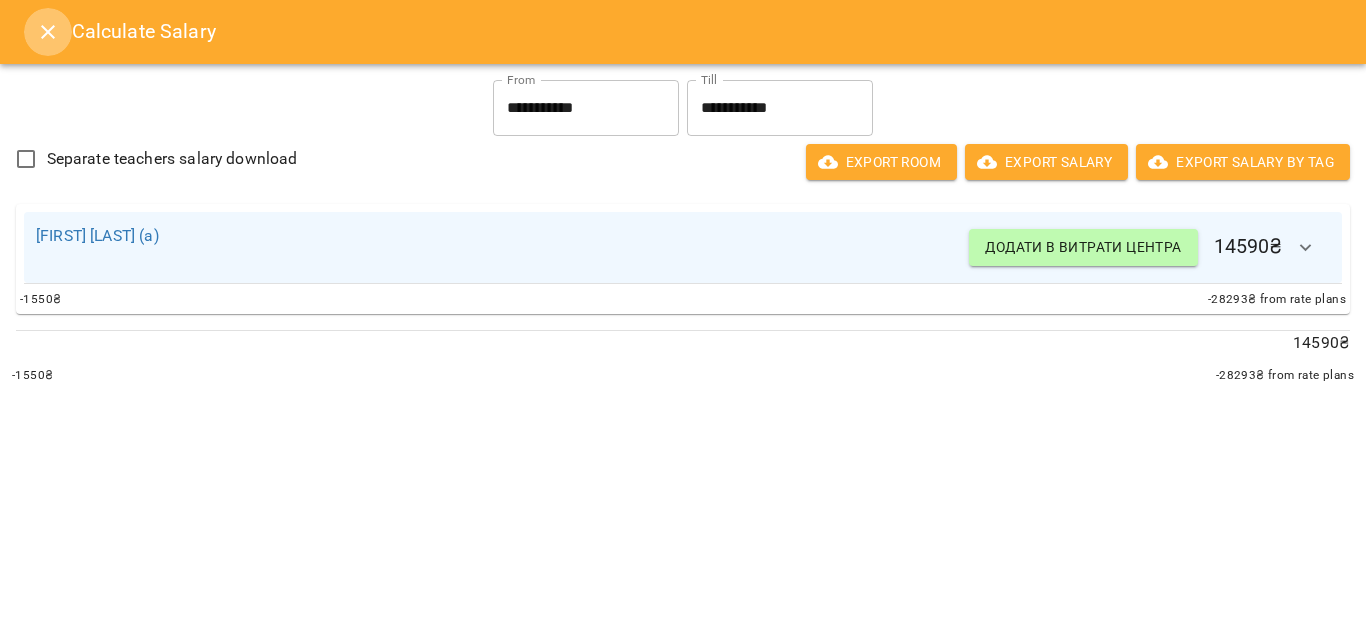 click 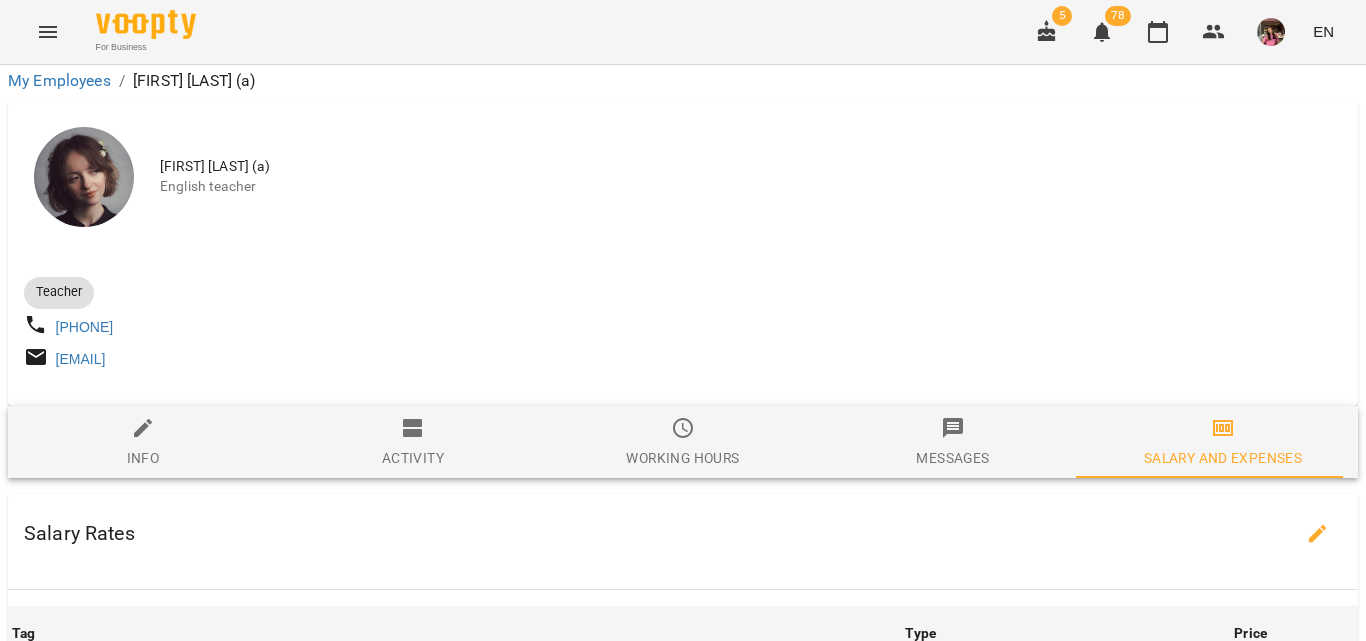 scroll, scrollTop: 6383, scrollLeft: 0, axis: vertical 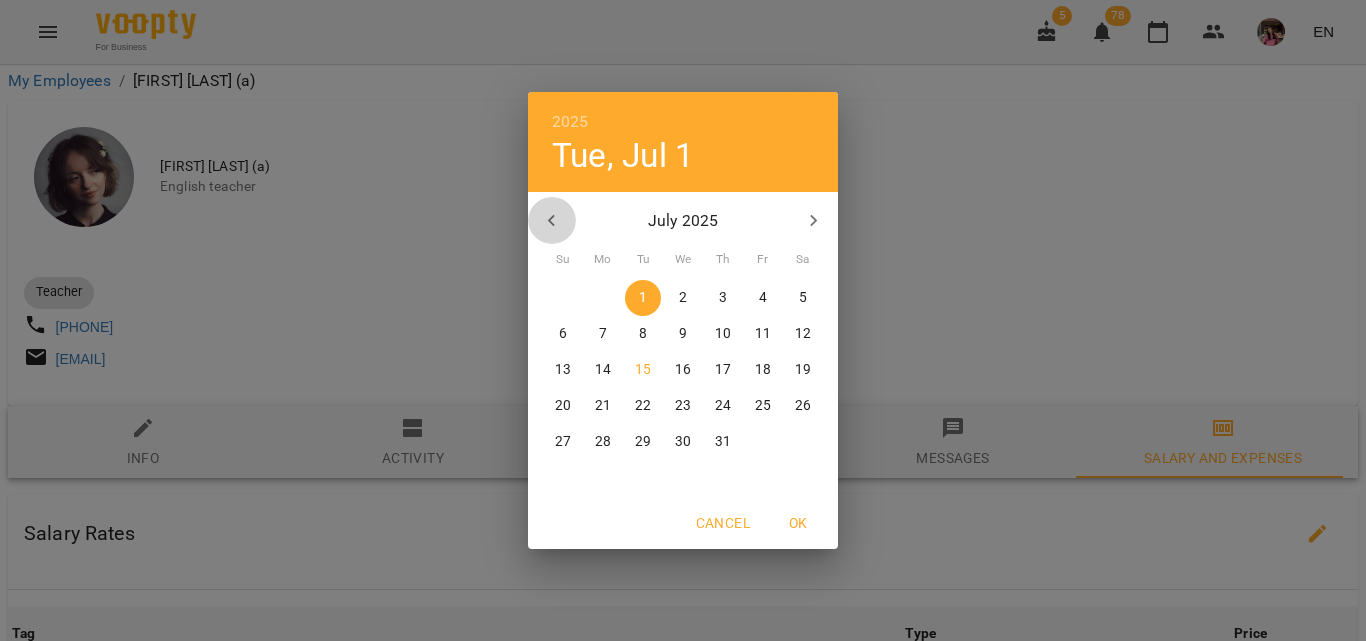 click at bounding box center [552, 221] 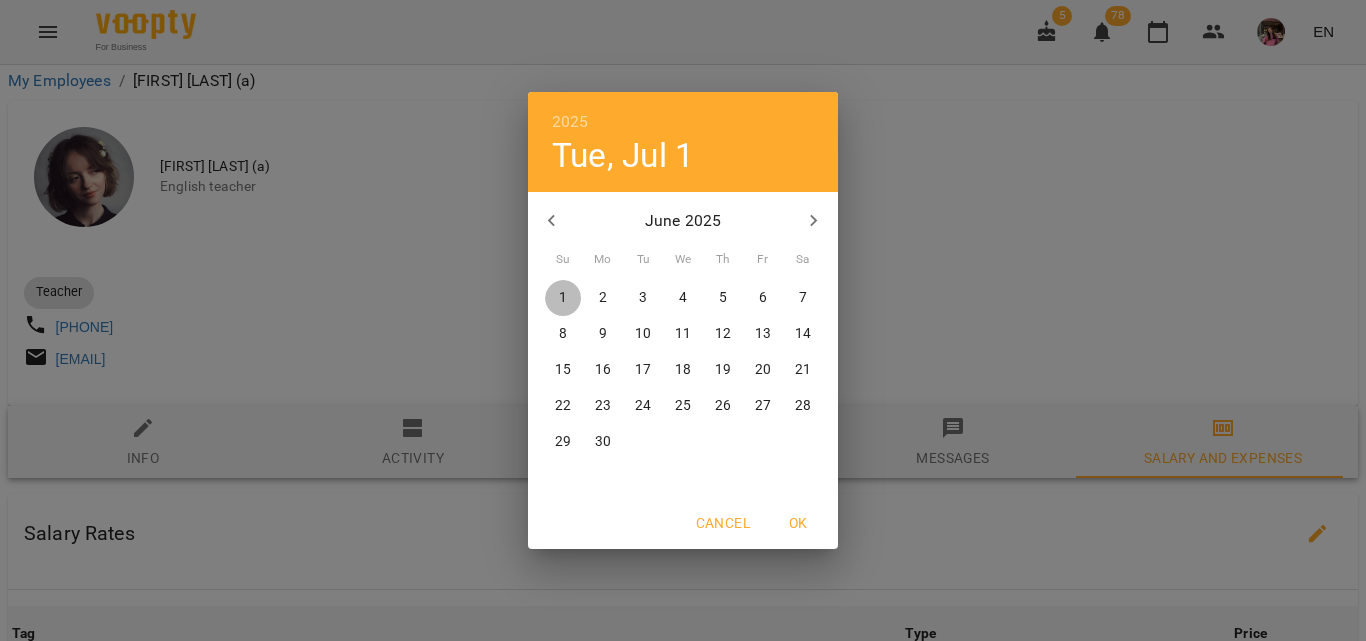 click on "1" at bounding box center [563, 298] 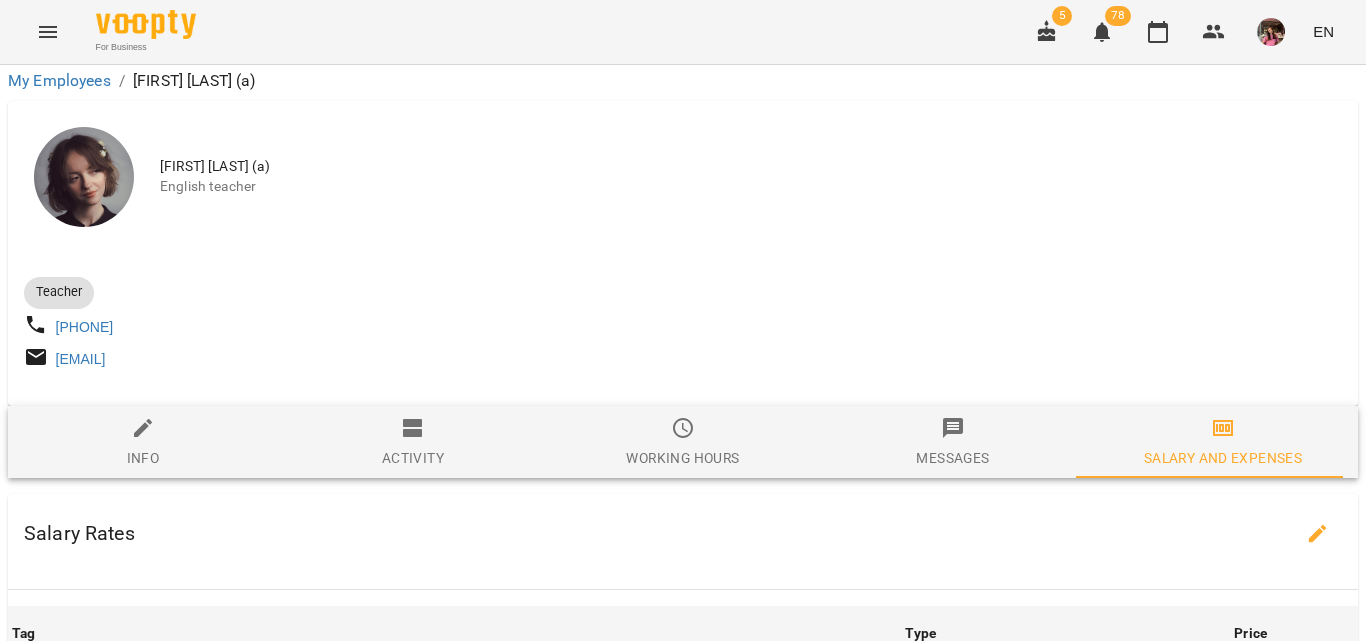 click on "**********" at bounding box center [718, 6787] 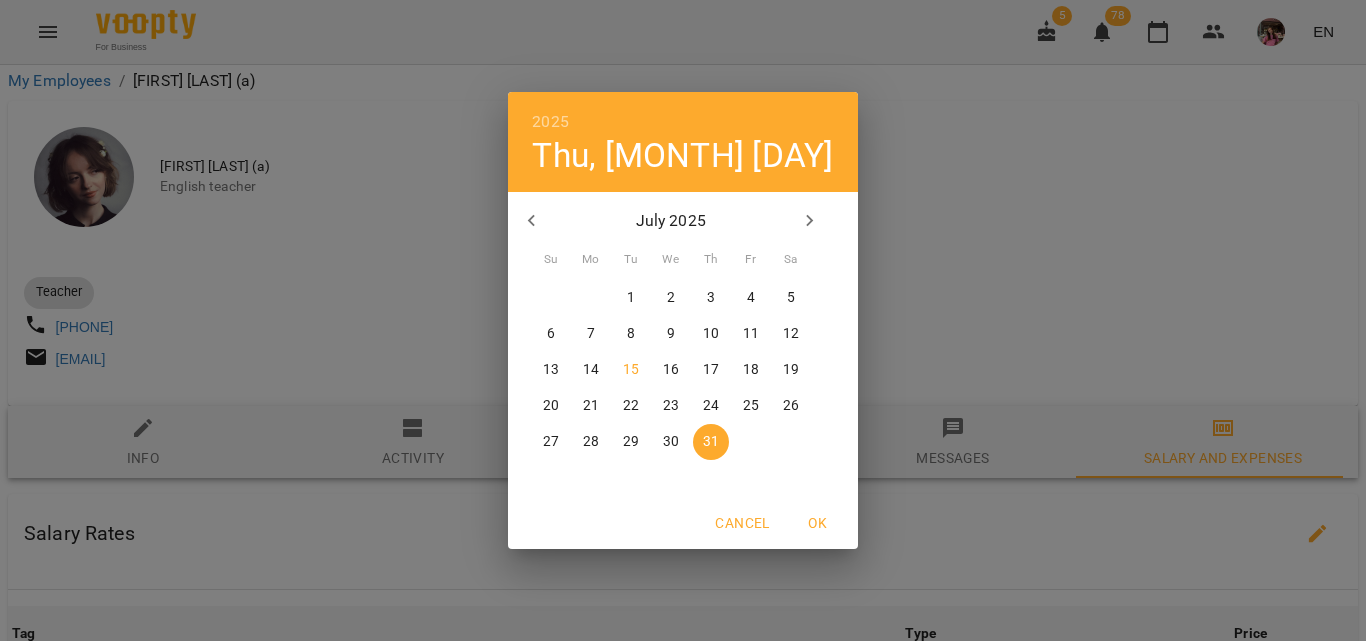click at bounding box center [532, 221] 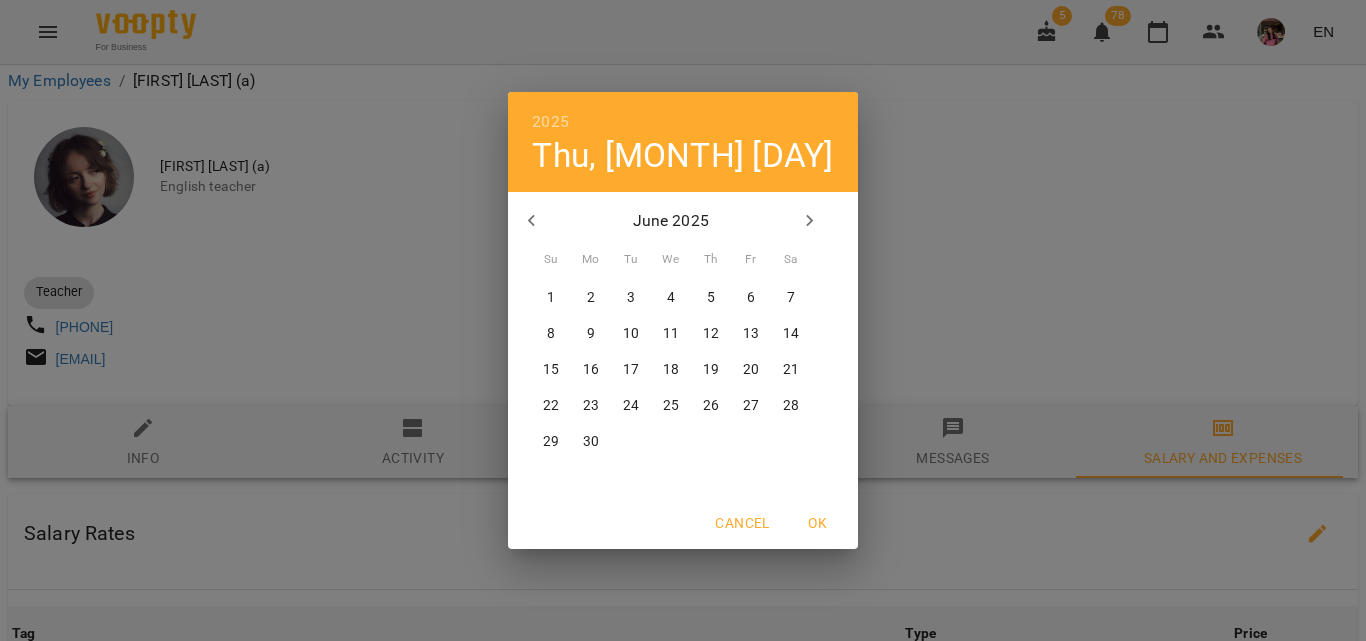 click on "30" at bounding box center (591, 442) 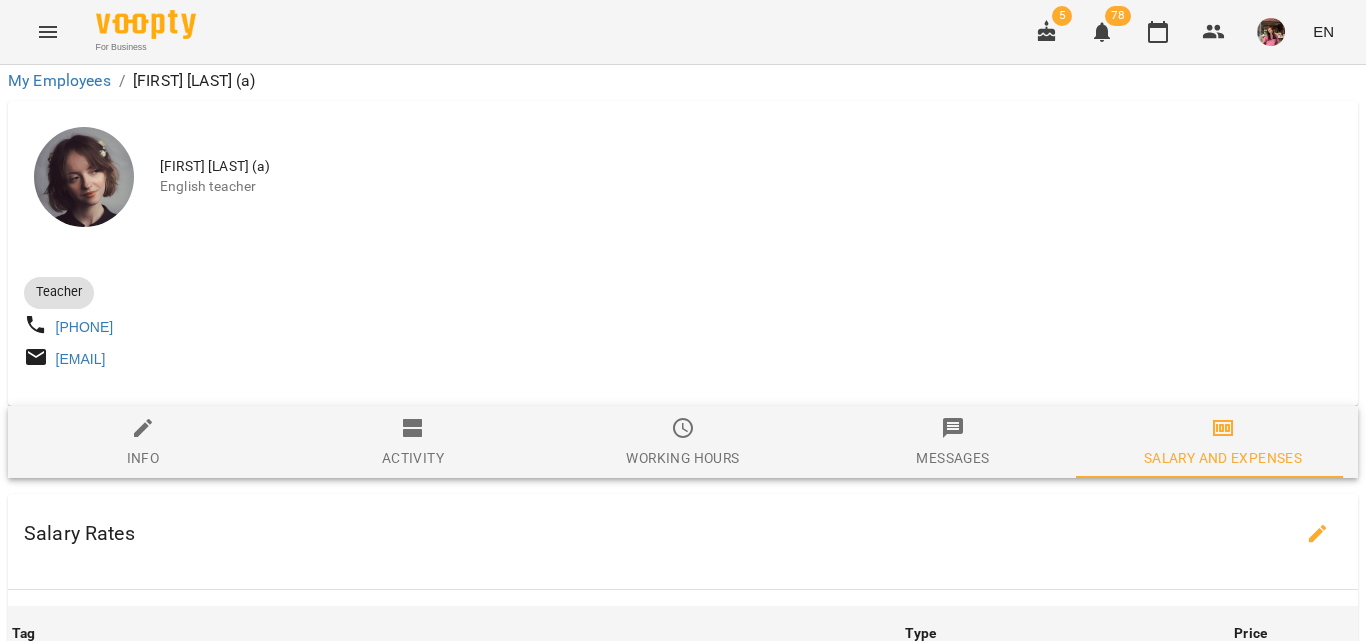 click on "Refresh" at bounding box center [877, 6787] 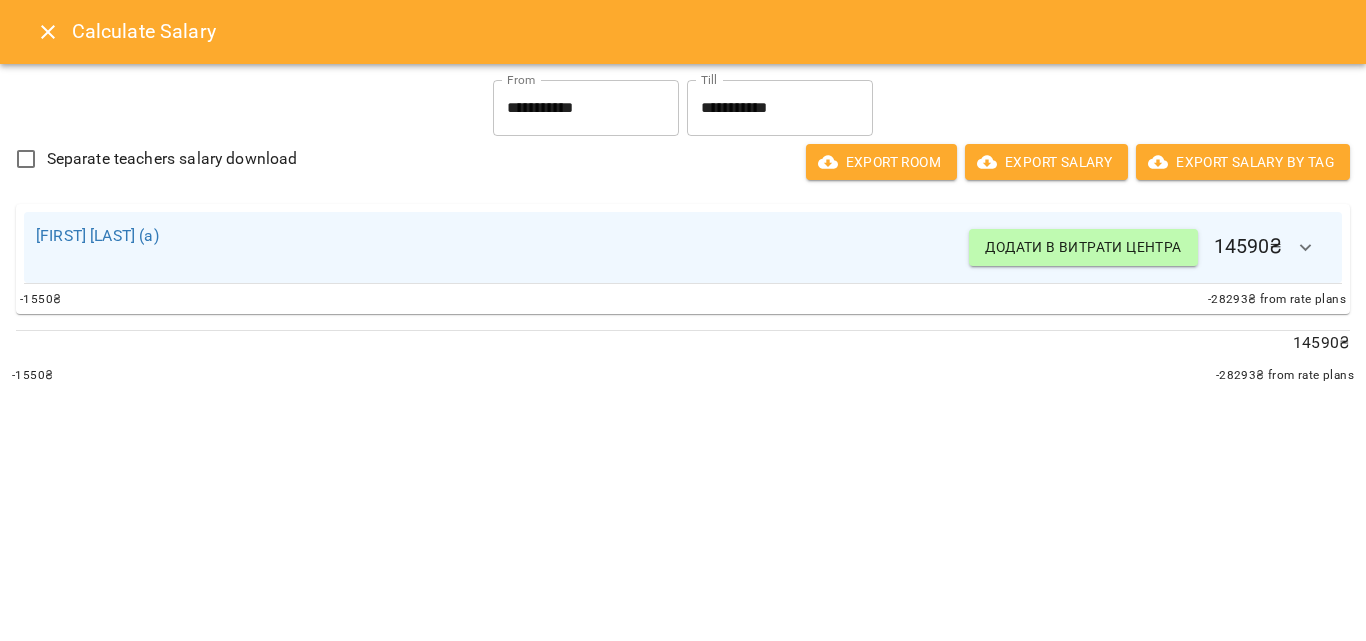 click at bounding box center (48, 32) 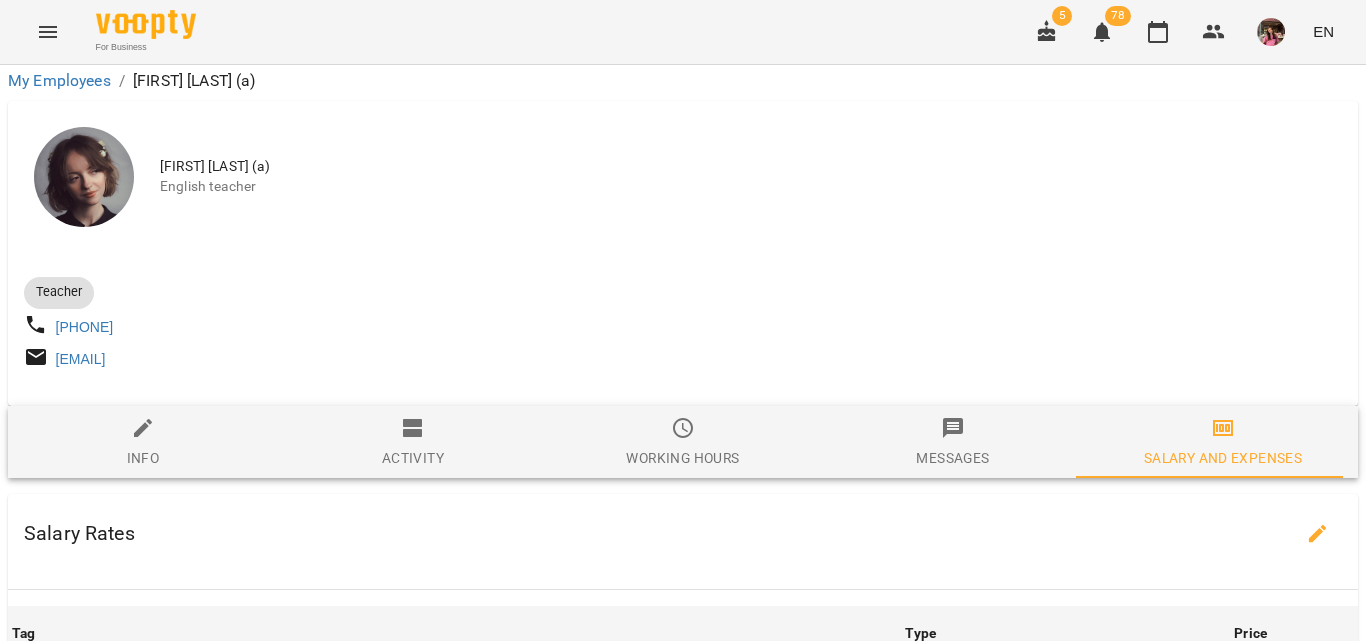 click on "**********" at bounding box center (524, 6787) 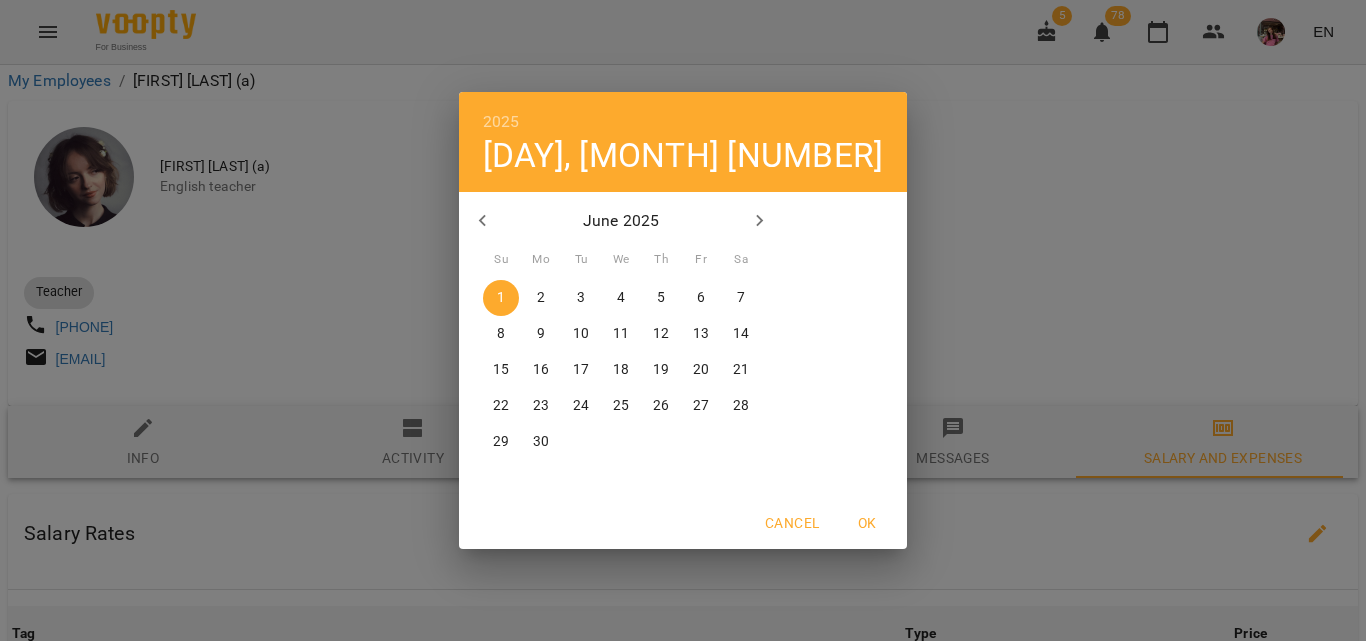 click on "2025 Sun, Jun 1 June 2025 Su Mo Tu We Th Fr Sa 1 2 3 4 5 6 7 8 9 10 11 12 13 14 15 16 17 18 19 20 21 22 23 24 25 26 27 28 29 30 1 2 3 4 5 Cancel OK" at bounding box center (683, 320) 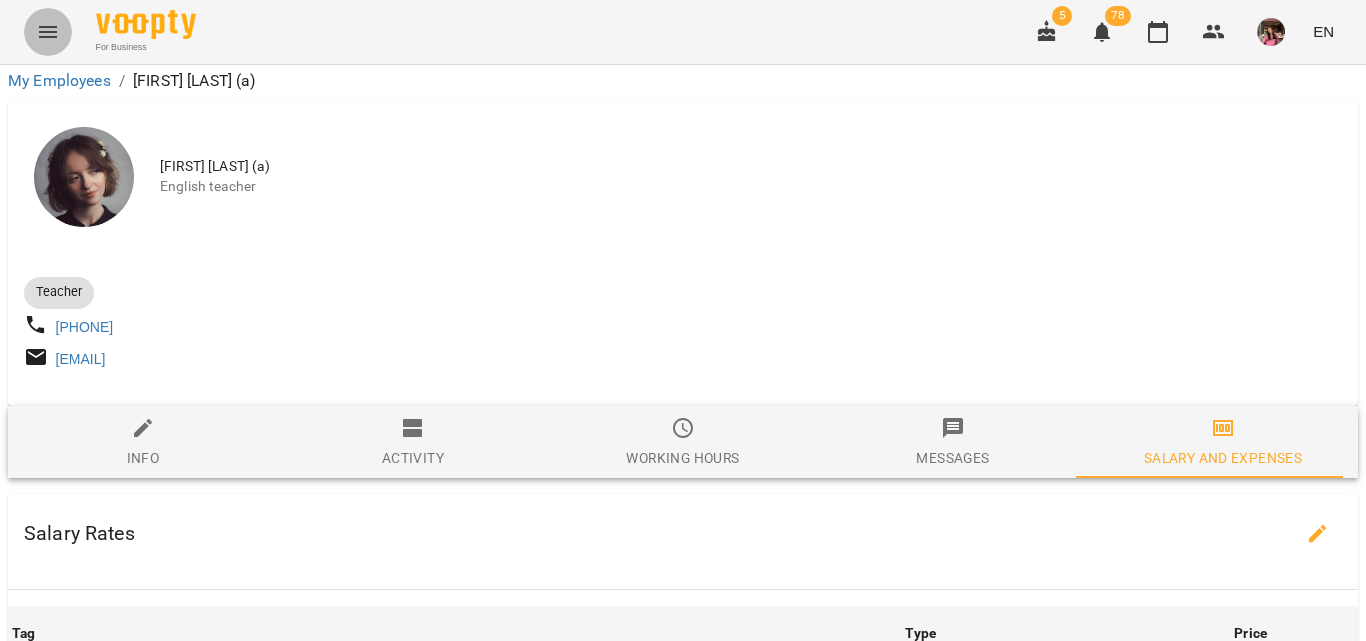 click at bounding box center [48, 32] 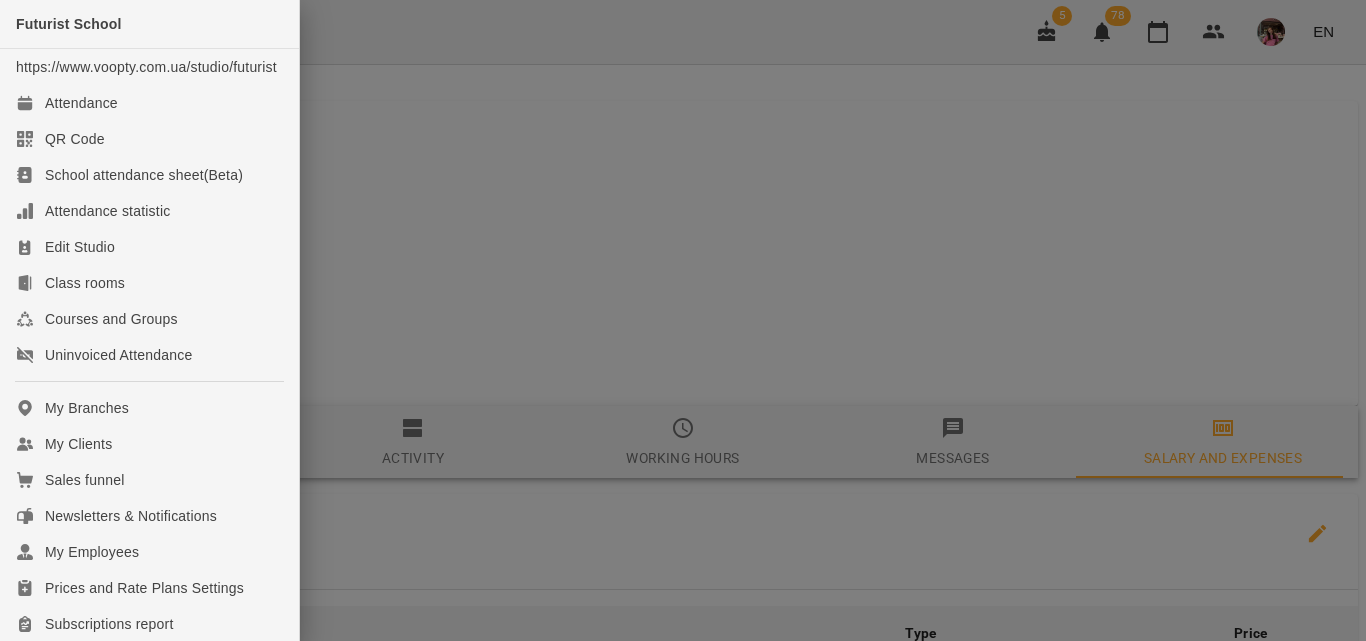 click at bounding box center [683, 320] 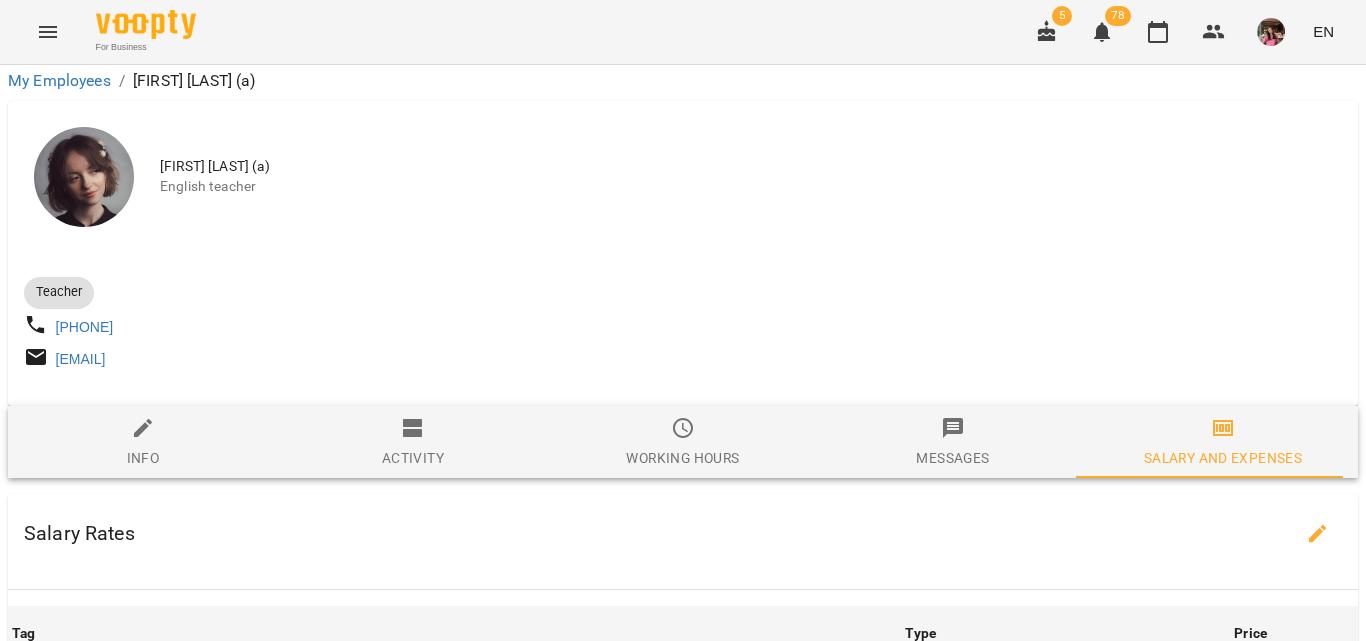 scroll, scrollTop: 0, scrollLeft: 0, axis: both 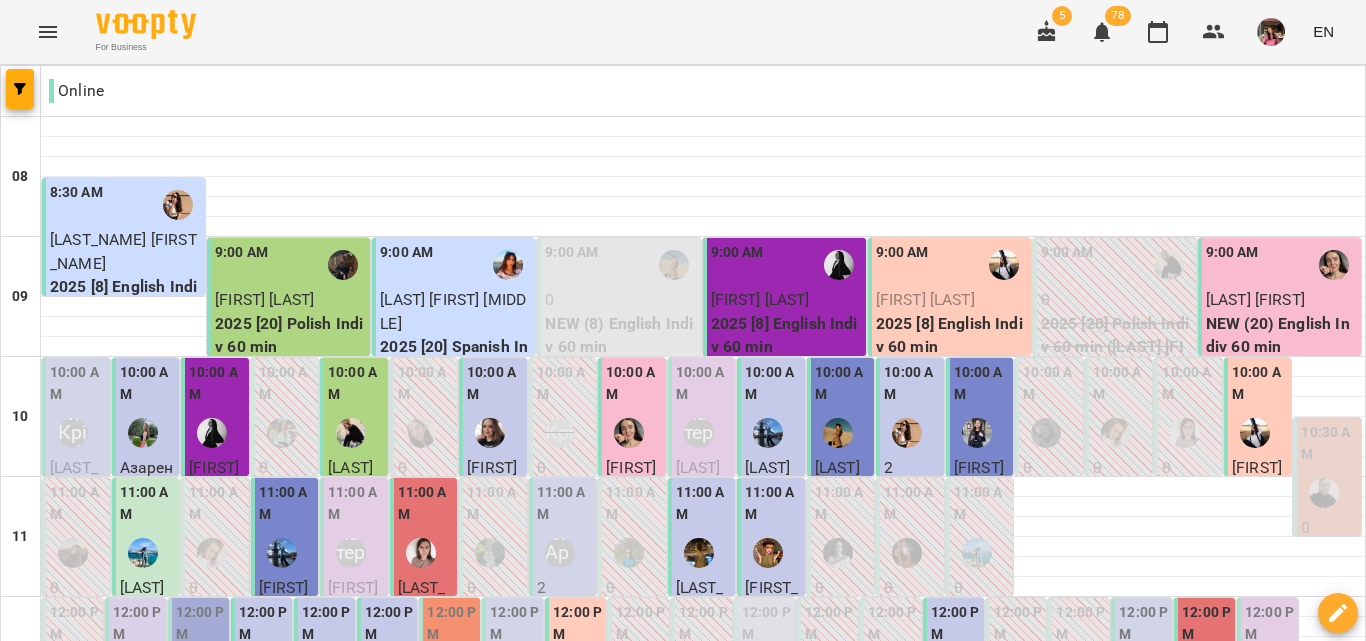 click at bounding box center (212, 433) 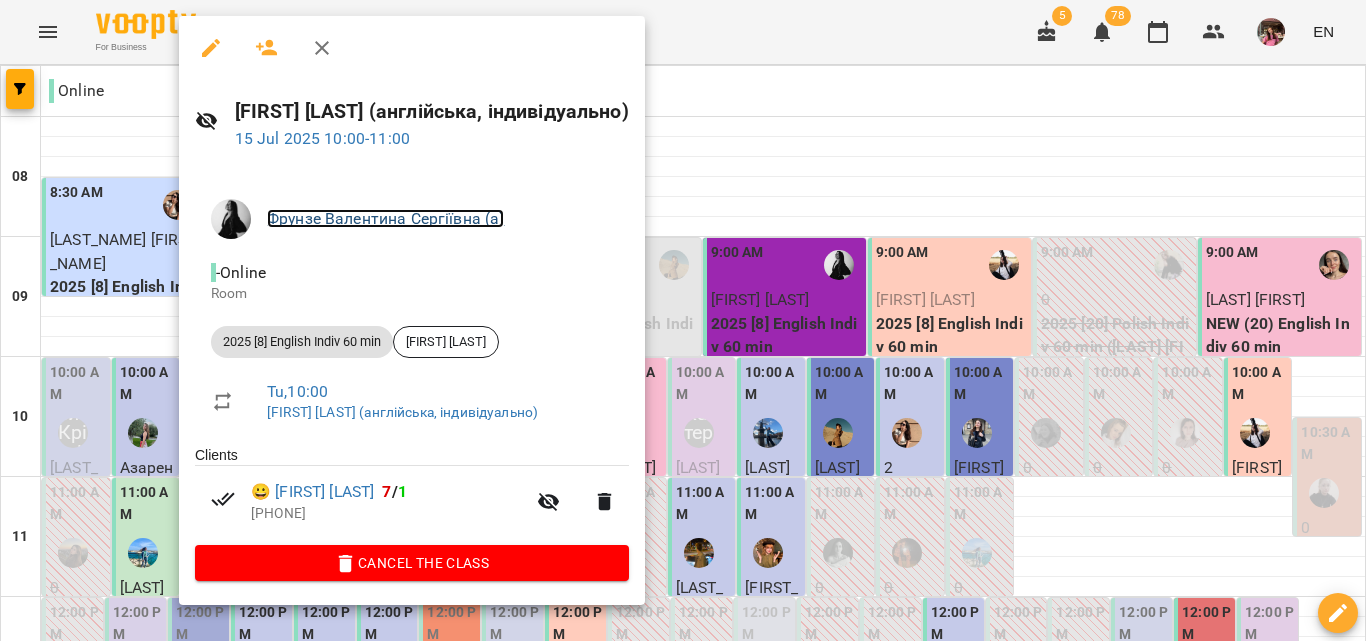 click on "Фрунзе Валентина Сергіївна (а)" at bounding box center [385, 218] 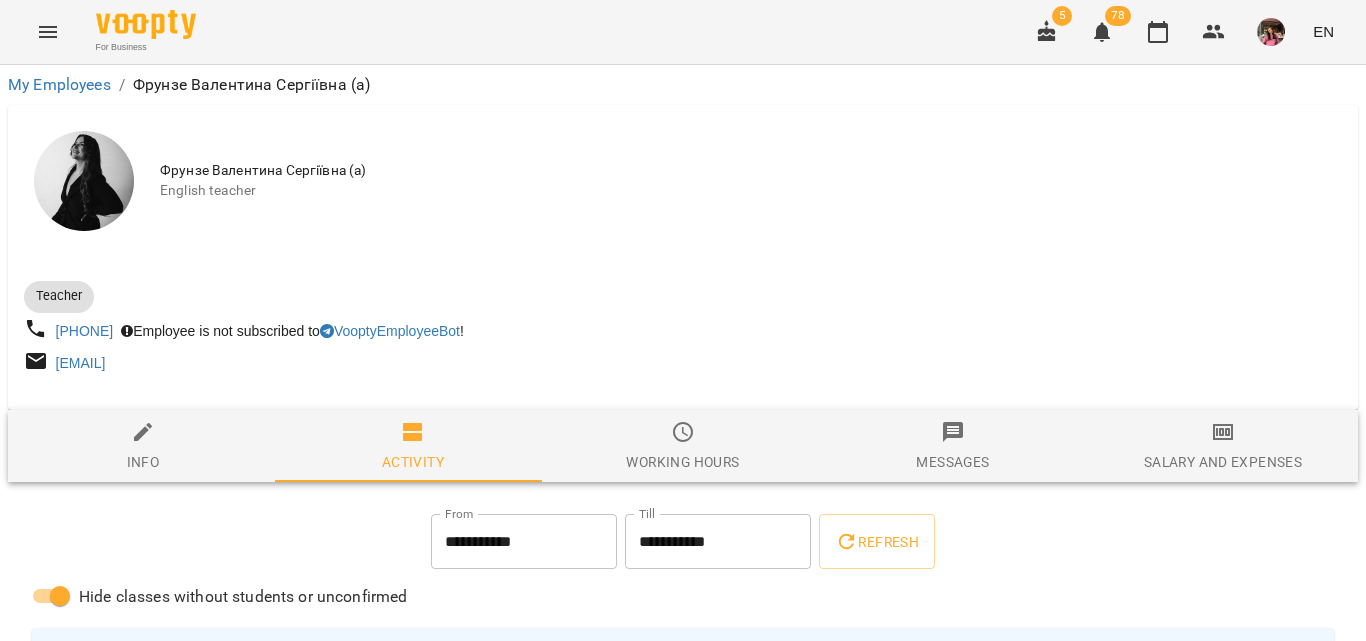 click 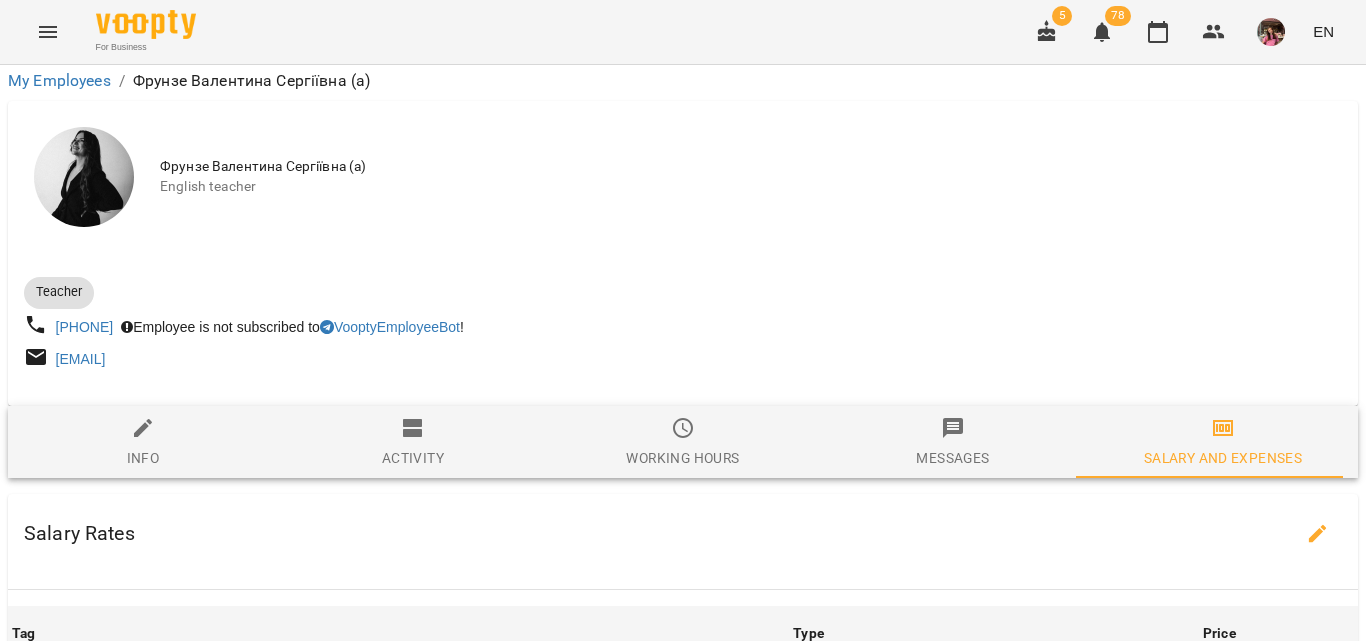 scroll, scrollTop: 1337, scrollLeft: 0, axis: vertical 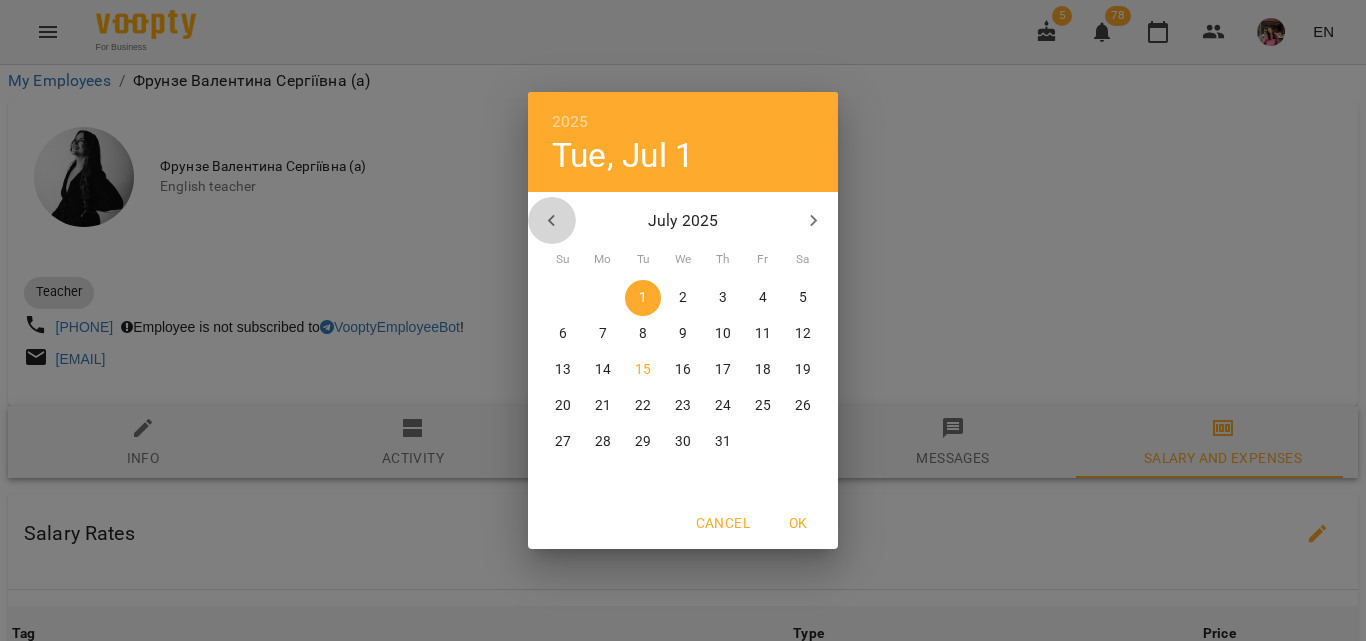 click 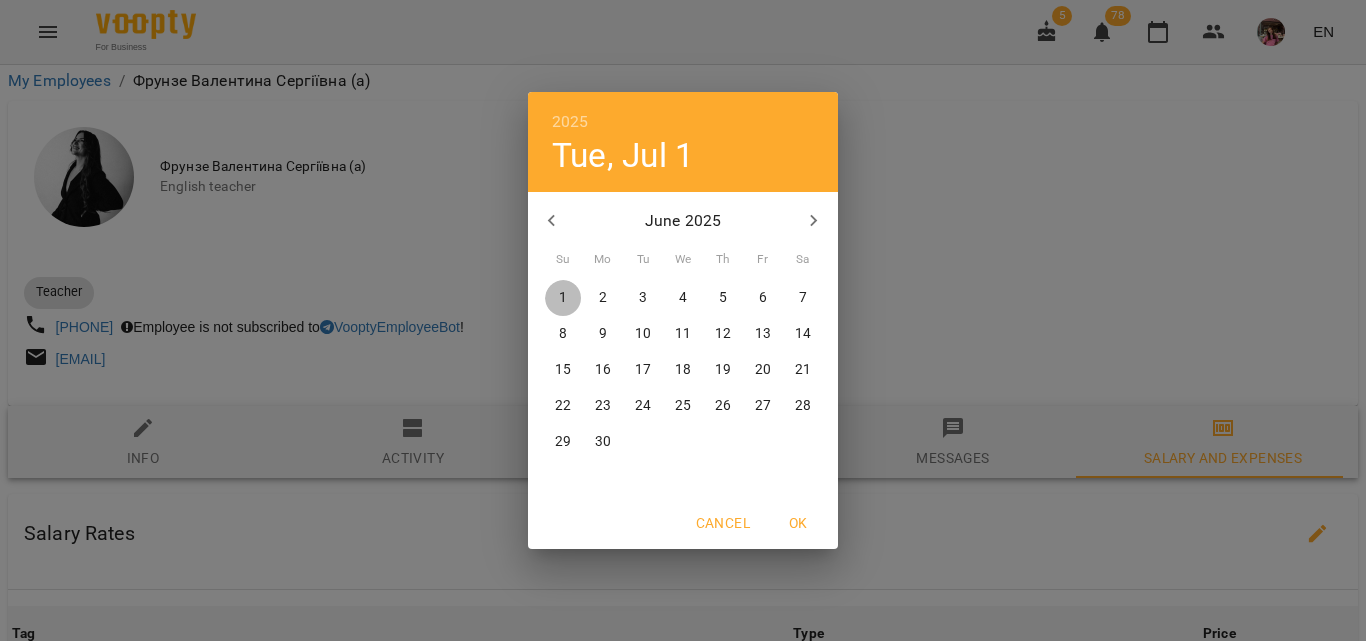 click on "1" at bounding box center [563, 298] 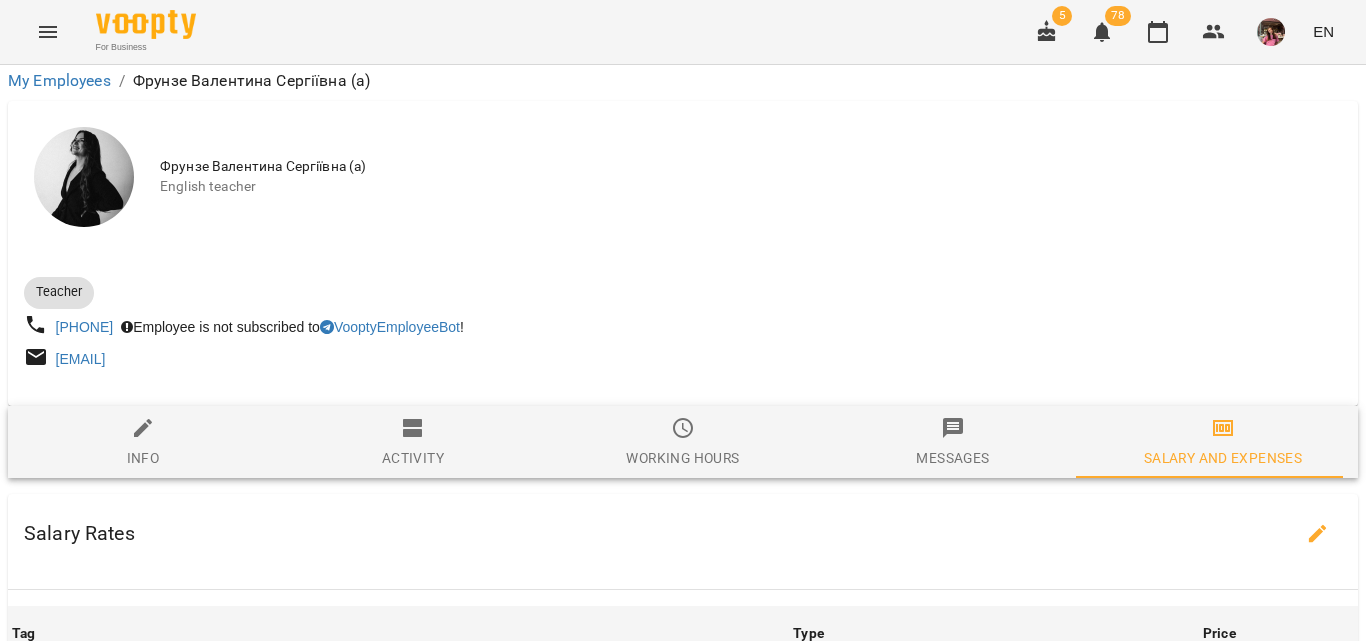 click on "**********" at bounding box center [718, 1847] 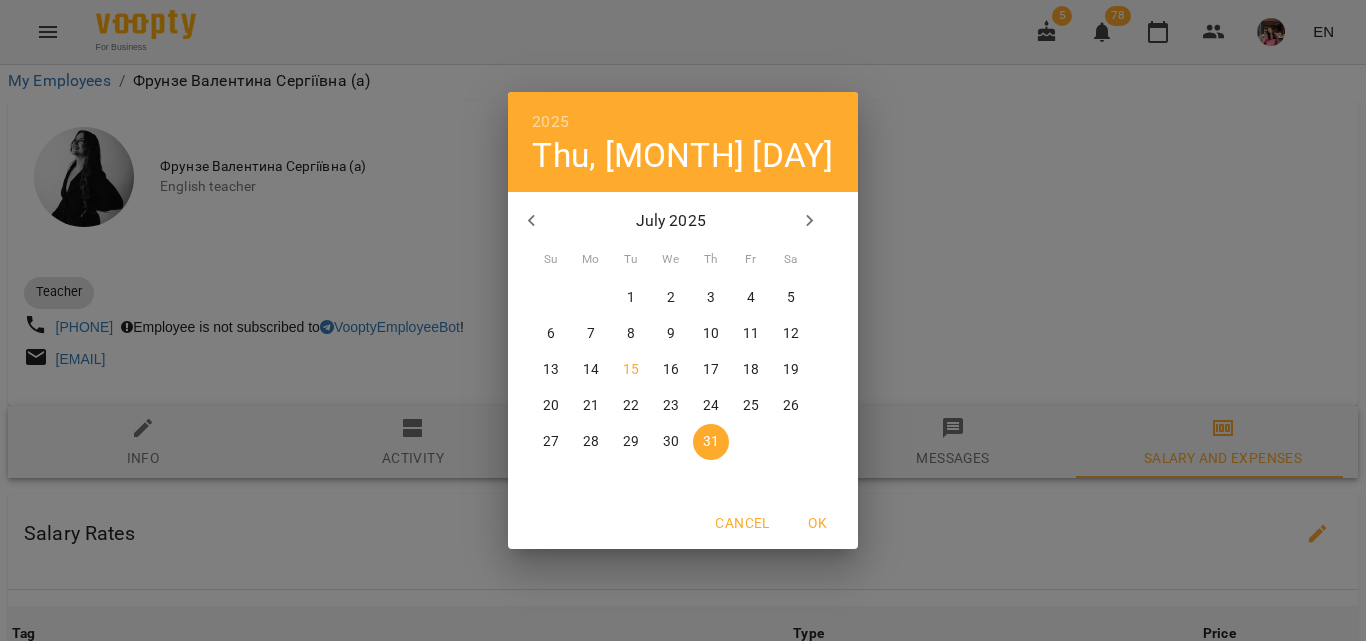 click 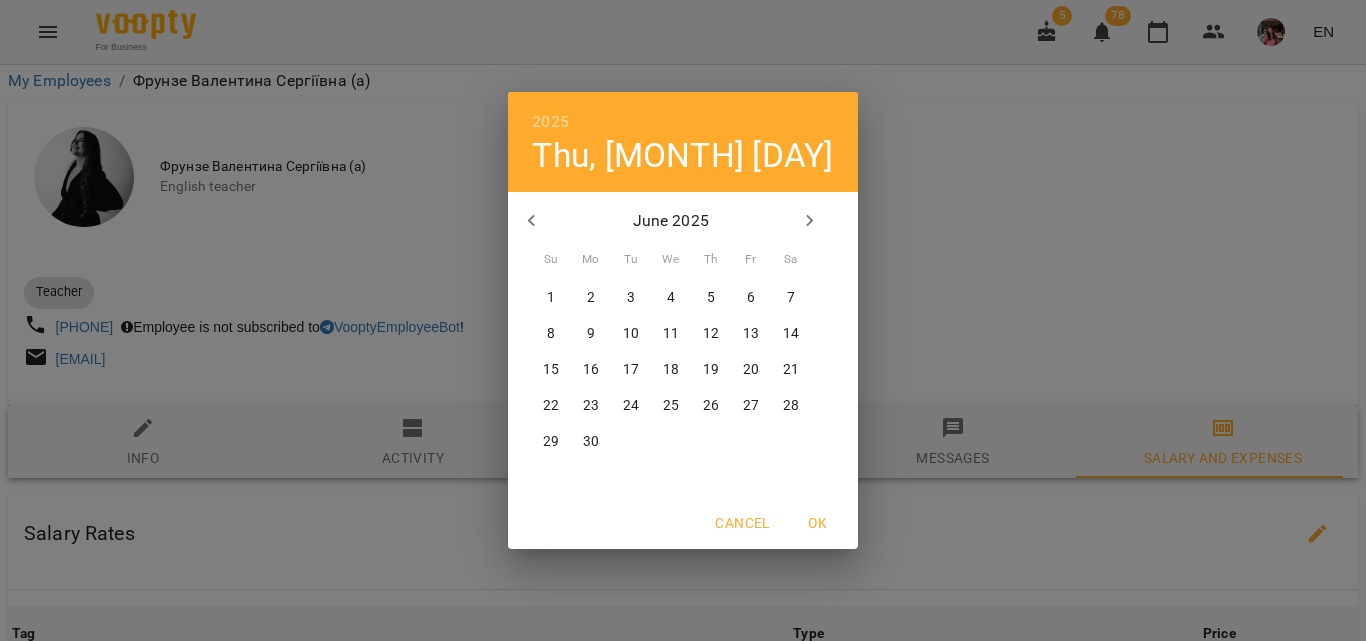 click on "30" at bounding box center (591, 442) 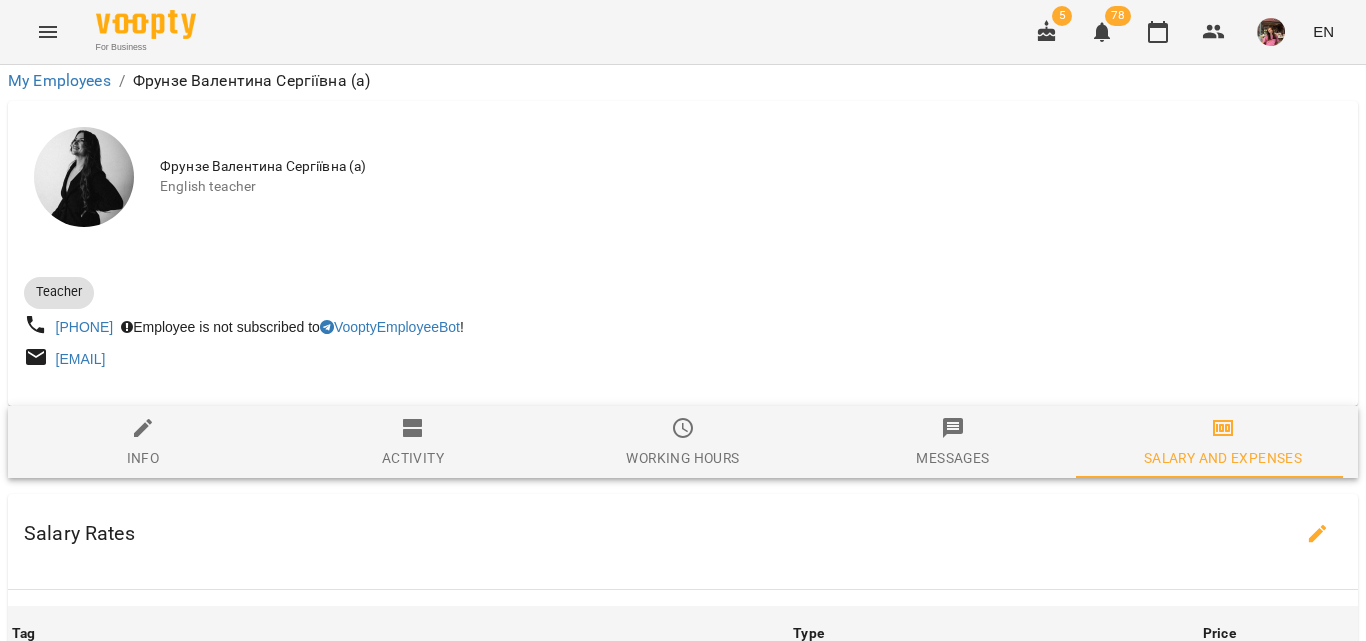 click on "Refresh" at bounding box center (877, 1847) 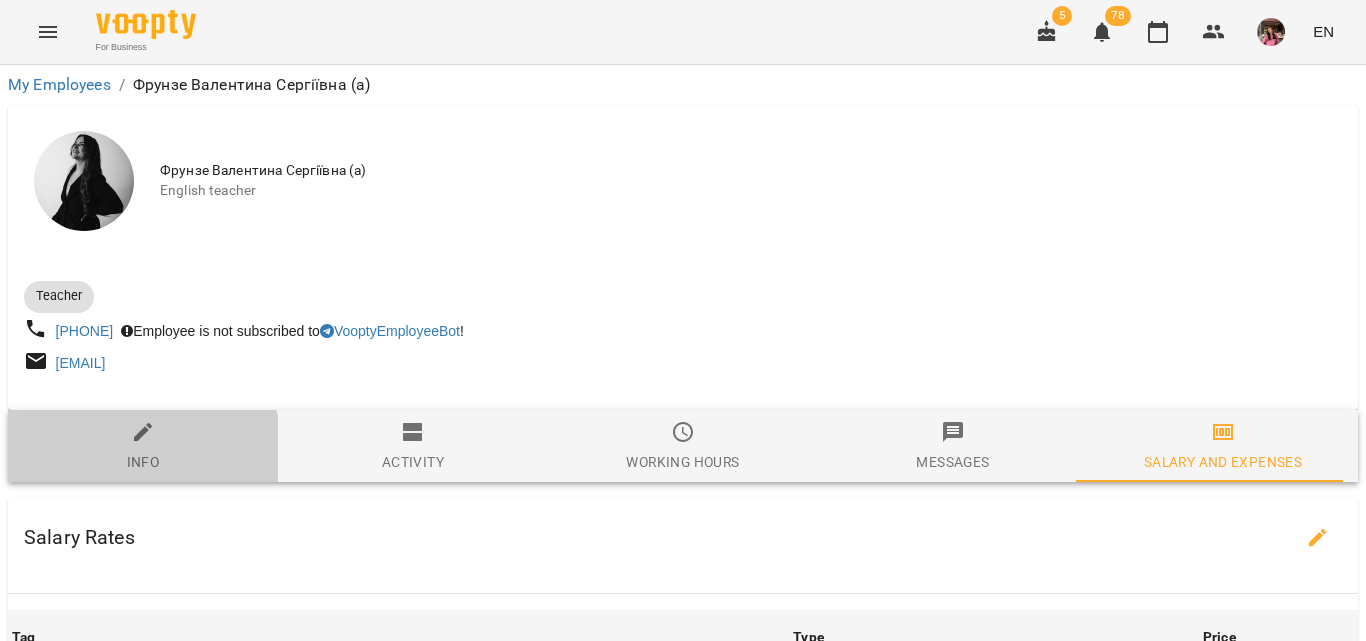 click on "Info" at bounding box center [143, 447] 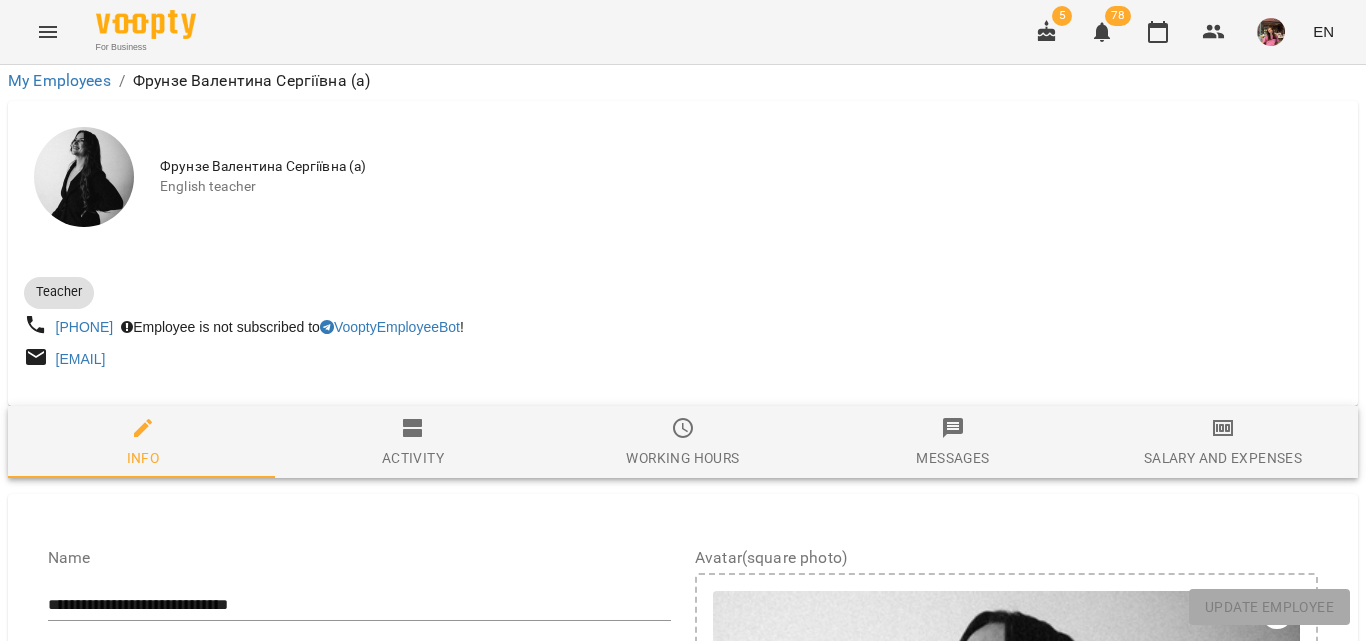 scroll, scrollTop: 0, scrollLeft: 0, axis: both 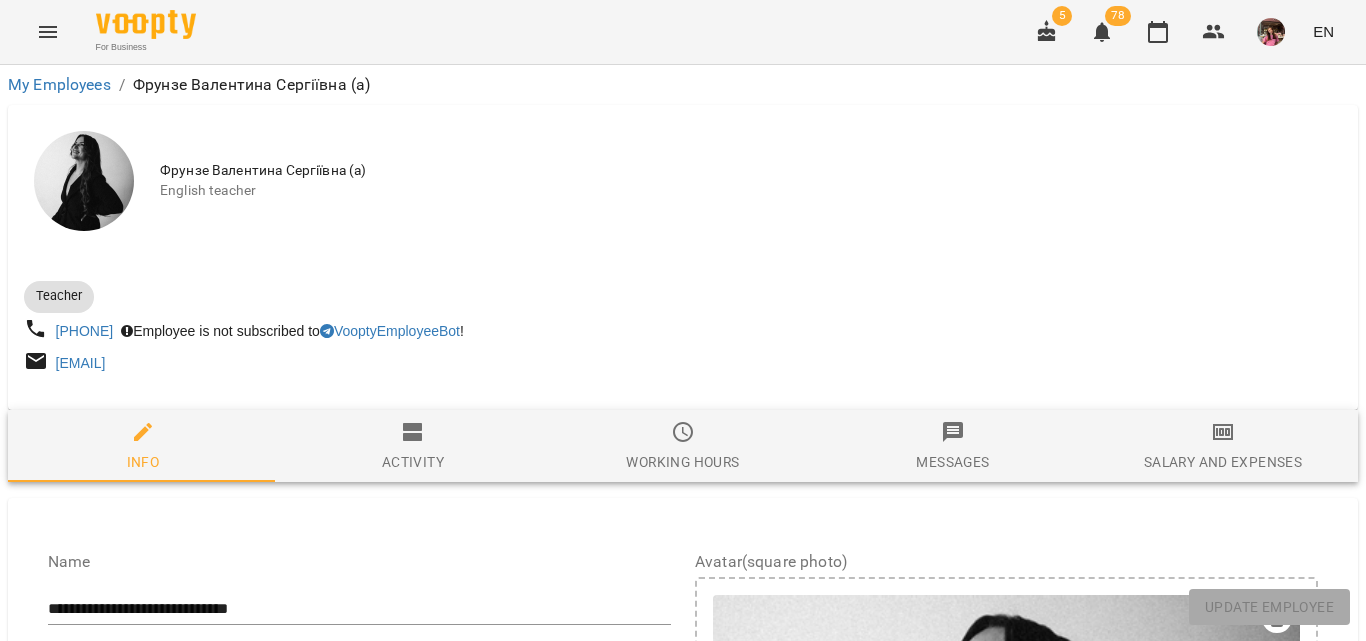 click on "Activity" at bounding box center [413, 447] 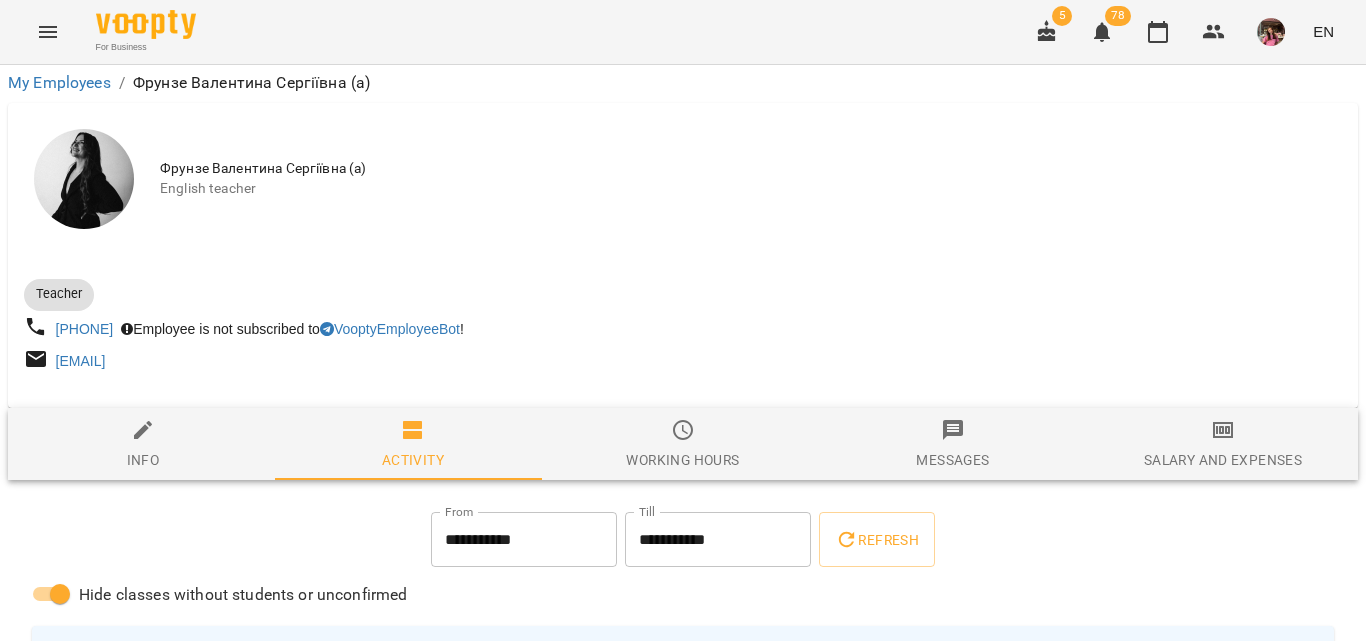 scroll, scrollTop: 0, scrollLeft: 0, axis: both 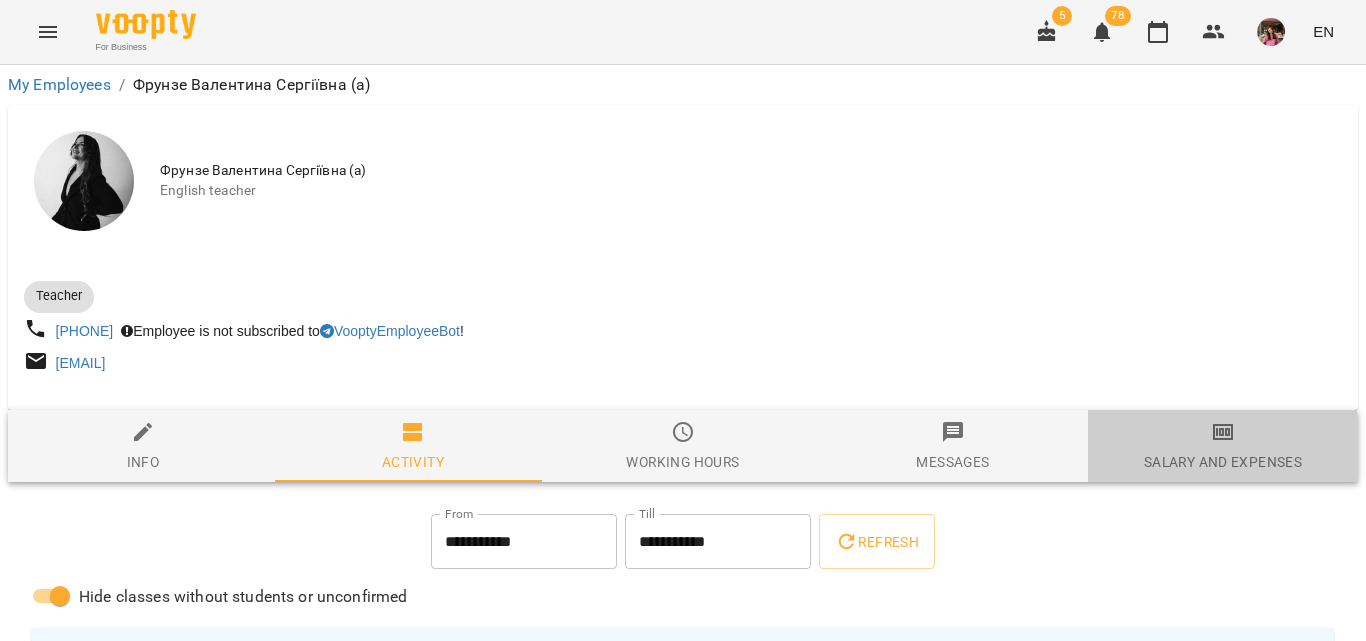click on "Salary and Expenses" at bounding box center [1223, 462] 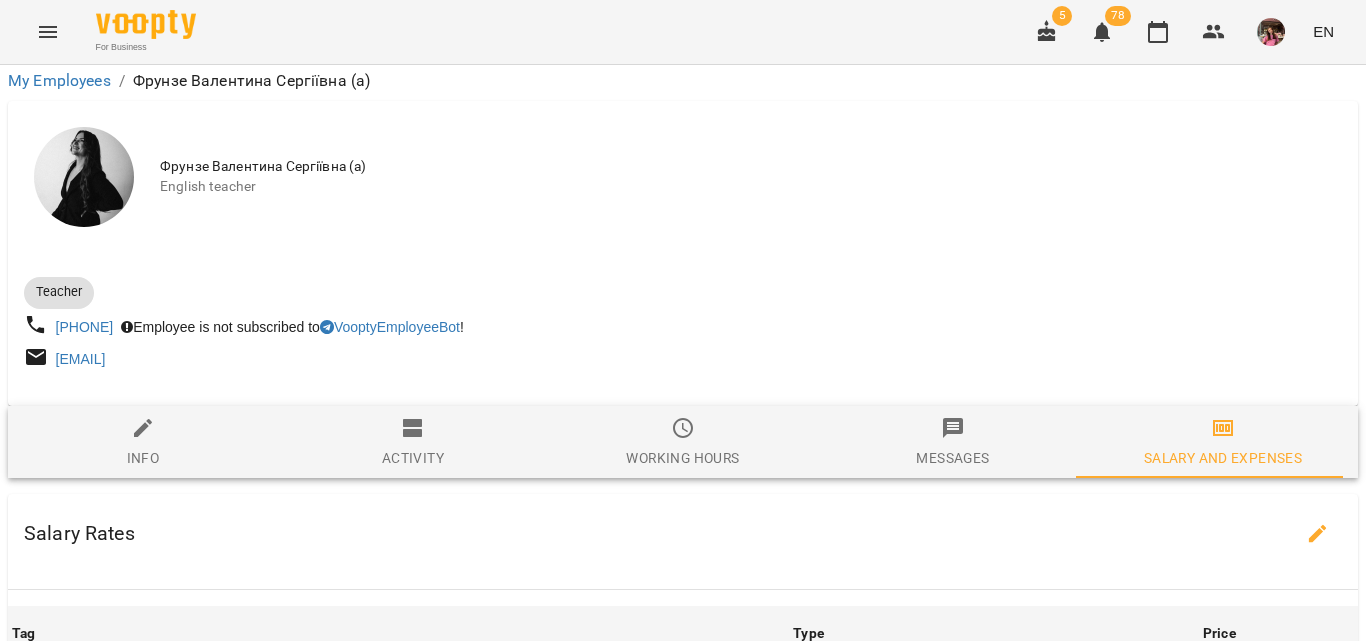 scroll, scrollTop: 100, scrollLeft: 0, axis: vertical 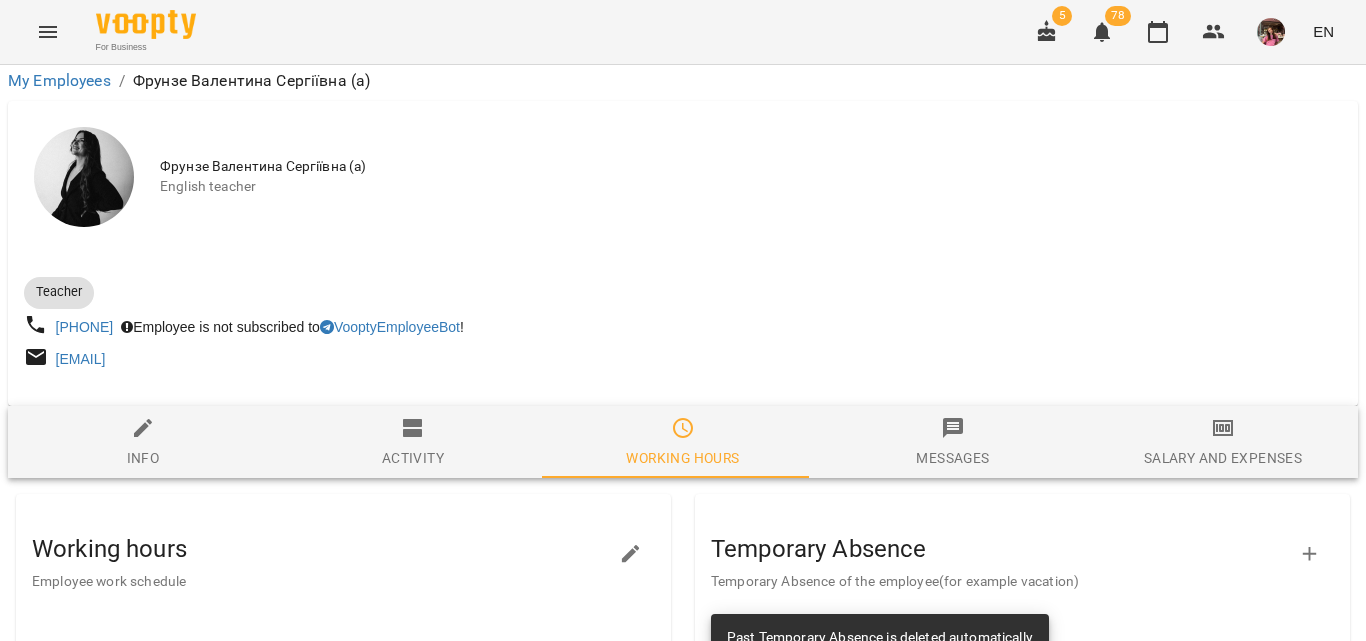 click on "Messages" at bounding box center (952, 458) 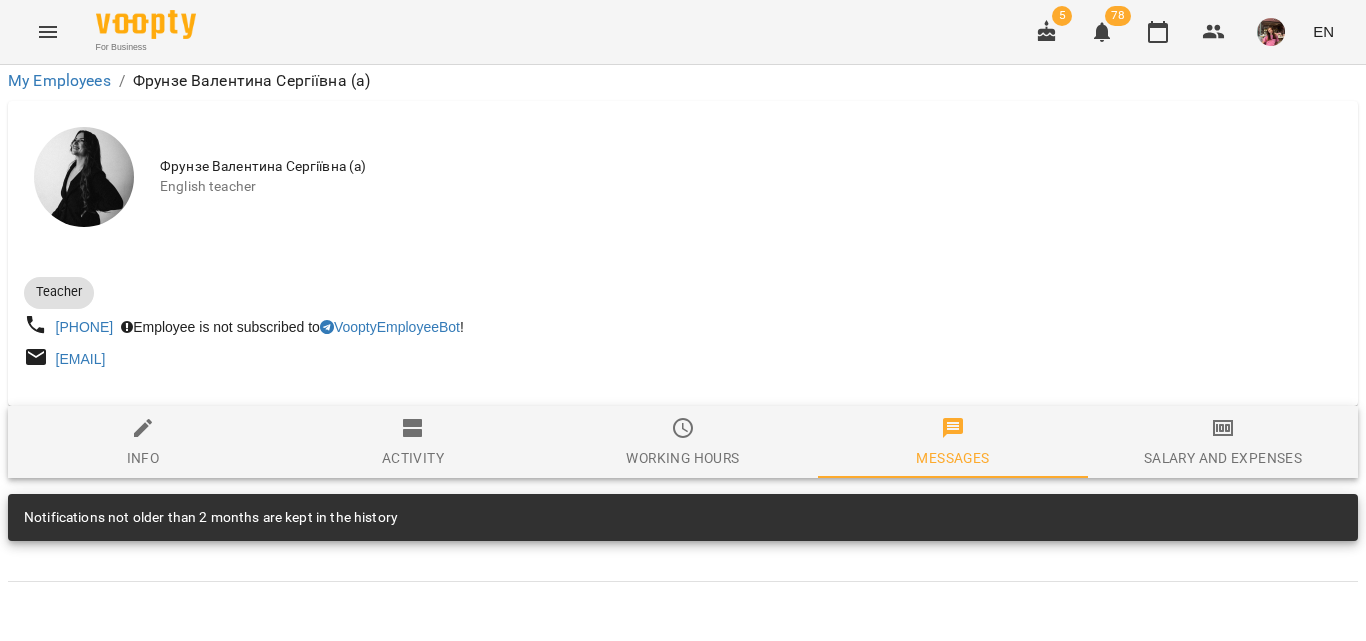 scroll, scrollTop: 0, scrollLeft: 0, axis: both 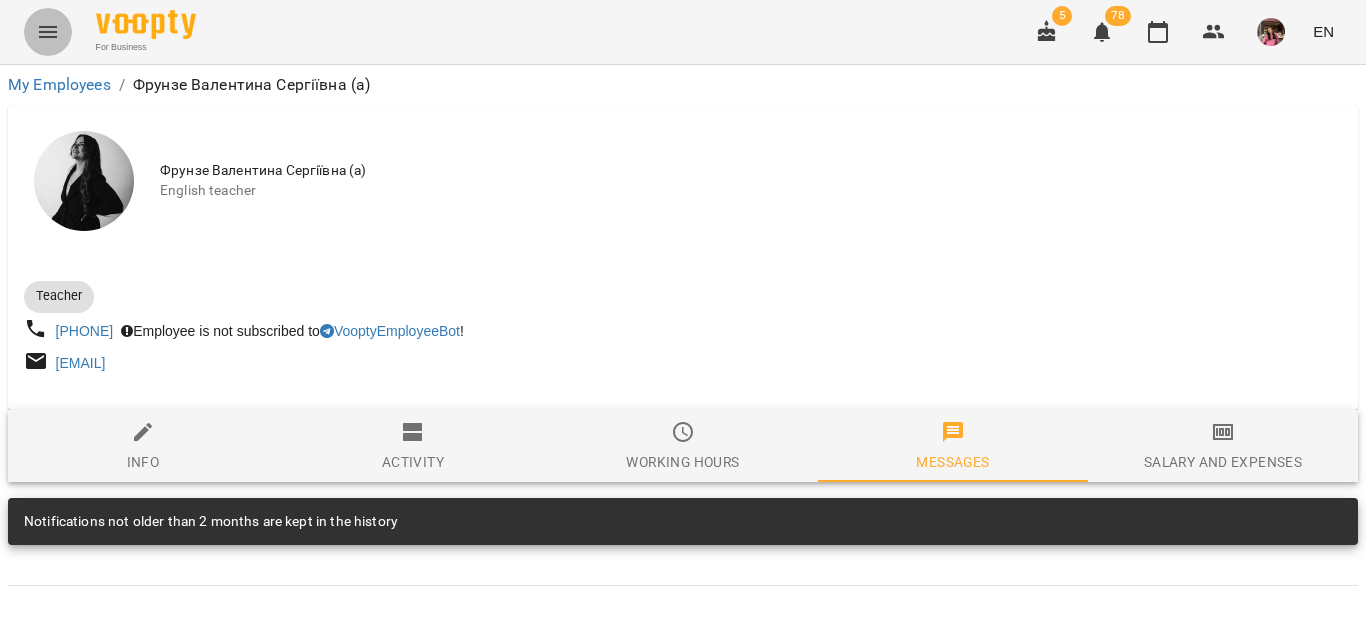 click 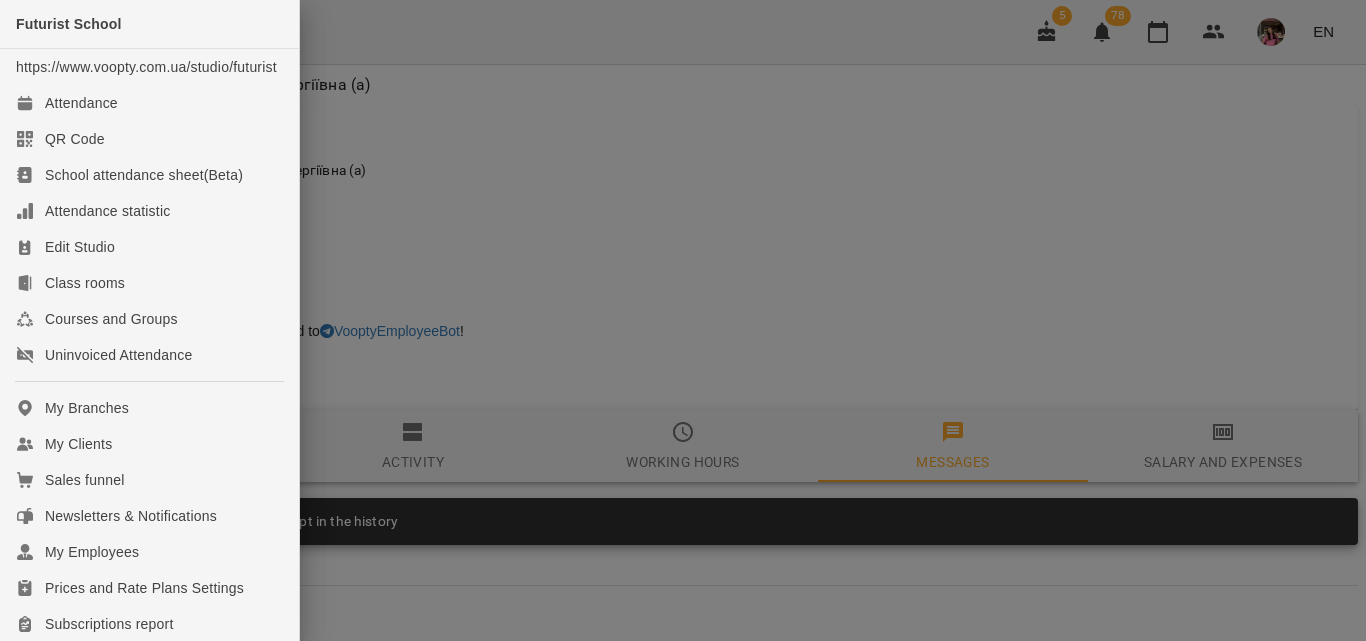 click at bounding box center [683, 320] 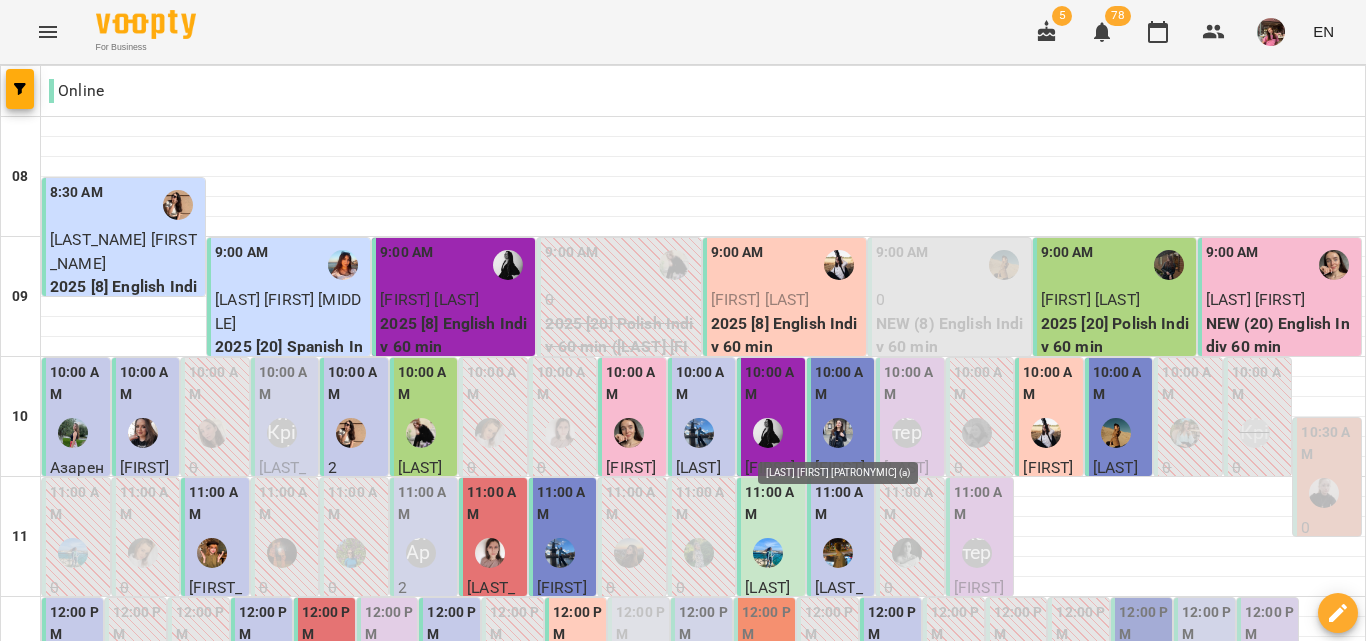 click at bounding box center (838, 433) 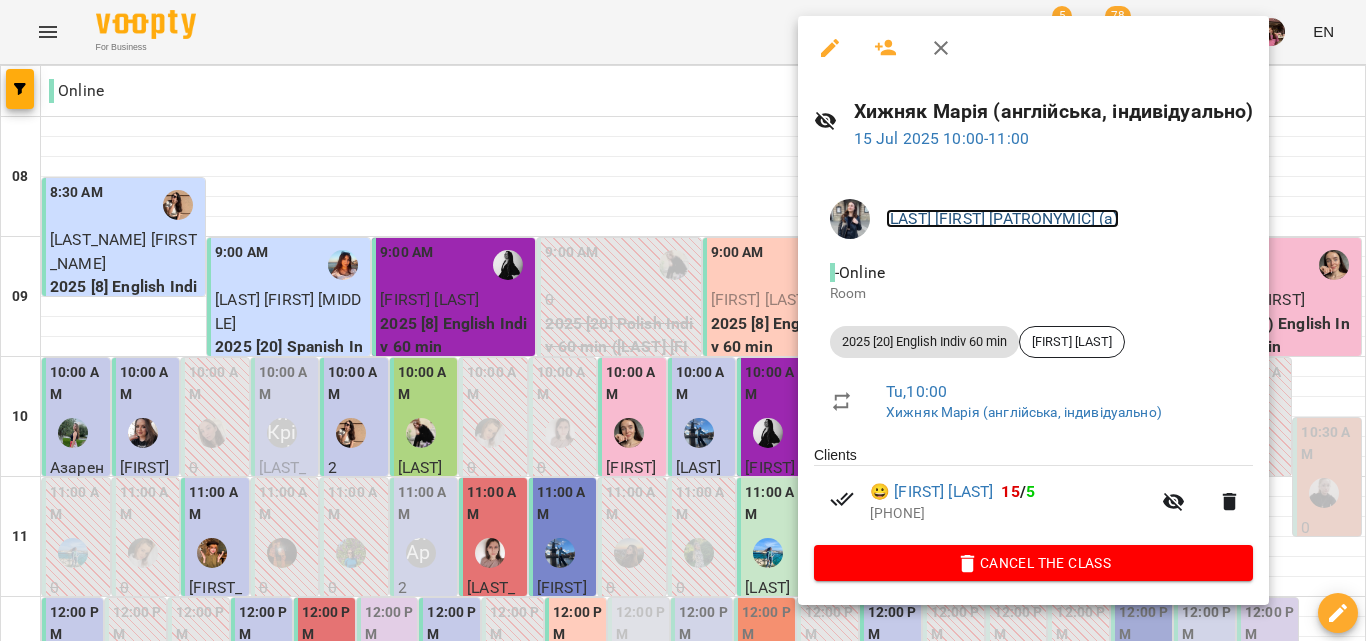 click on "[LAST] [FIRST] [PATRONYMIC] (a)" at bounding box center (1002, 218) 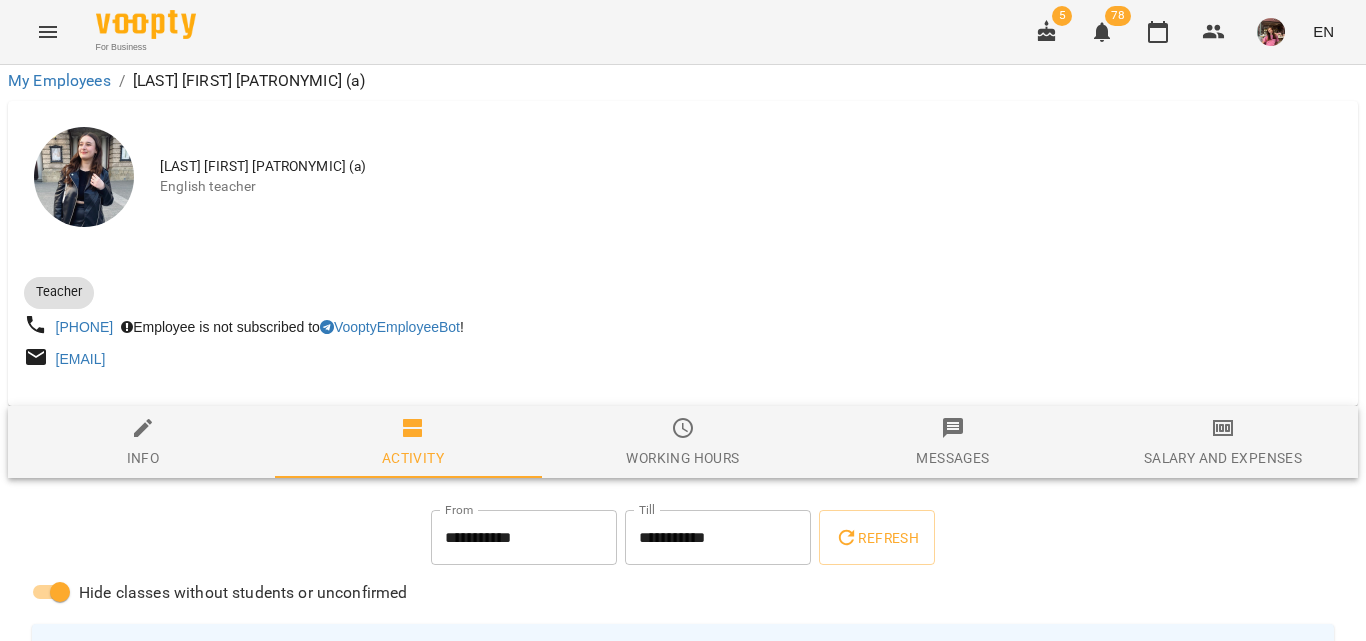 scroll, scrollTop: 200, scrollLeft: 0, axis: vertical 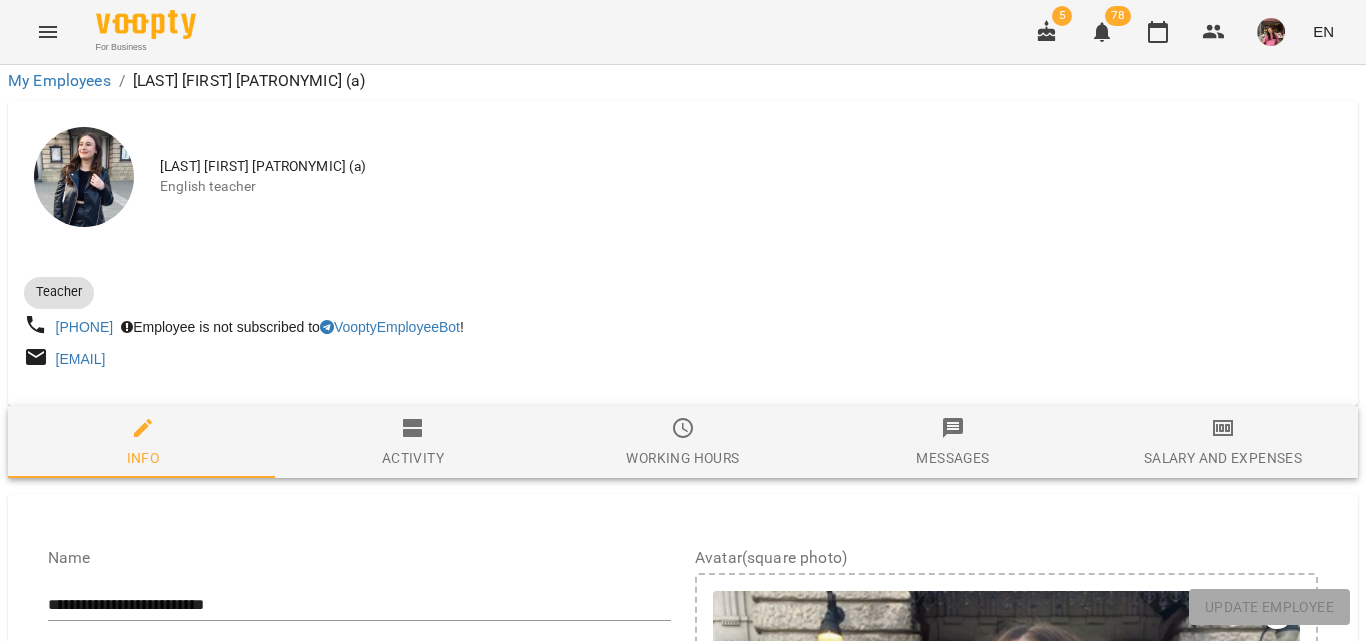 click on "Salary and Expenses" at bounding box center (1223, 443) 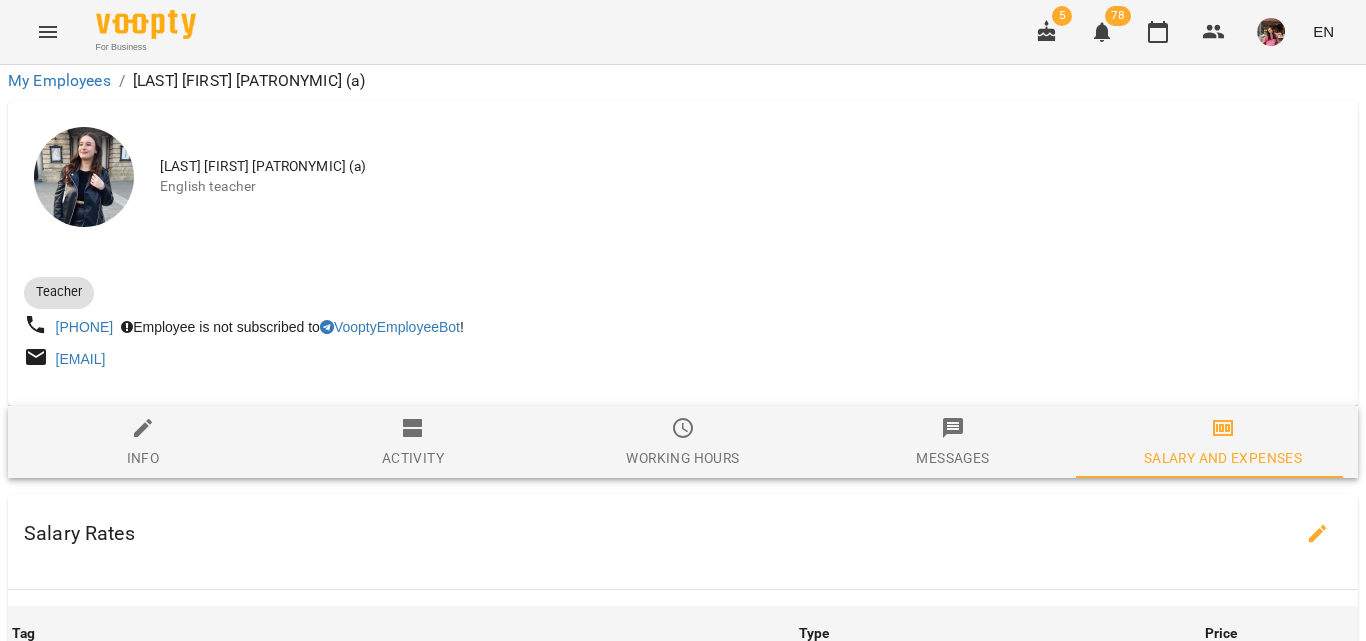 scroll, scrollTop: 1467, scrollLeft: 0, axis: vertical 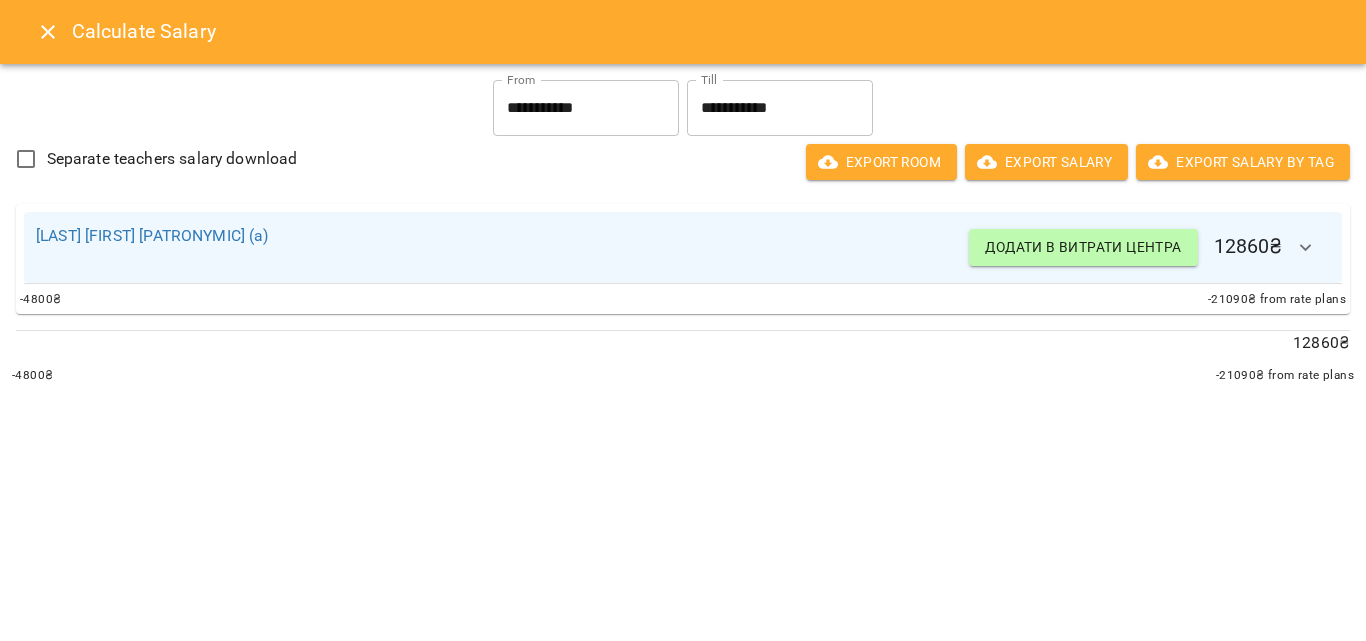 click 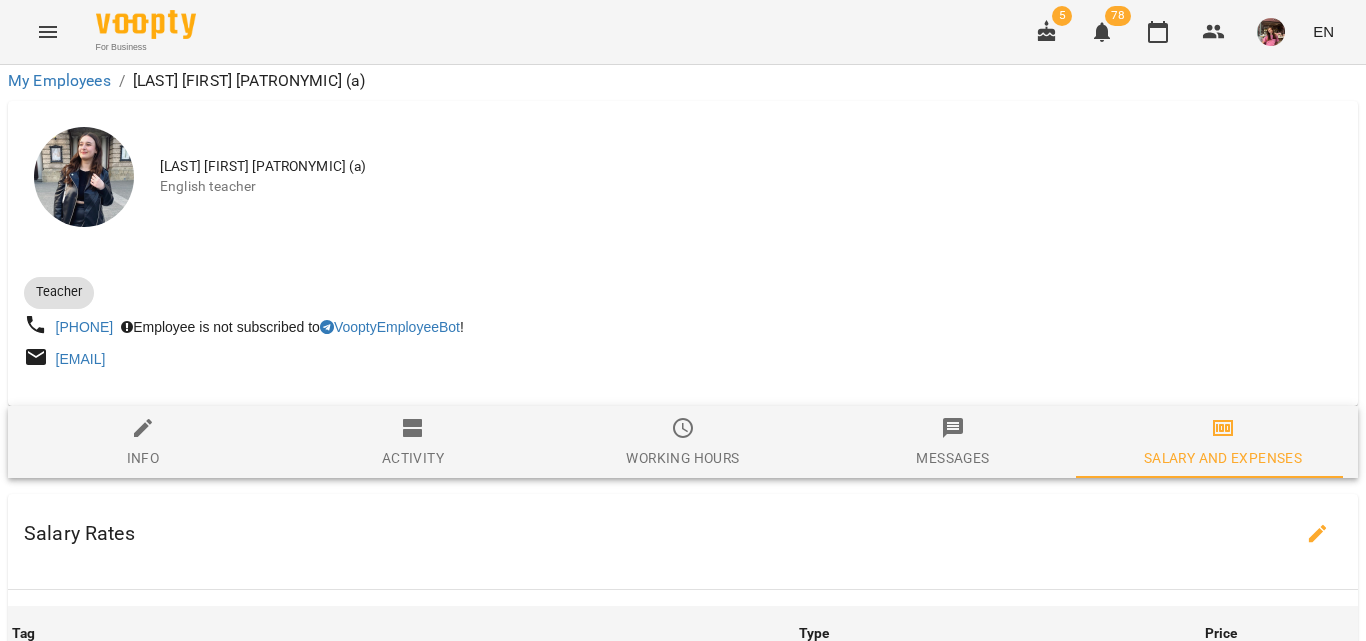 scroll, scrollTop: 0, scrollLeft: 0, axis: both 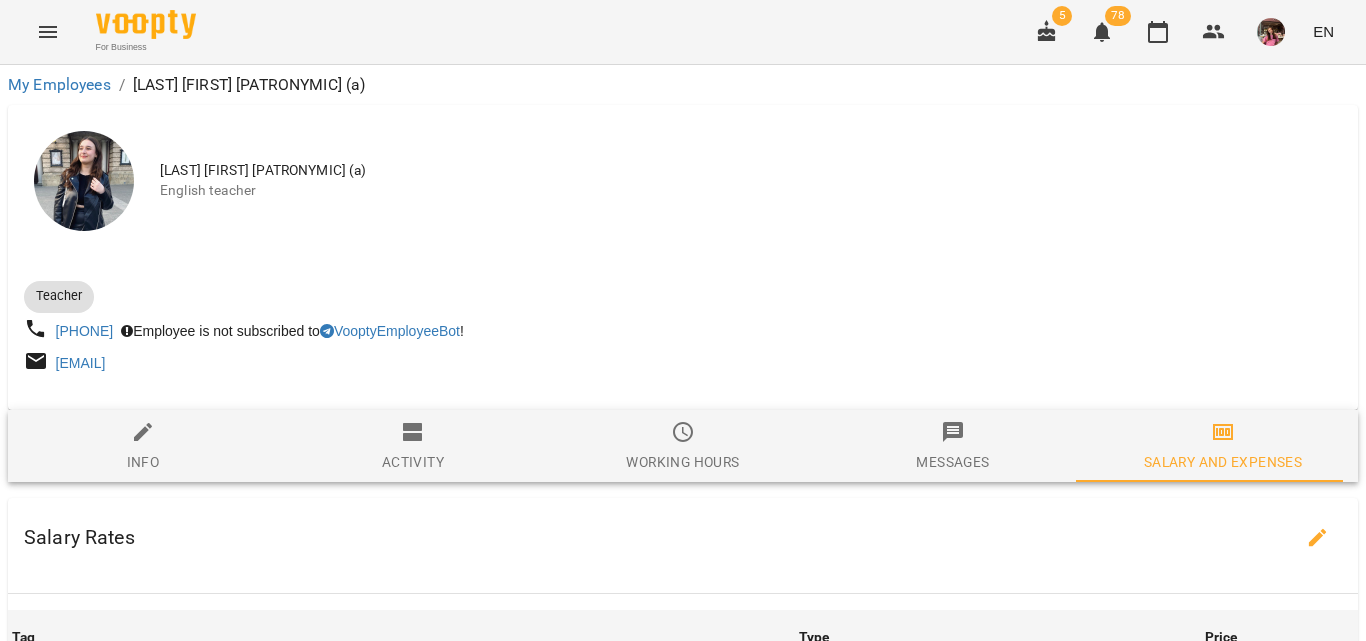 click 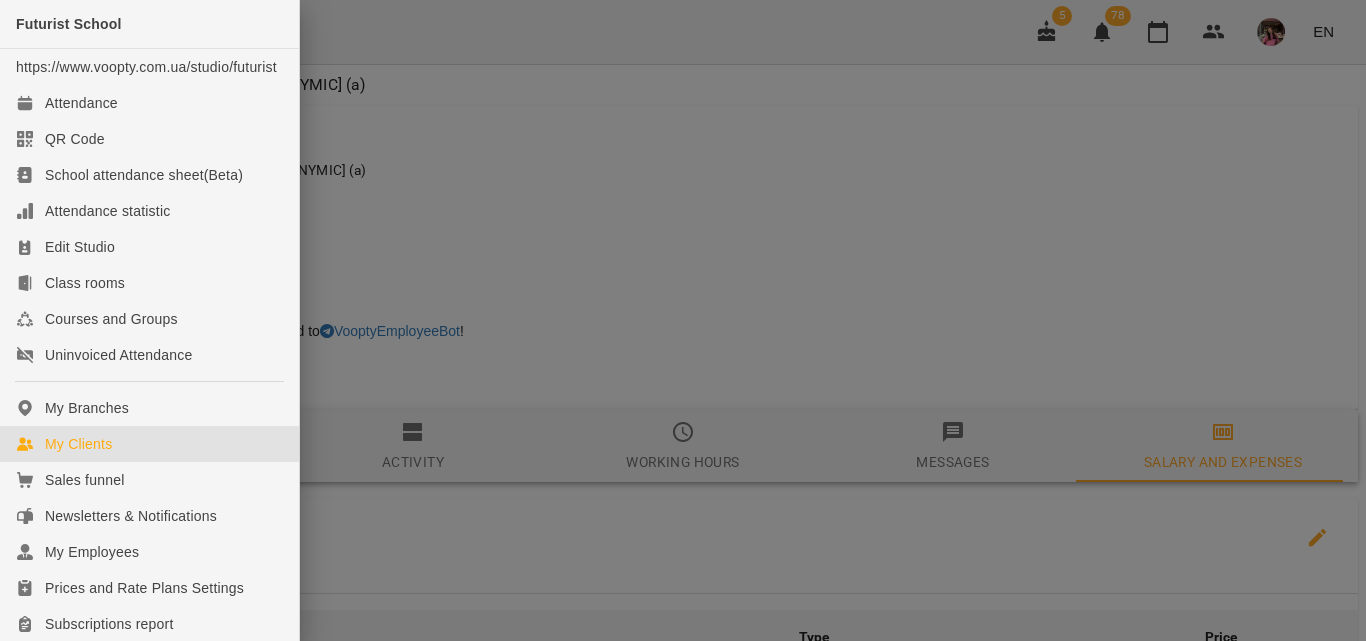 click on "My Clients" at bounding box center [78, 444] 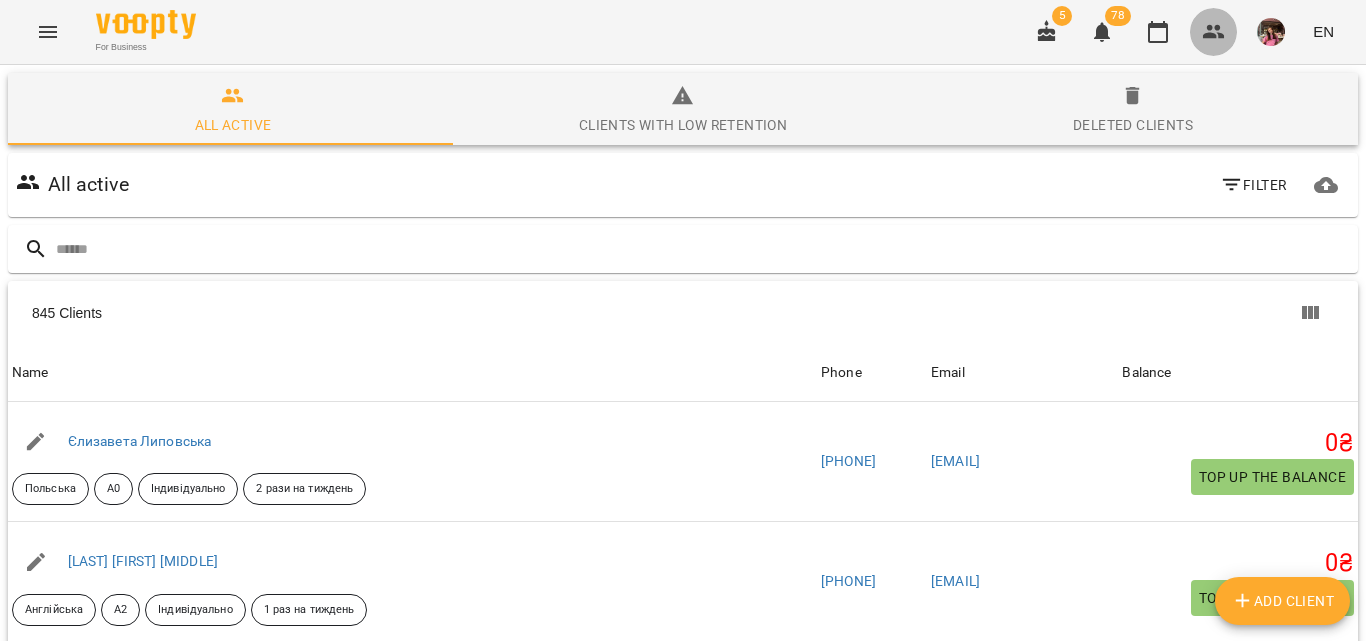 click 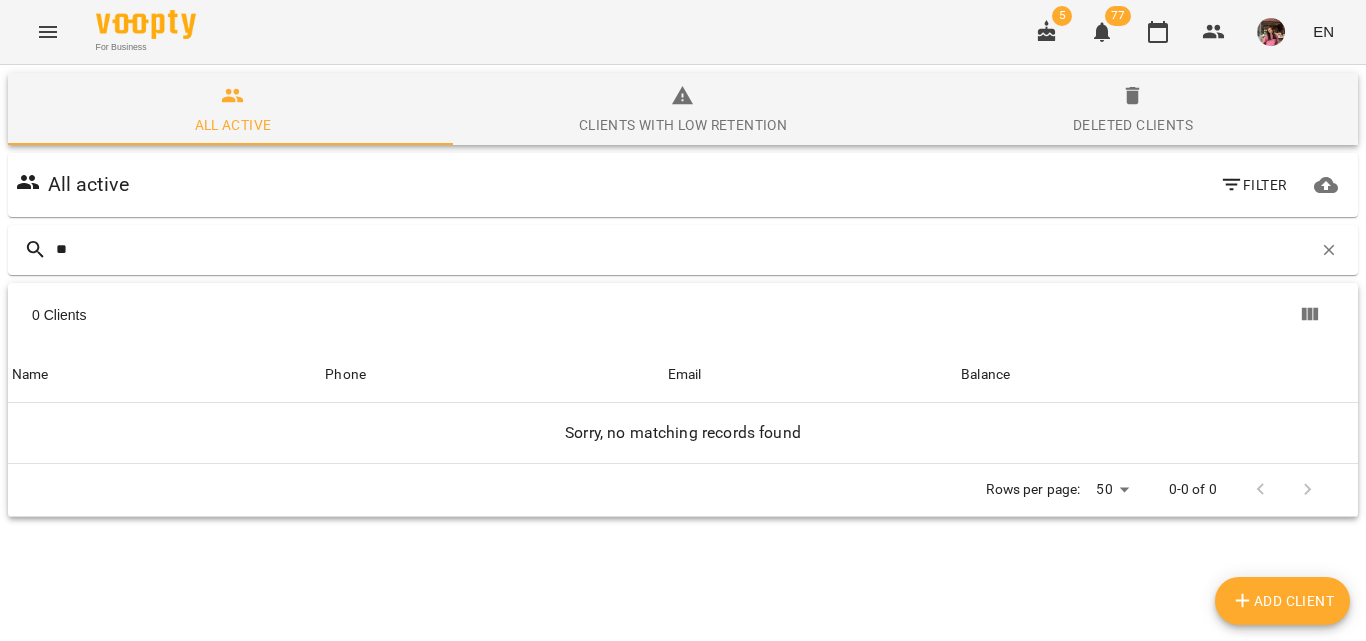 type on "*" 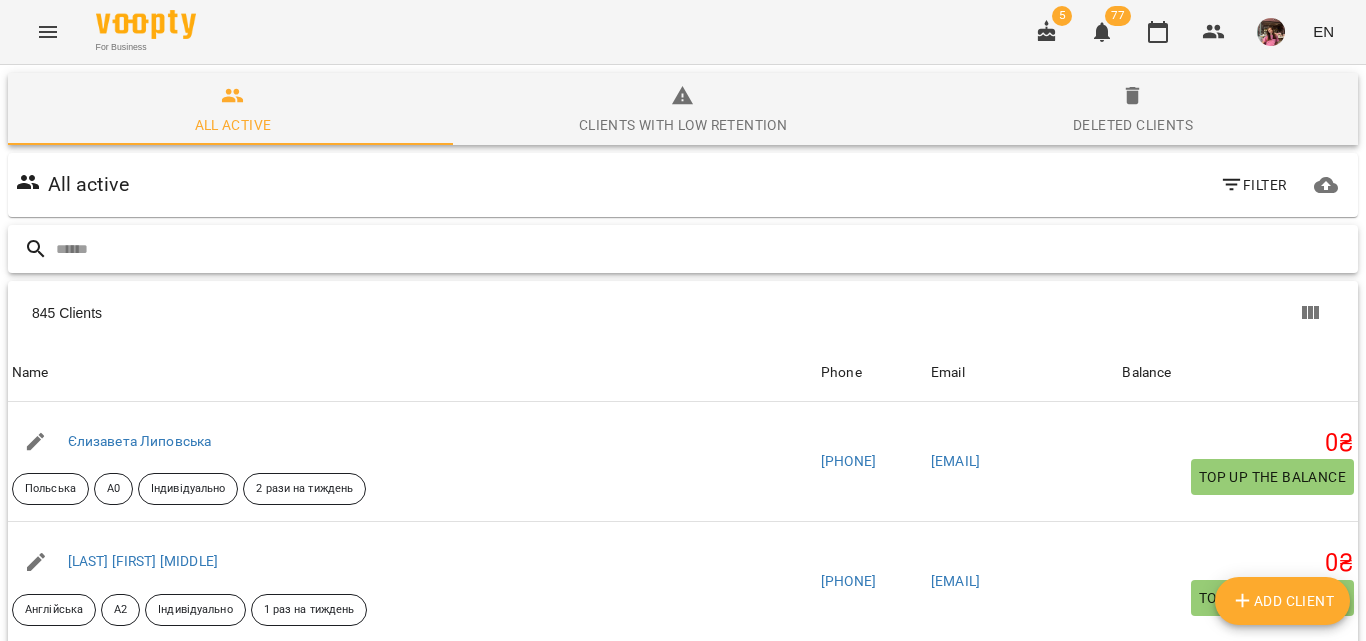 click at bounding box center (703, 249) 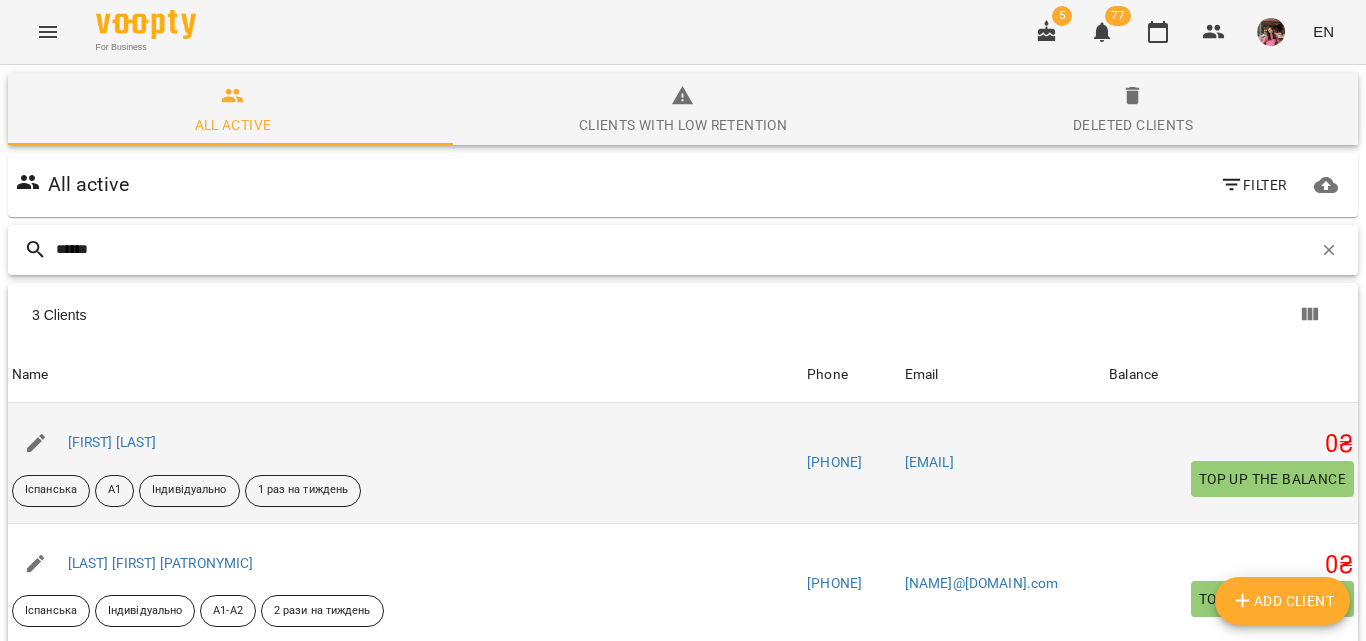 scroll, scrollTop: 0, scrollLeft: 0, axis: both 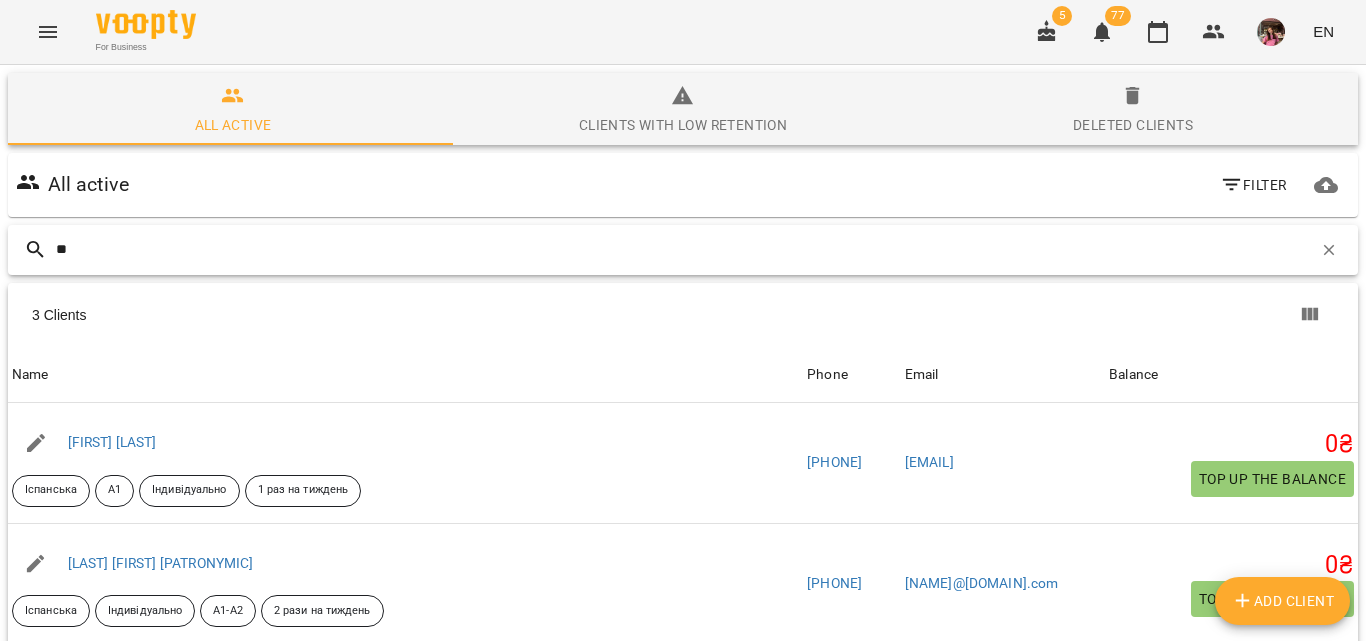 type on "*" 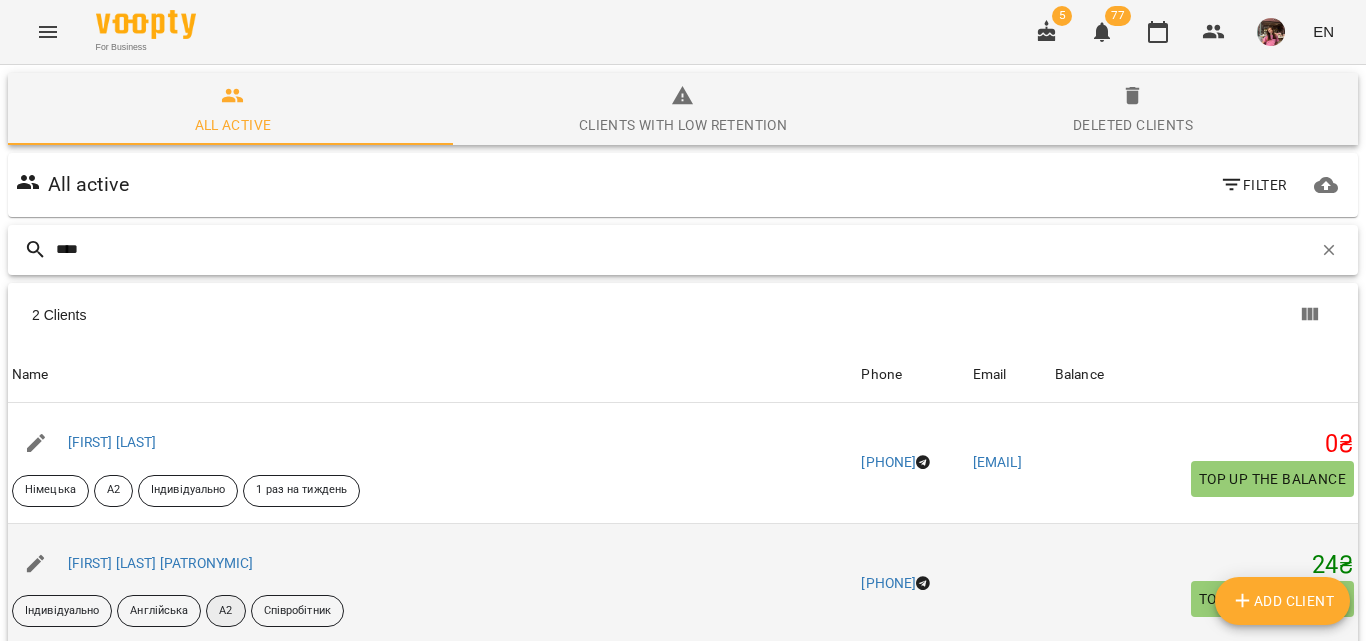 scroll, scrollTop: 100, scrollLeft: 0, axis: vertical 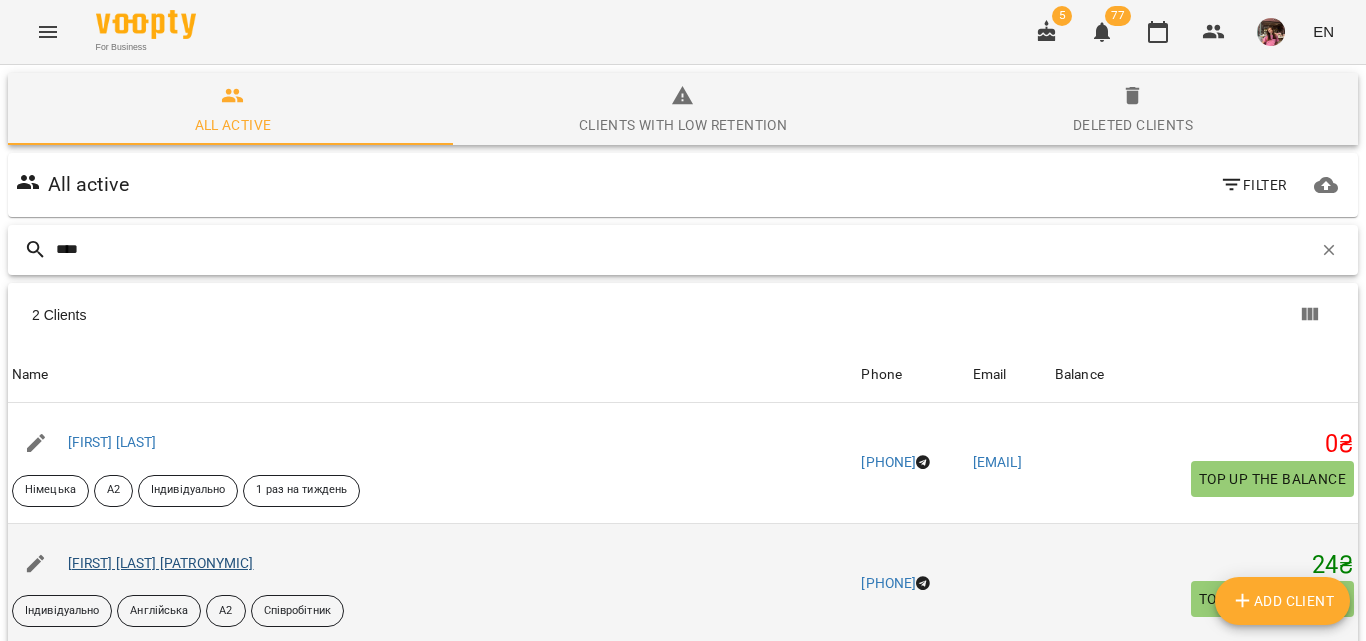 type on "****" 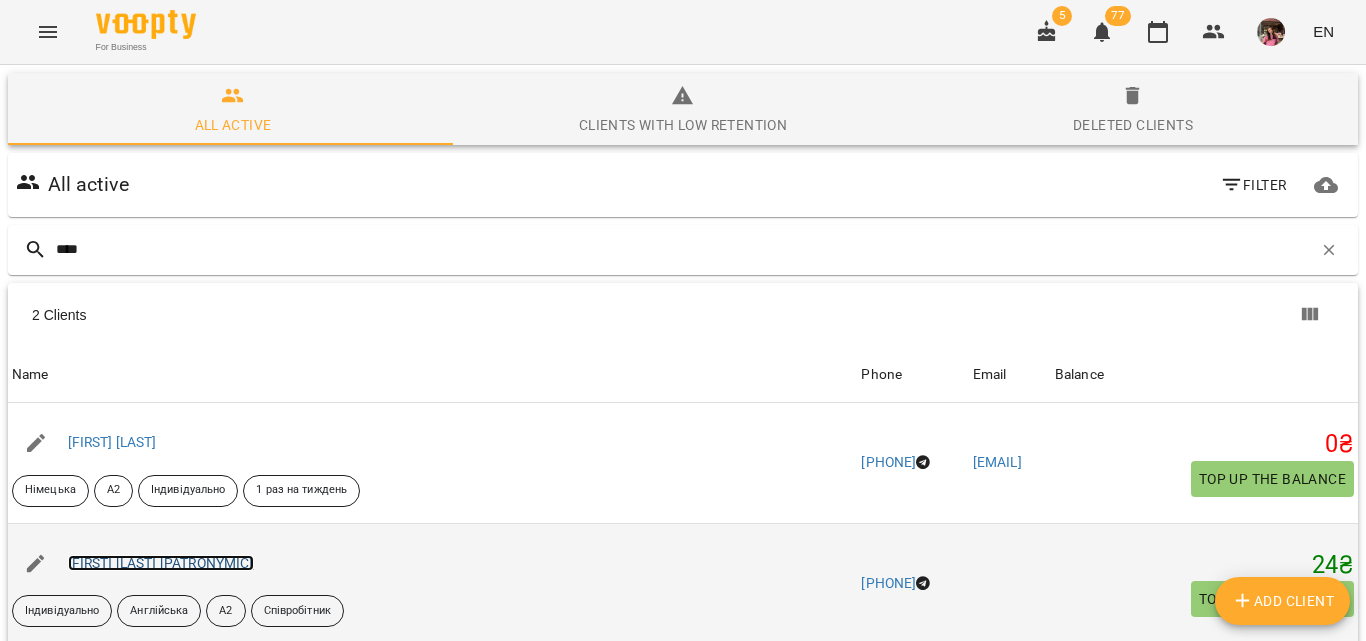 click on "[FIRST] [LAST] [PATRONYMIC]" at bounding box center [161, 563] 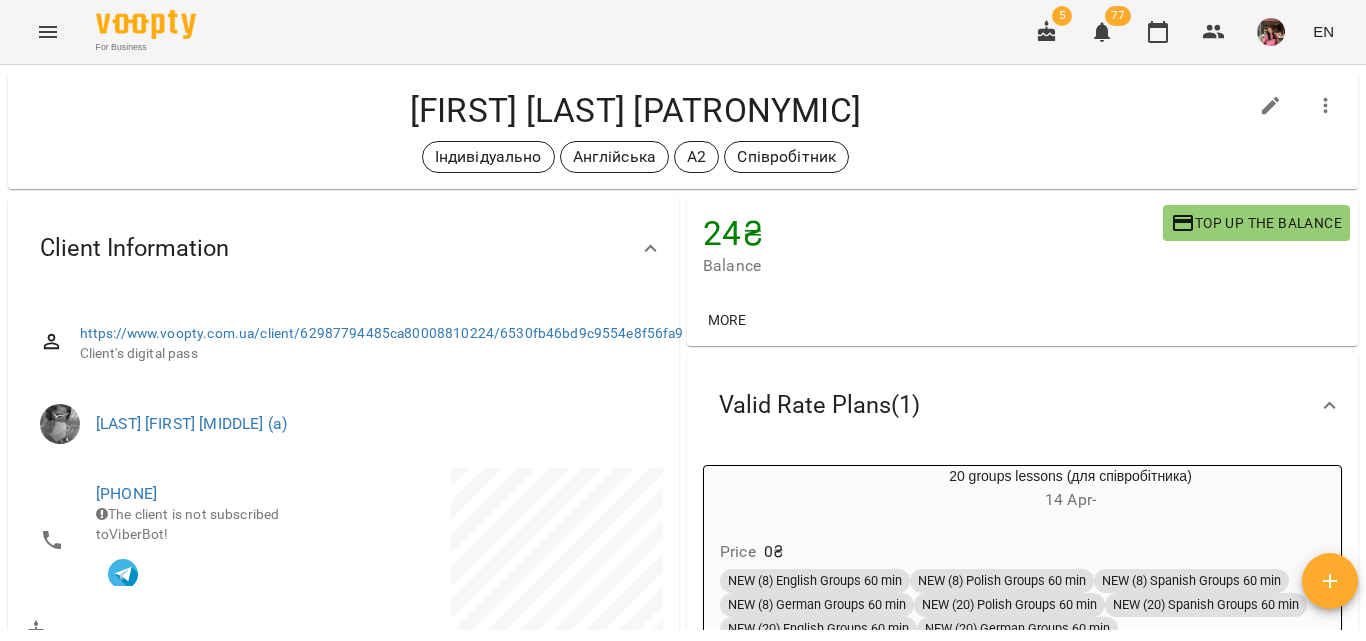 scroll, scrollTop: 0, scrollLeft: 0, axis: both 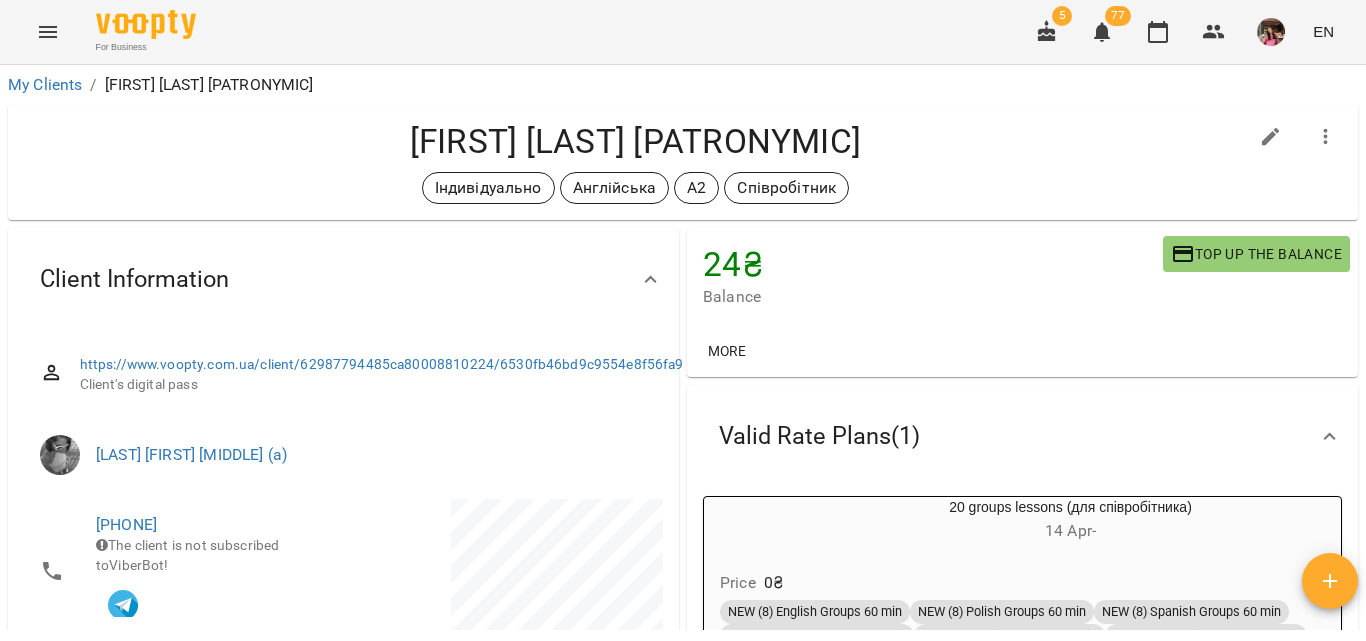 click 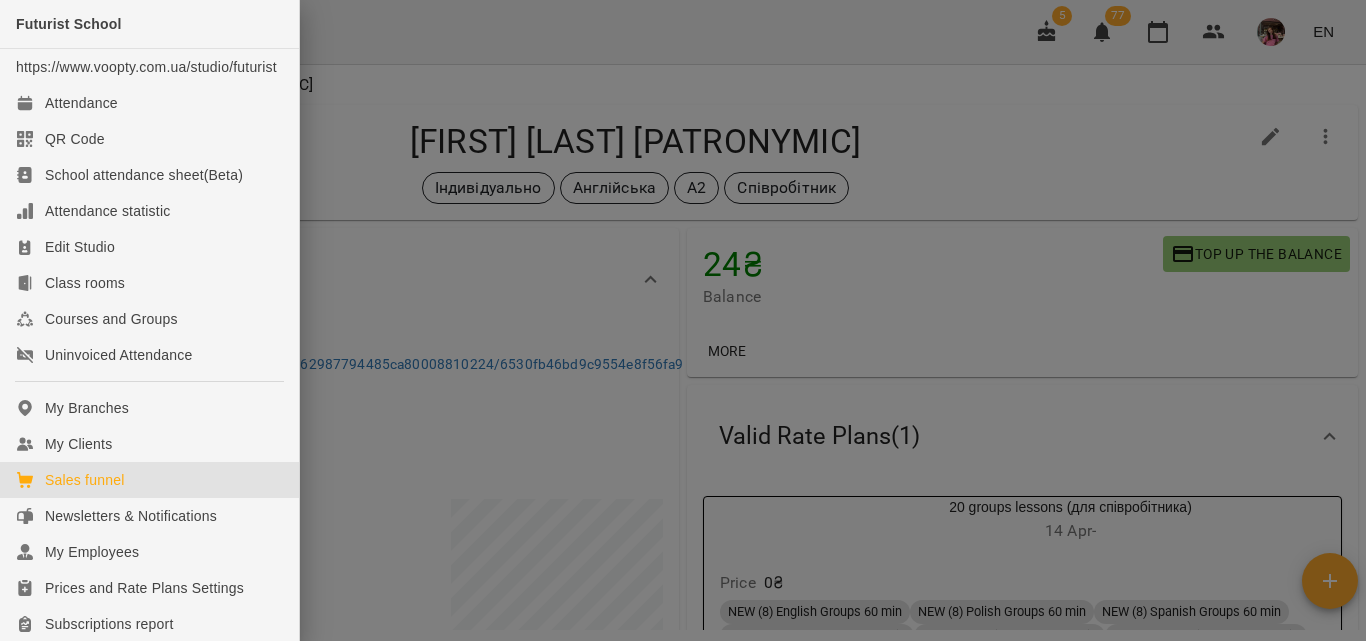 click on "Sales funnel" at bounding box center (84, 480) 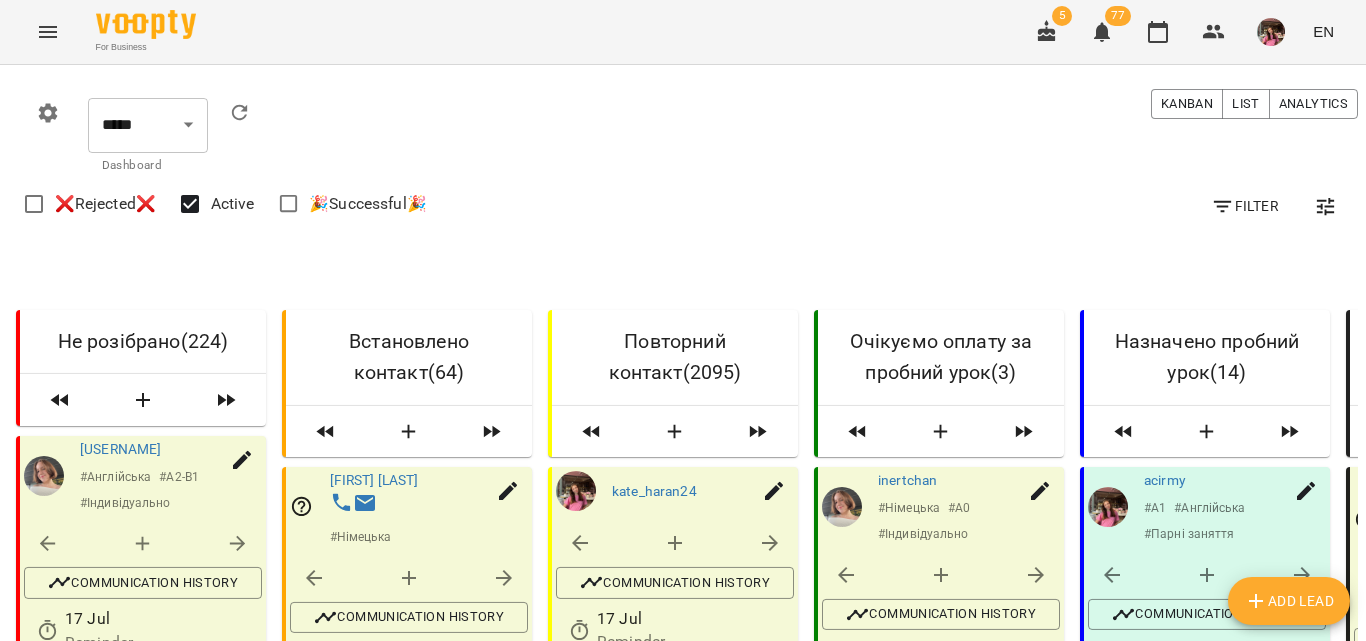 scroll, scrollTop: 300, scrollLeft: 0, axis: vertical 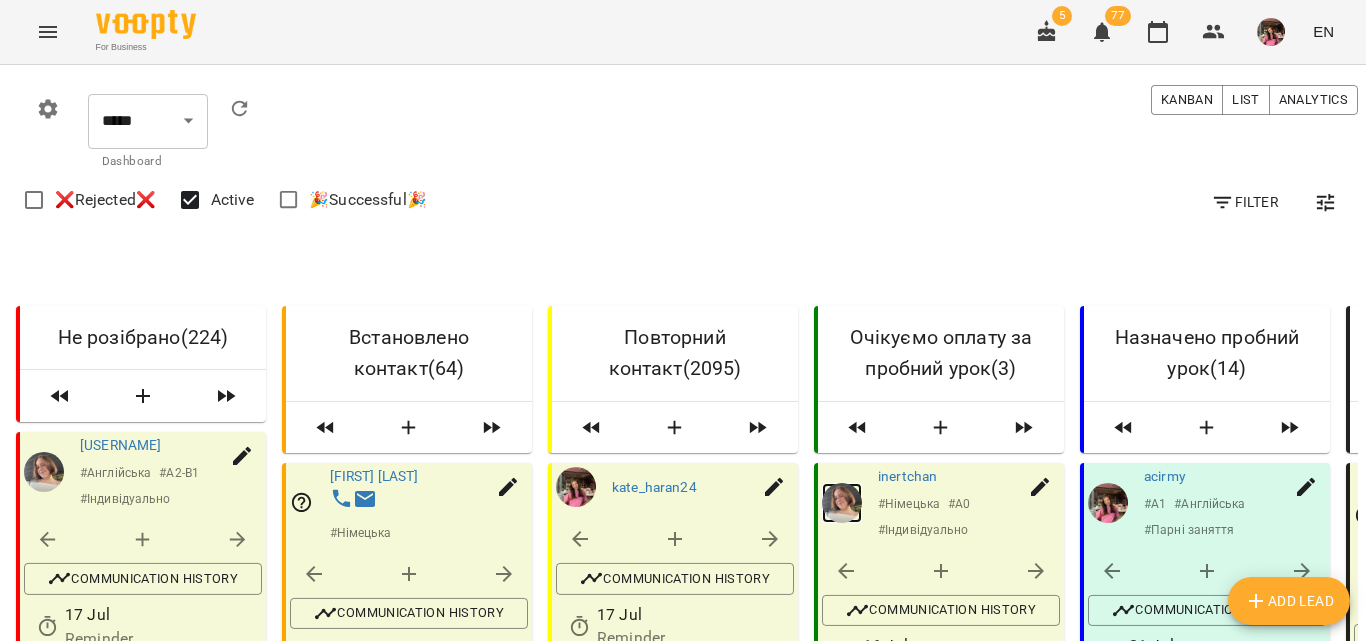 click at bounding box center (842, 503) 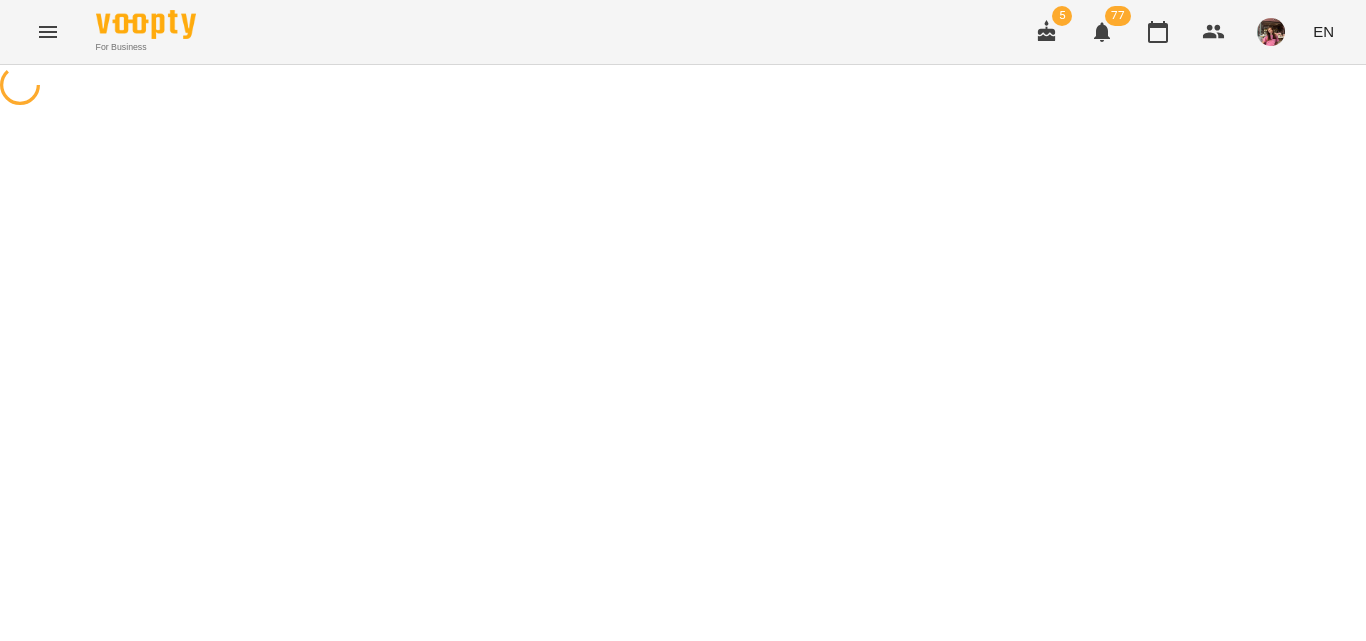 scroll, scrollTop: 0, scrollLeft: 0, axis: both 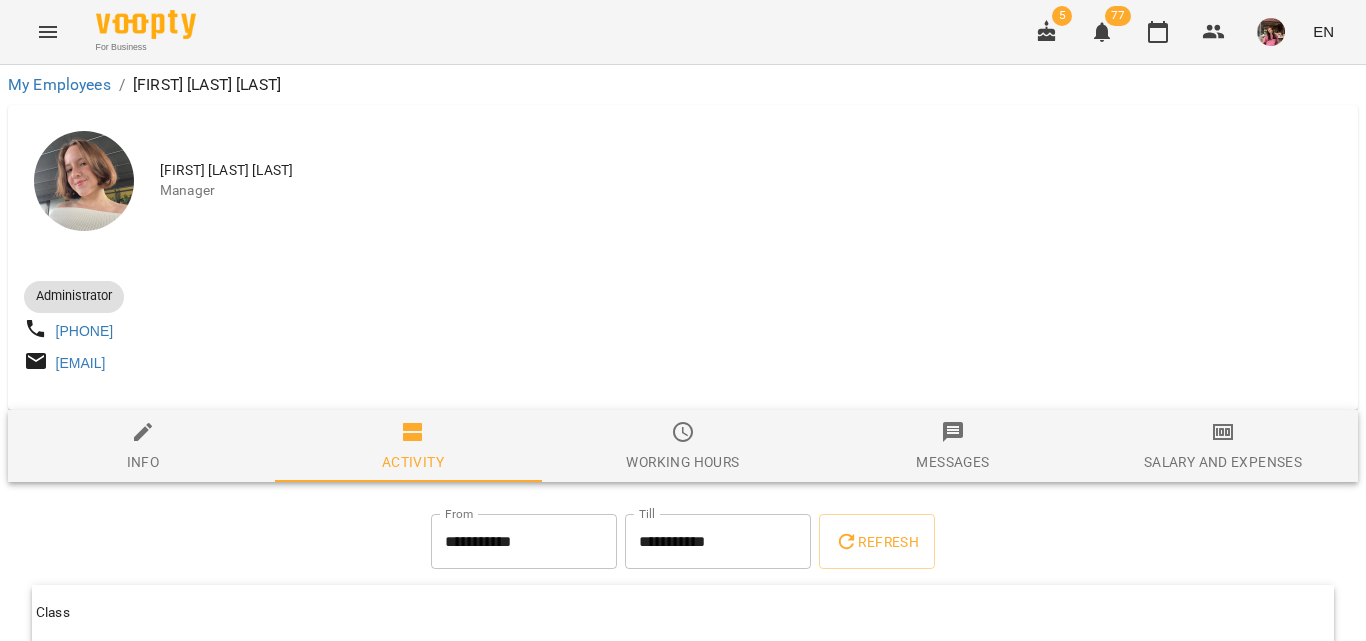 click 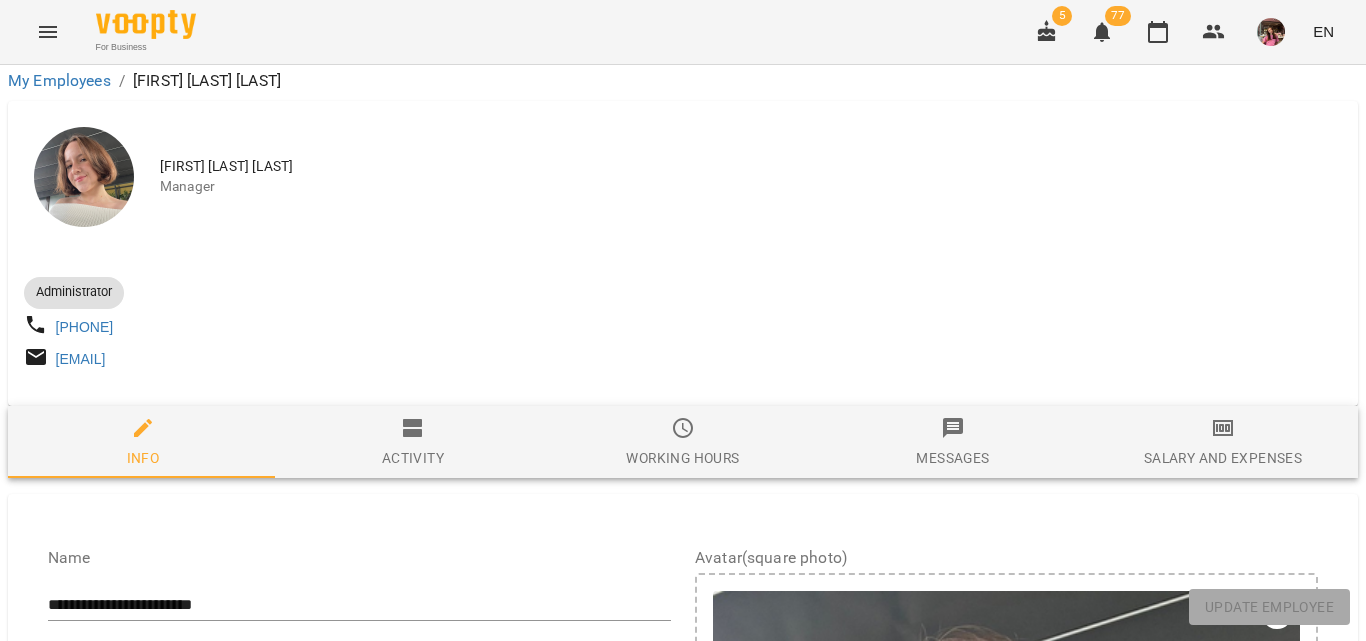 scroll, scrollTop: 139, scrollLeft: 0, axis: vertical 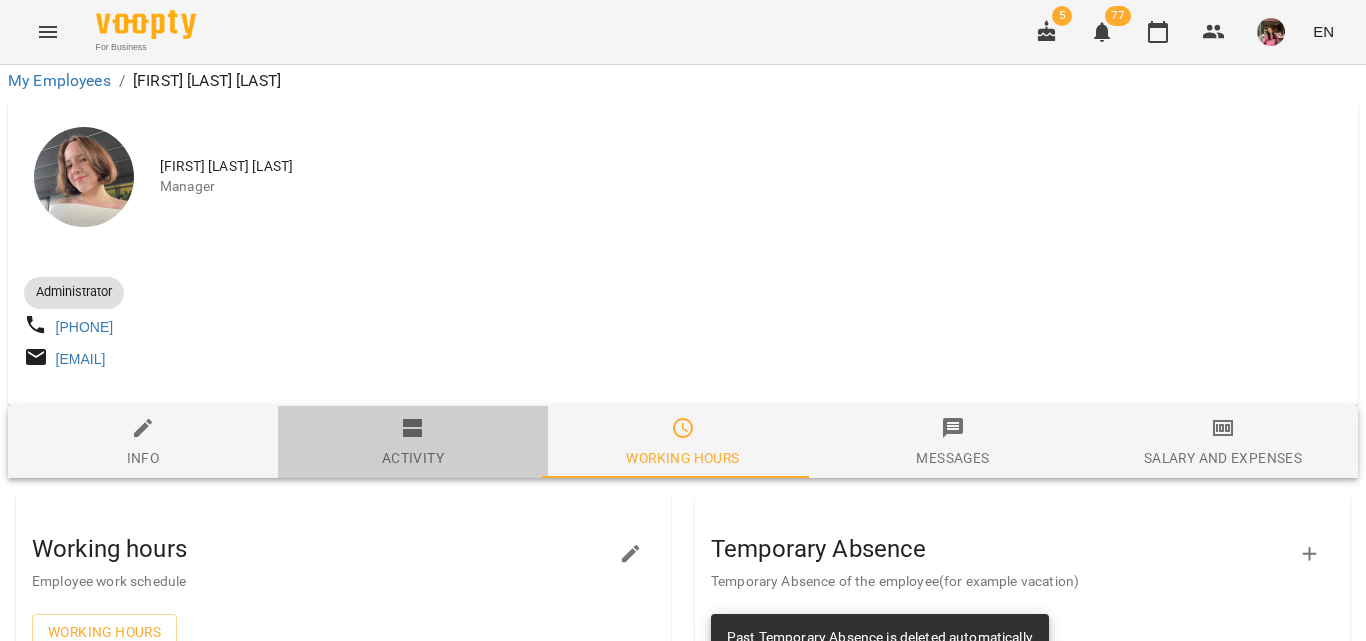 click on "Activity" at bounding box center (413, 443) 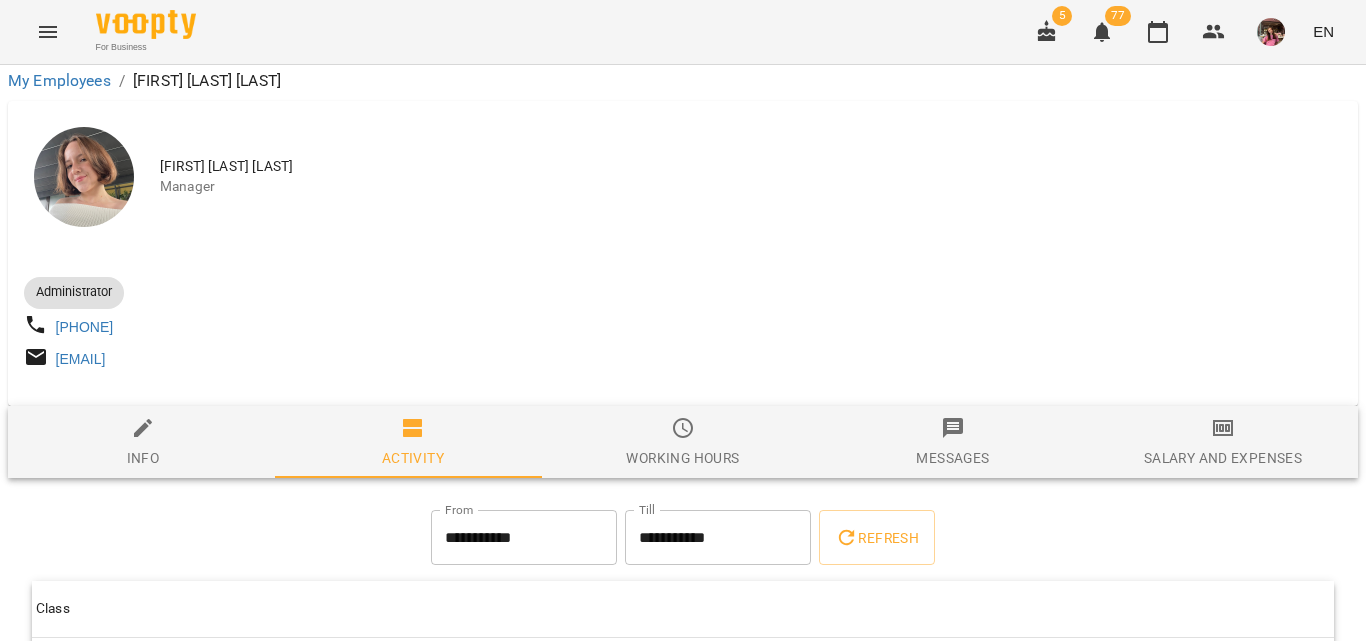 scroll, scrollTop: 168, scrollLeft: 0, axis: vertical 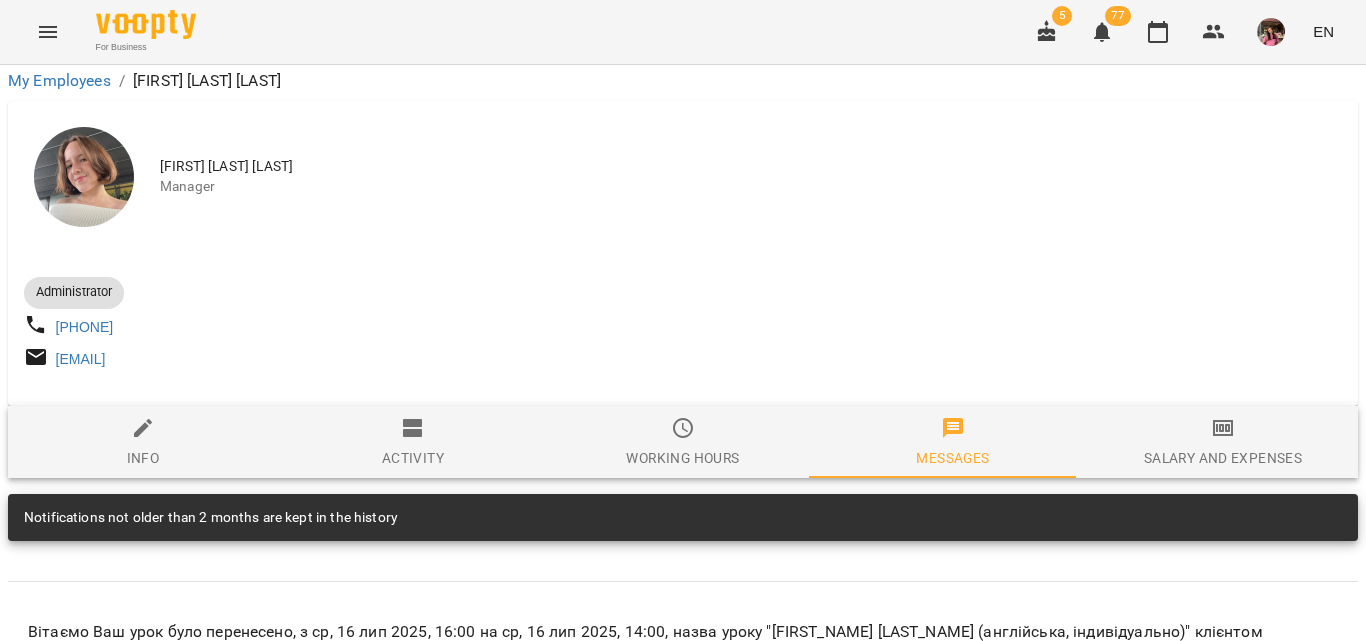 click on "Salary and Expenses" at bounding box center (1223, 443) 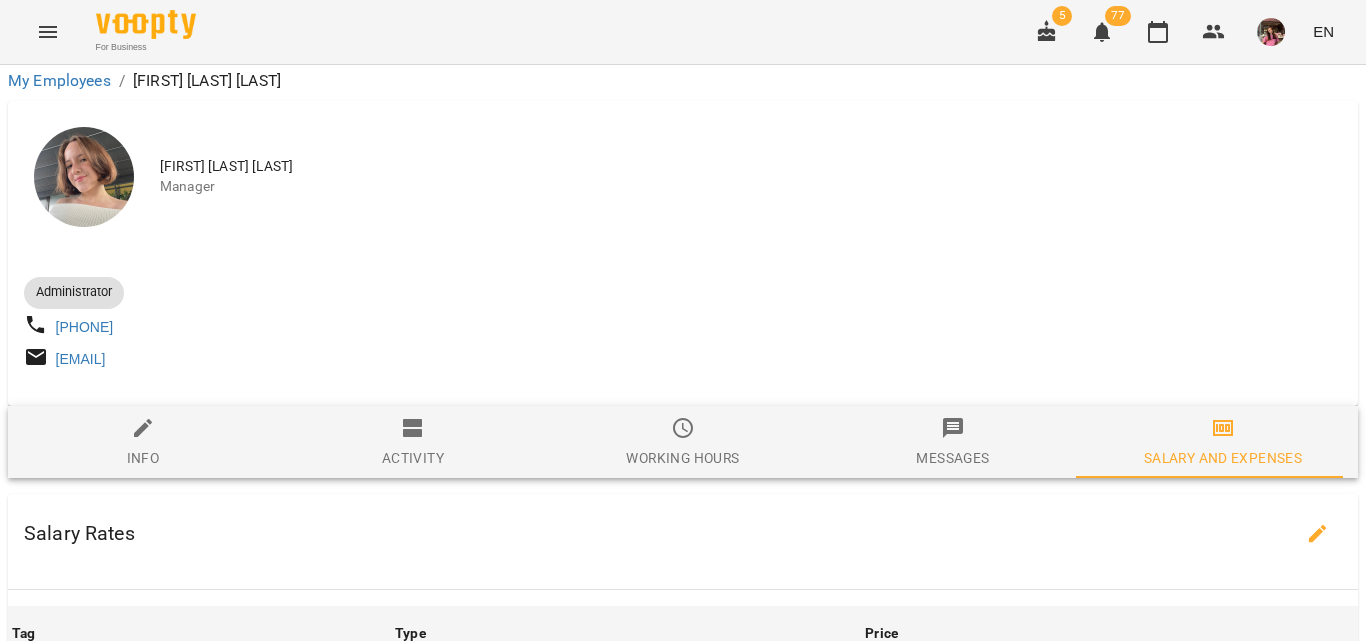 scroll, scrollTop: 0, scrollLeft: 0, axis: both 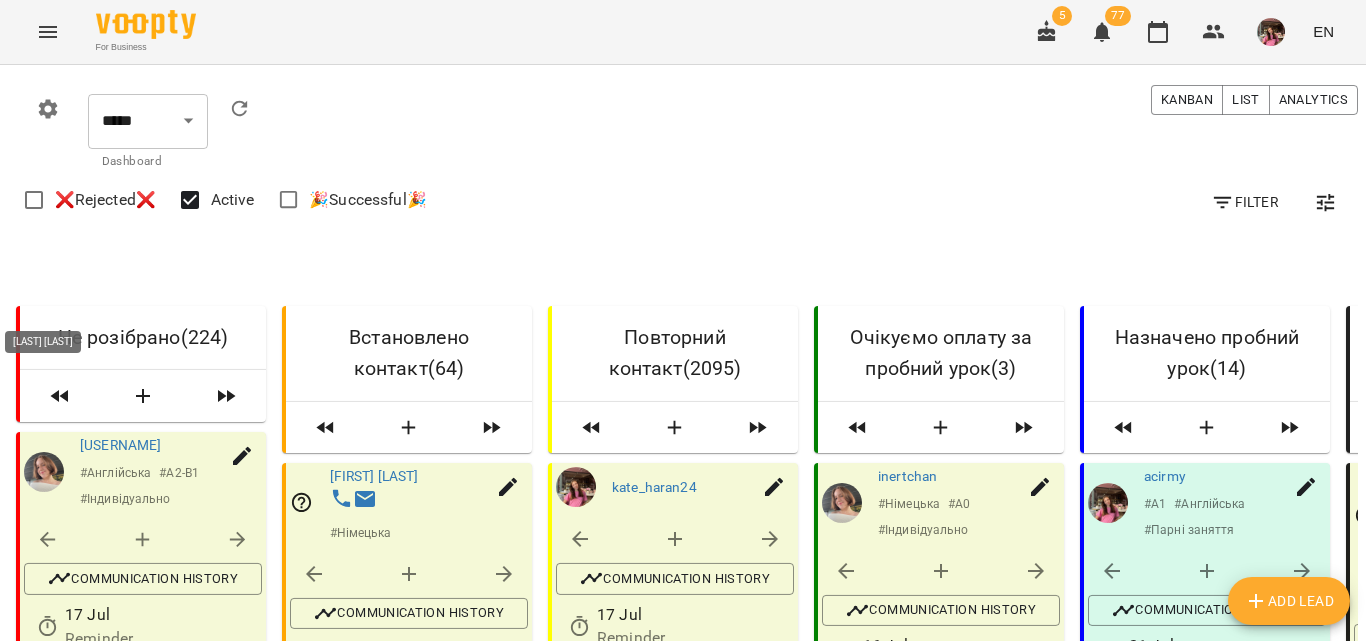 click on "[LAST] [LAST]" at bounding box center (44, 778) 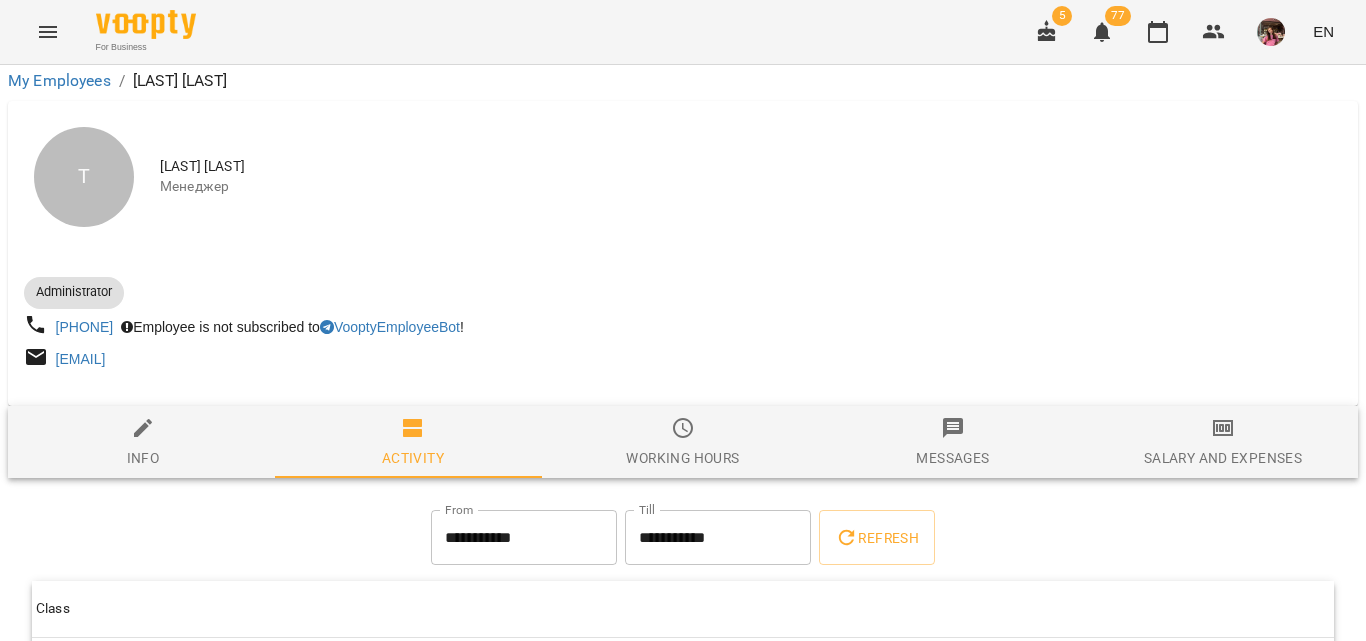 scroll, scrollTop: 161, scrollLeft: 0, axis: vertical 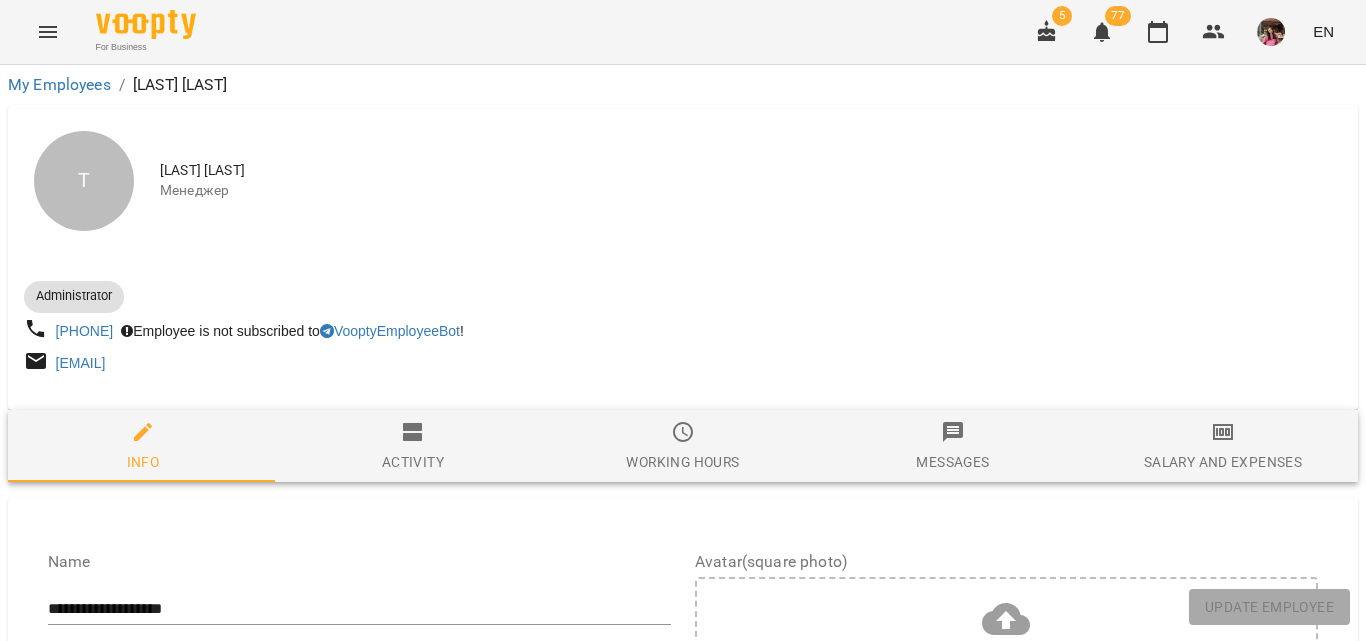 click on "Salary and Expenses" at bounding box center [1223, 447] 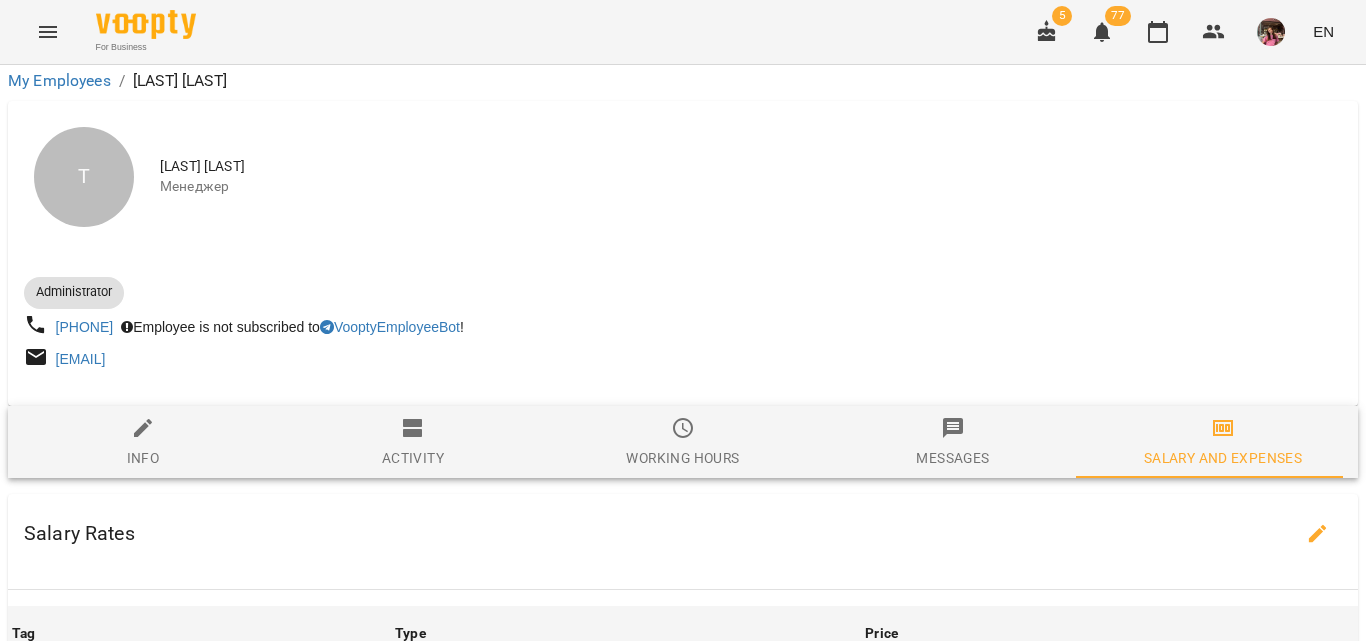 scroll, scrollTop: 169, scrollLeft: 0, axis: vertical 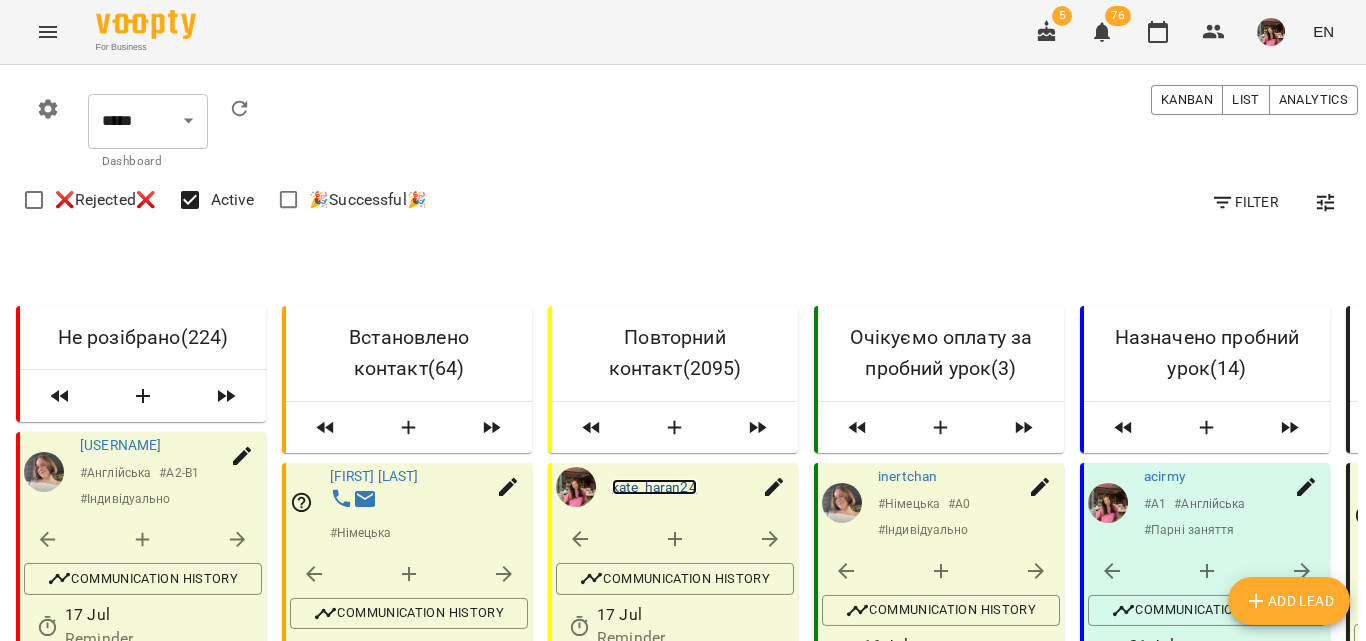 click on "kate_haran24" at bounding box center [654, 486] 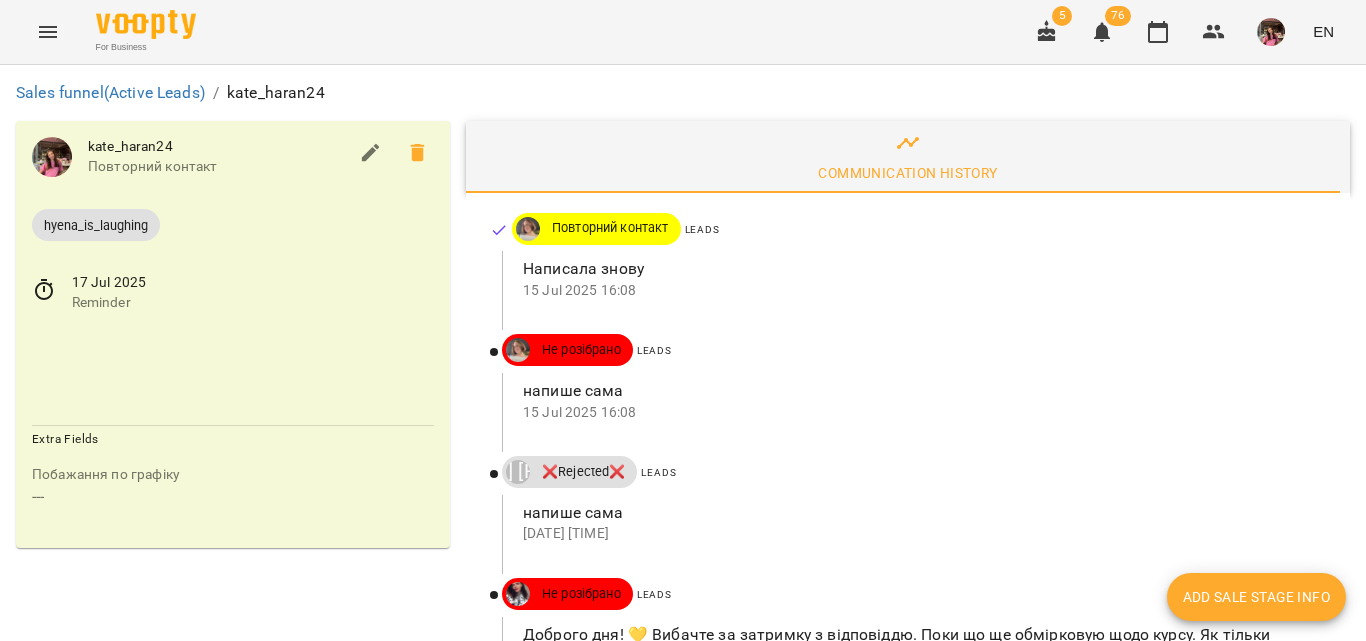 scroll, scrollTop: 0, scrollLeft: 0, axis: both 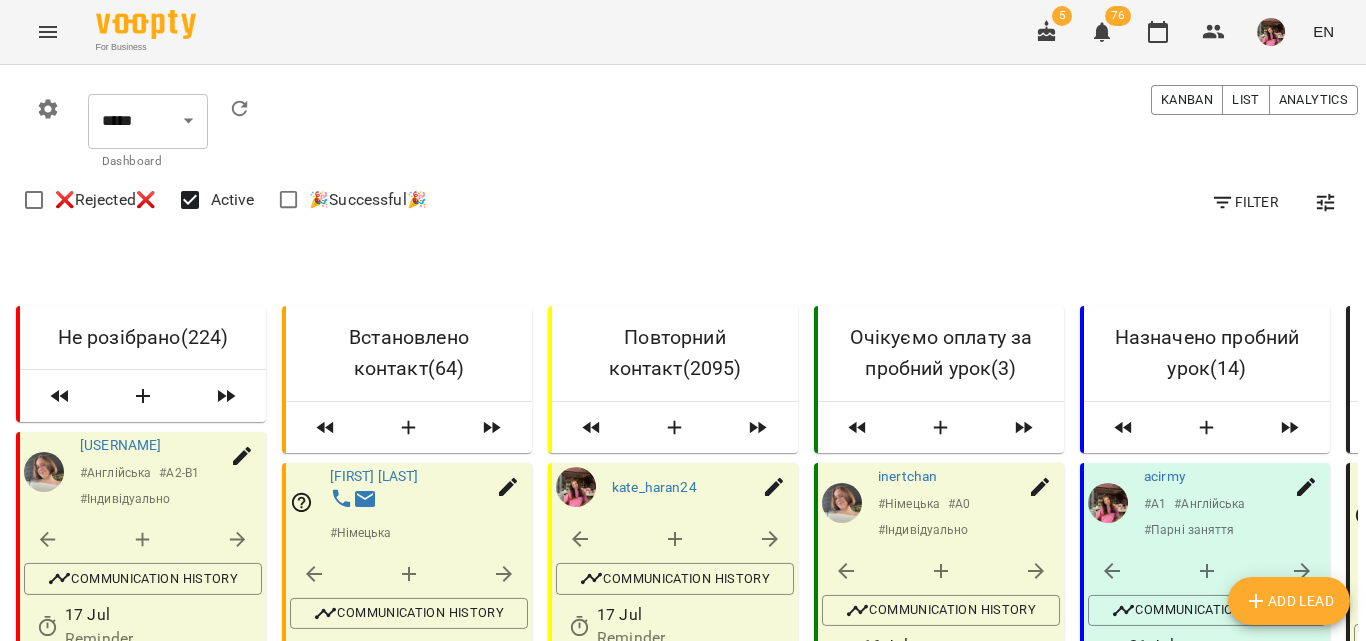 click on "Лукомська Марина" at bounding box center [1190, 819] 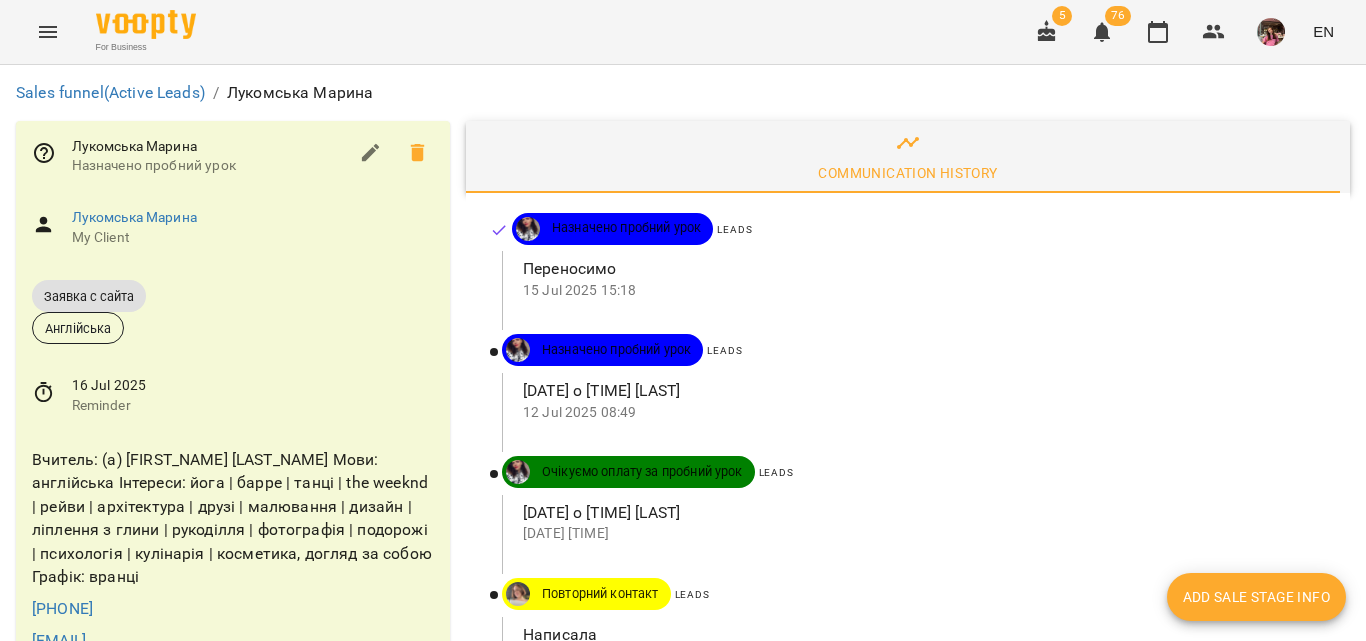 scroll, scrollTop: 535, scrollLeft: 0, axis: vertical 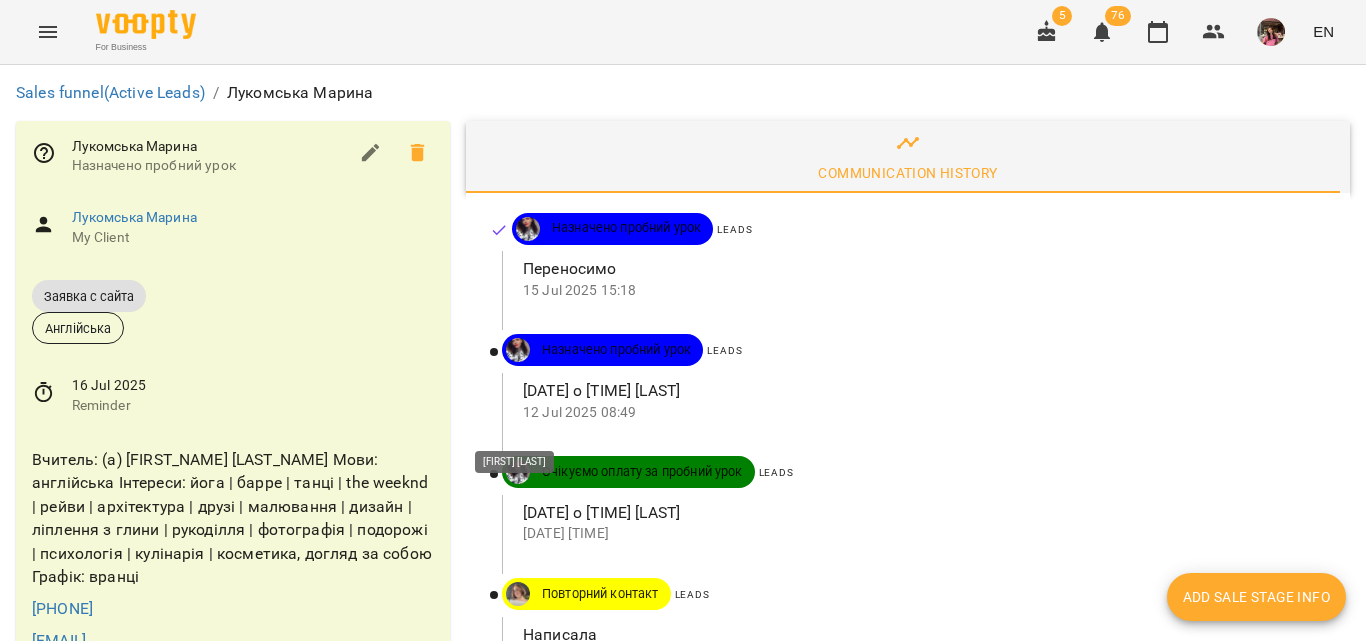 click on "[FIRST] [LAST]" at bounding box center [518, 960] 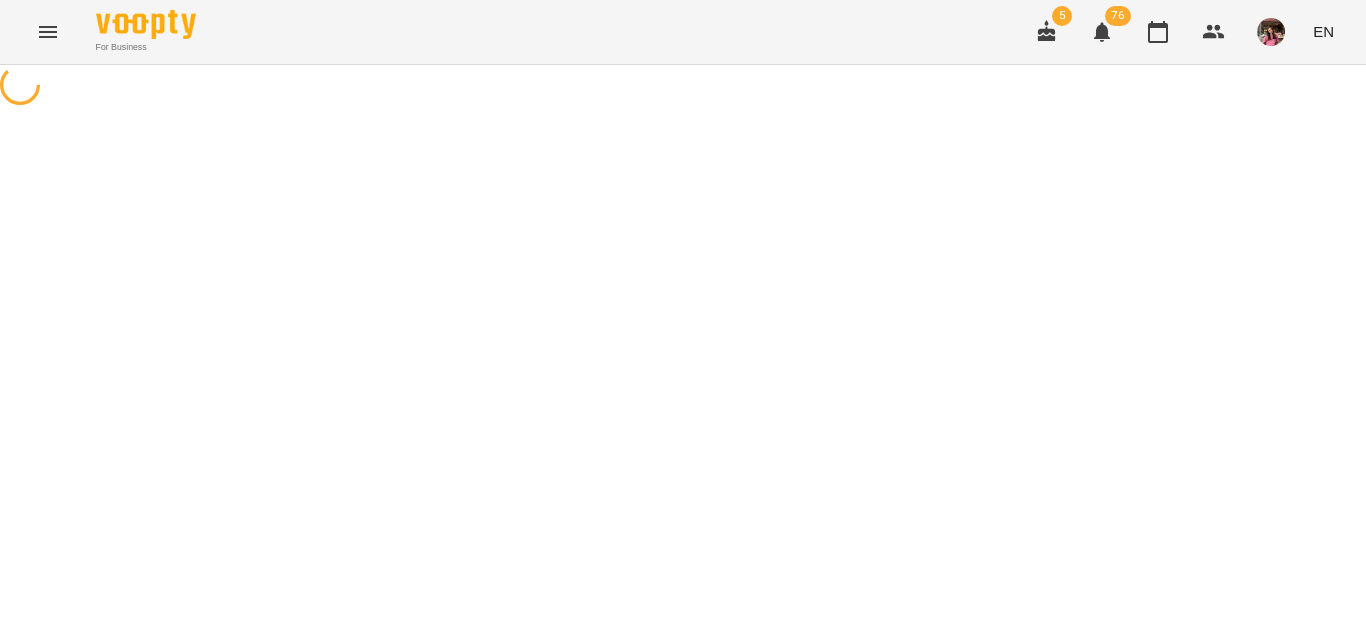 scroll, scrollTop: 0, scrollLeft: 0, axis: both 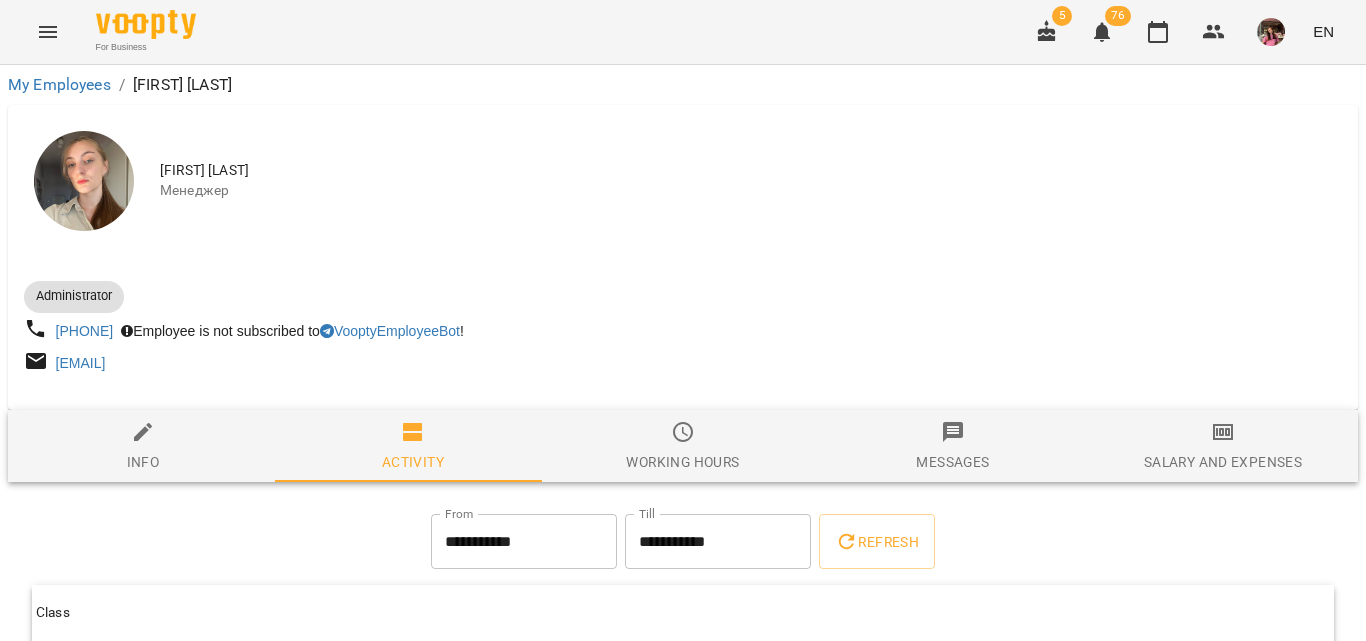 click on "Info" at bounding box center [143, 447] 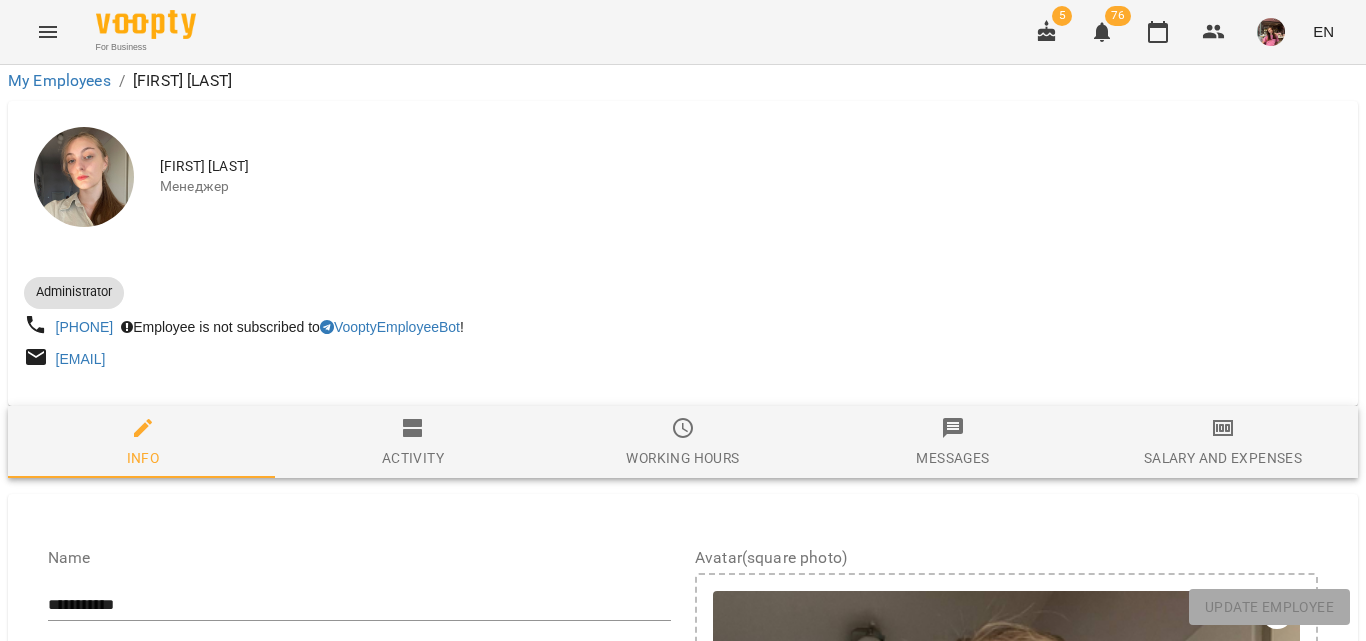 scroll, scrollTop: 309, scrollLeft: 0, axis: vertical 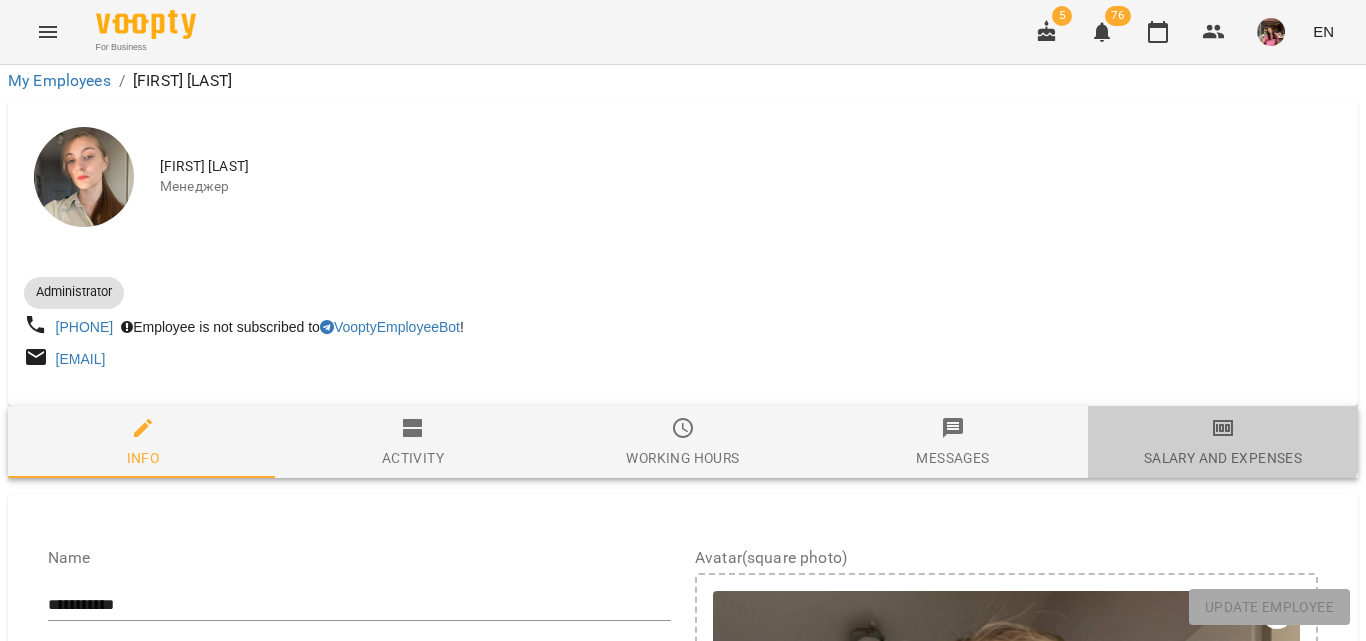 click on "Salary and Expenses" at bounding box center [1223, 442] 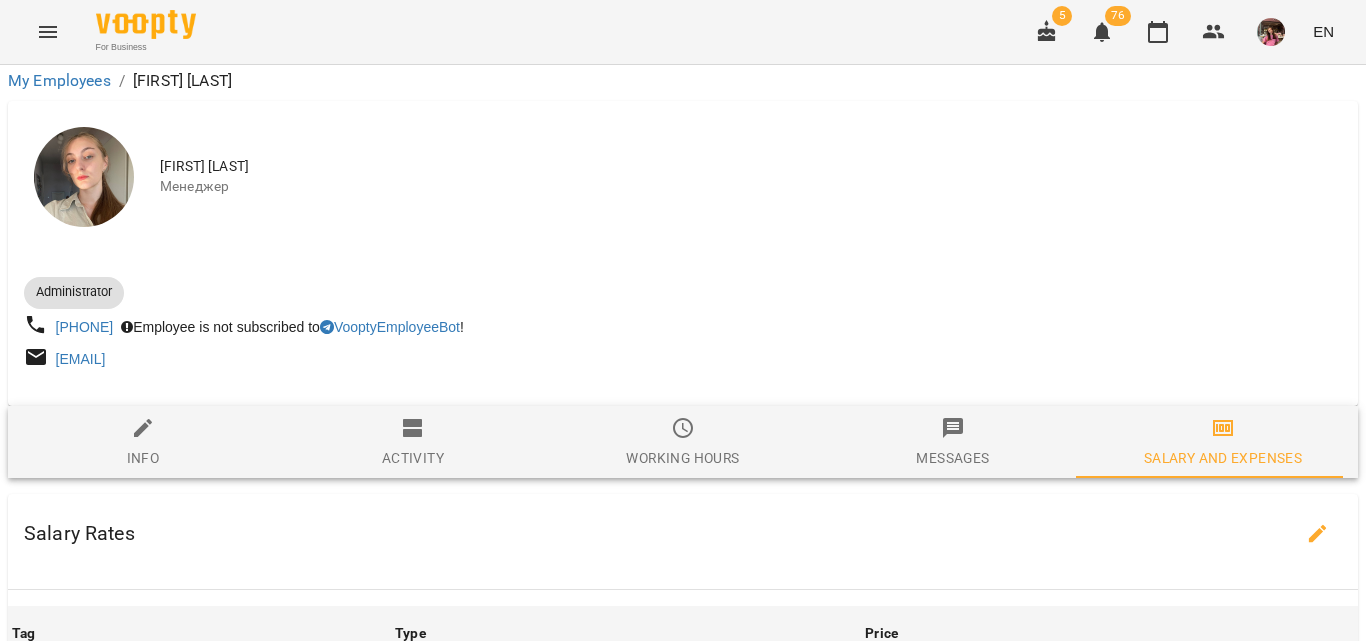 scroll, scrollTop: 0, scrollLeft: 0, axis: both 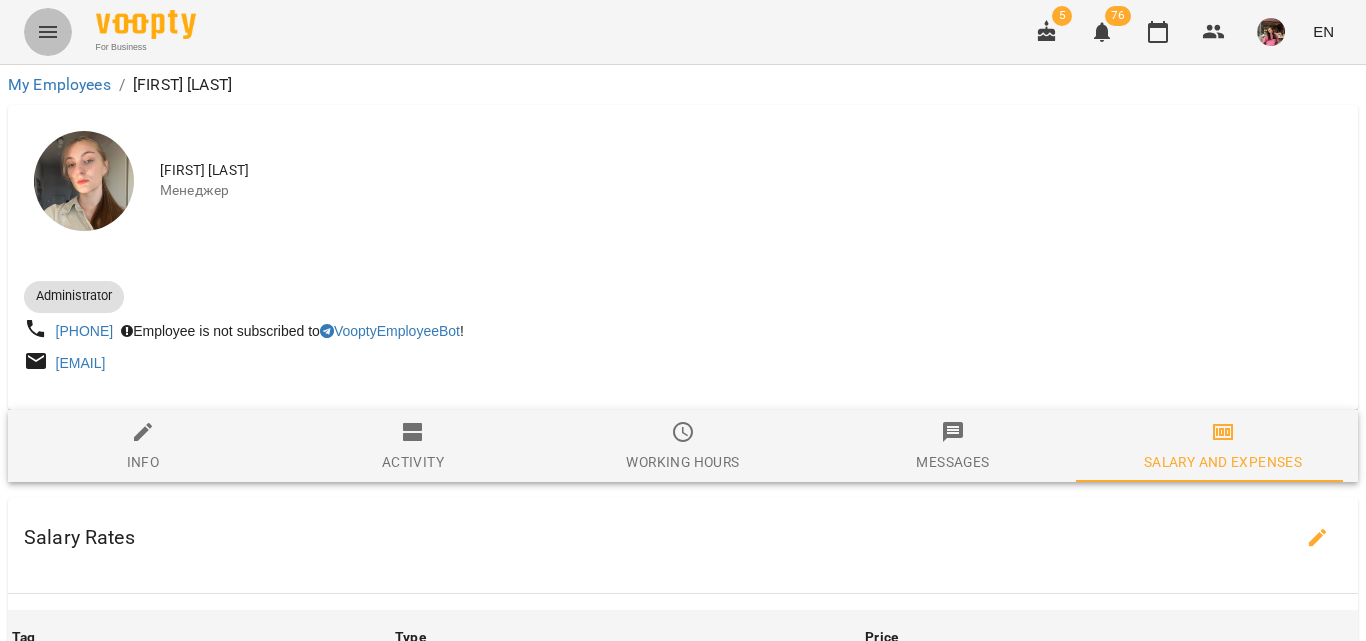click at bounding box center [48, 32] 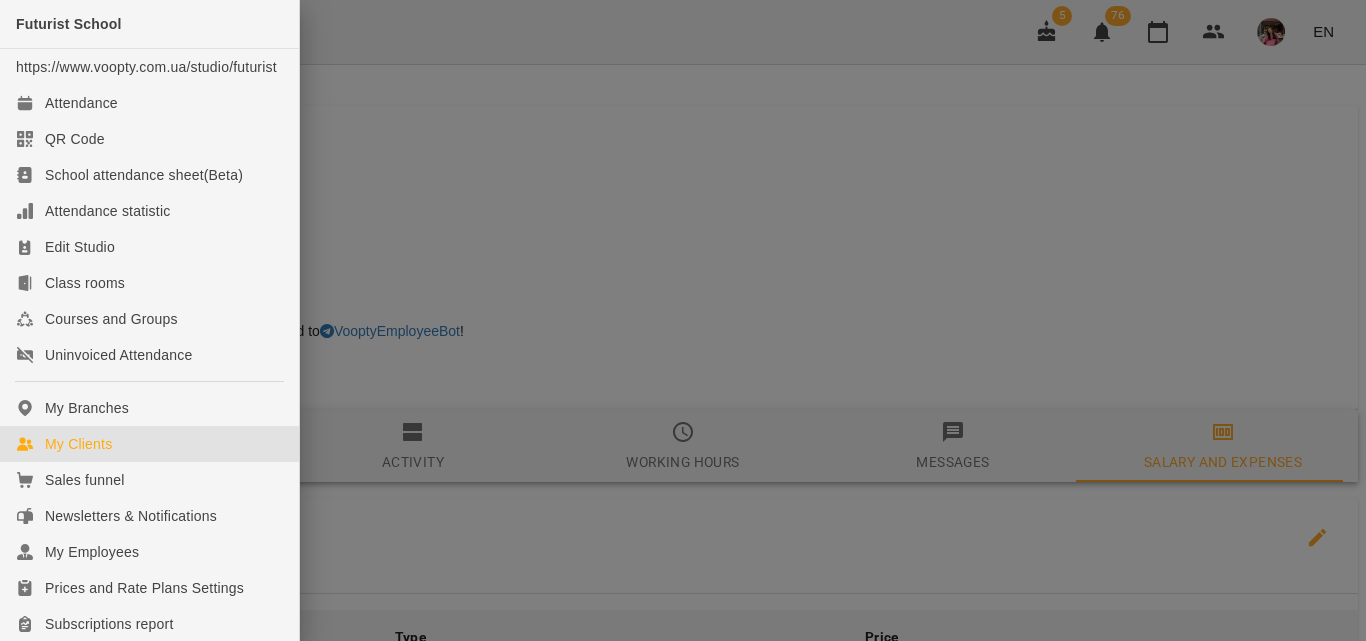 click on "My Clients" at bounding box center (78, 444) 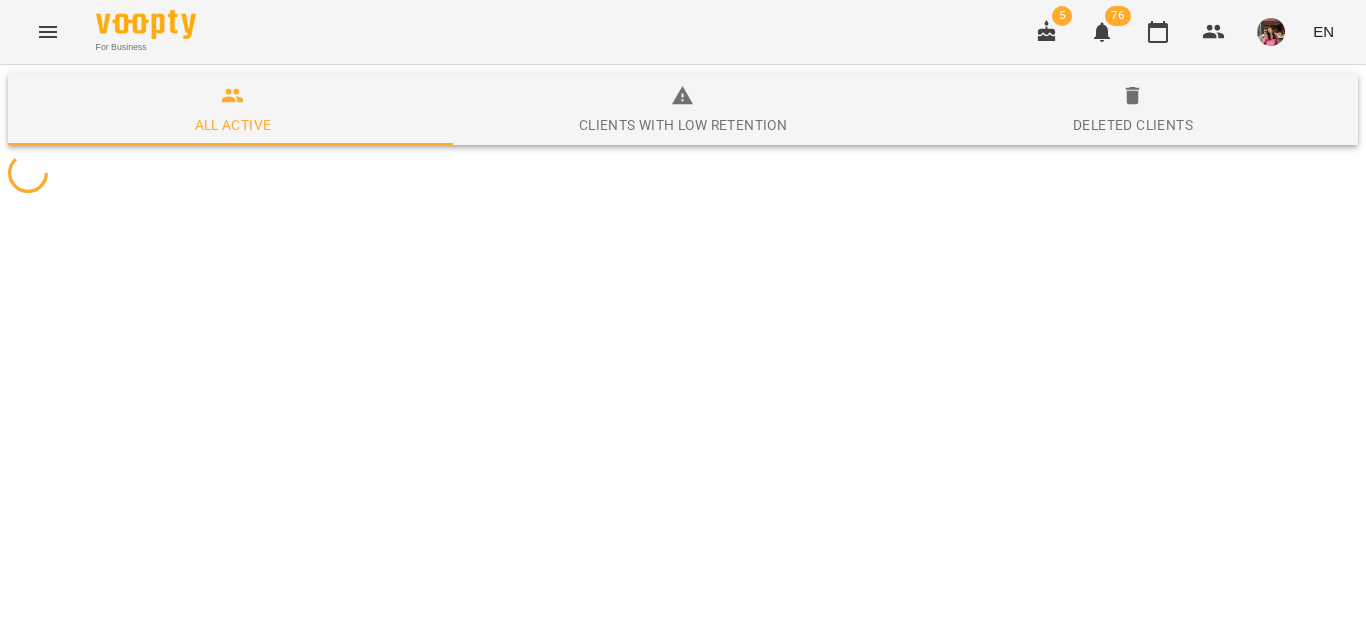 click at bounding box center [48, 32] 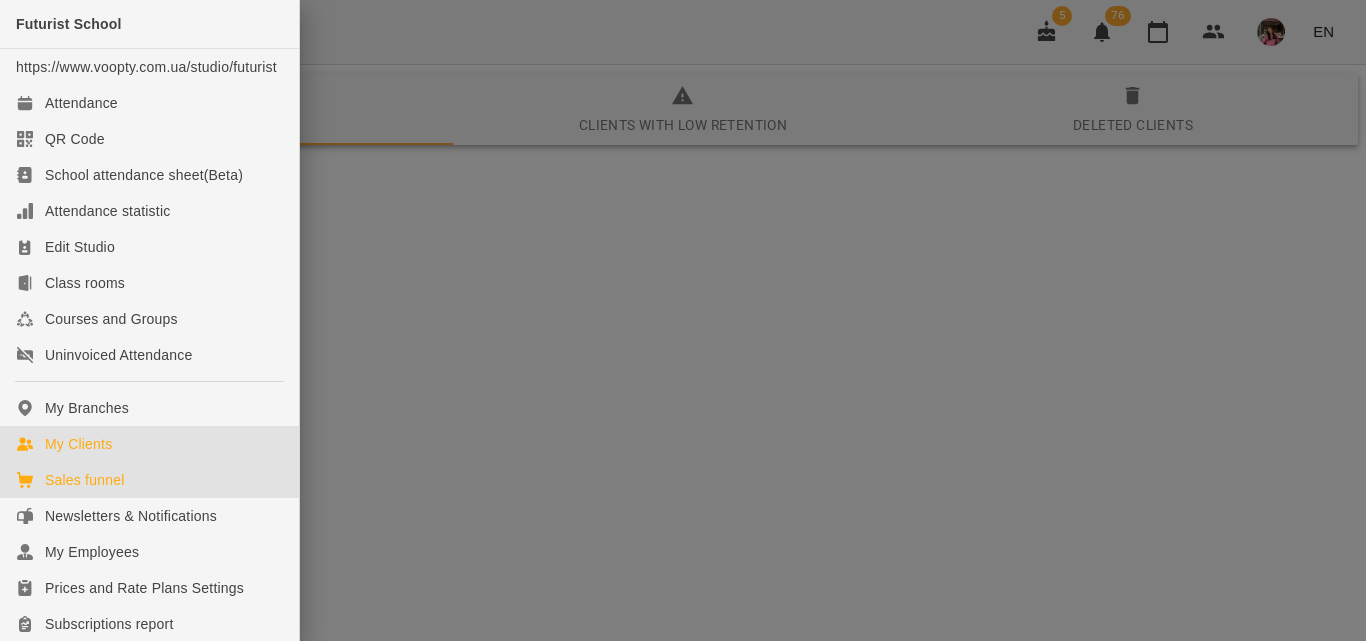click on "Sales funnel" at bounding box center (149, 480) 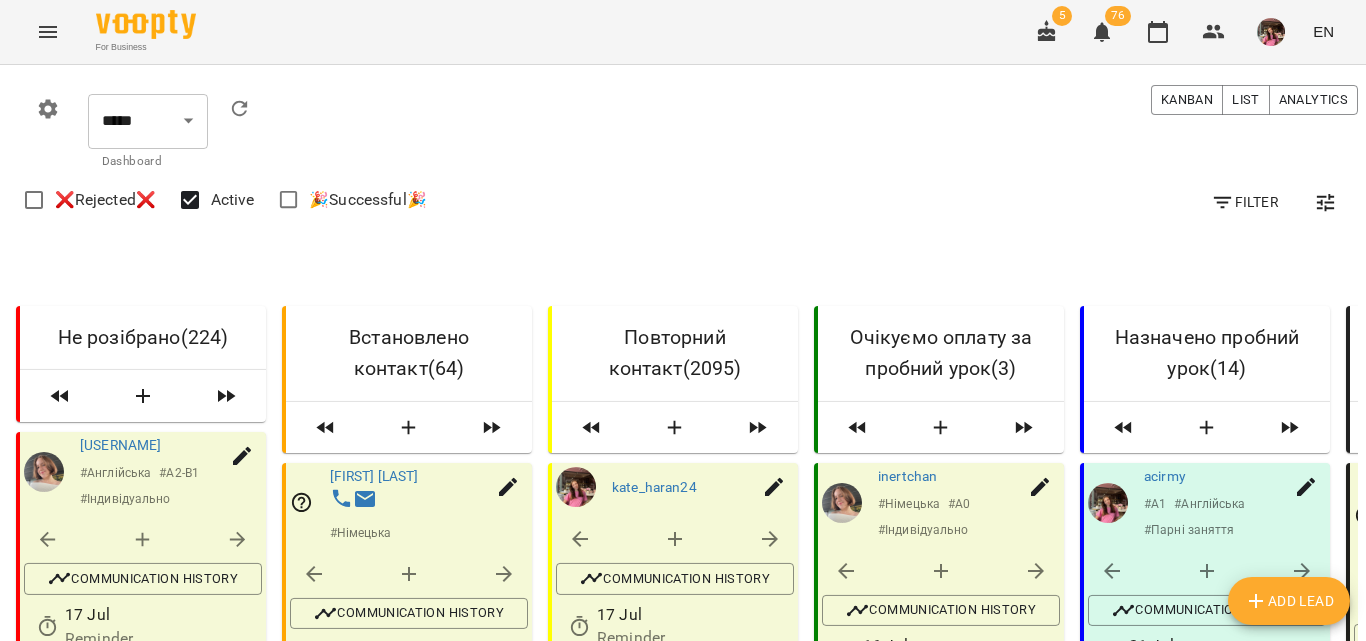 scroll, scrollTop: 0, scrollLeft: 0, axis: both 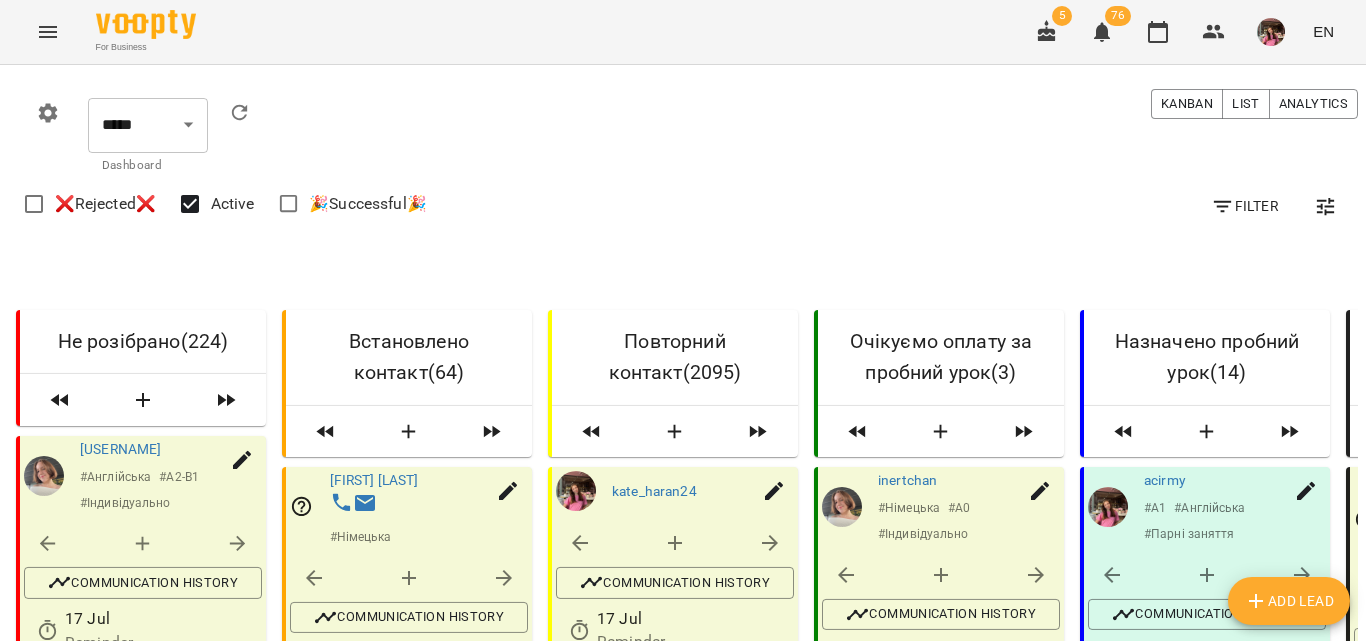 click at bounding box center (48, 32) 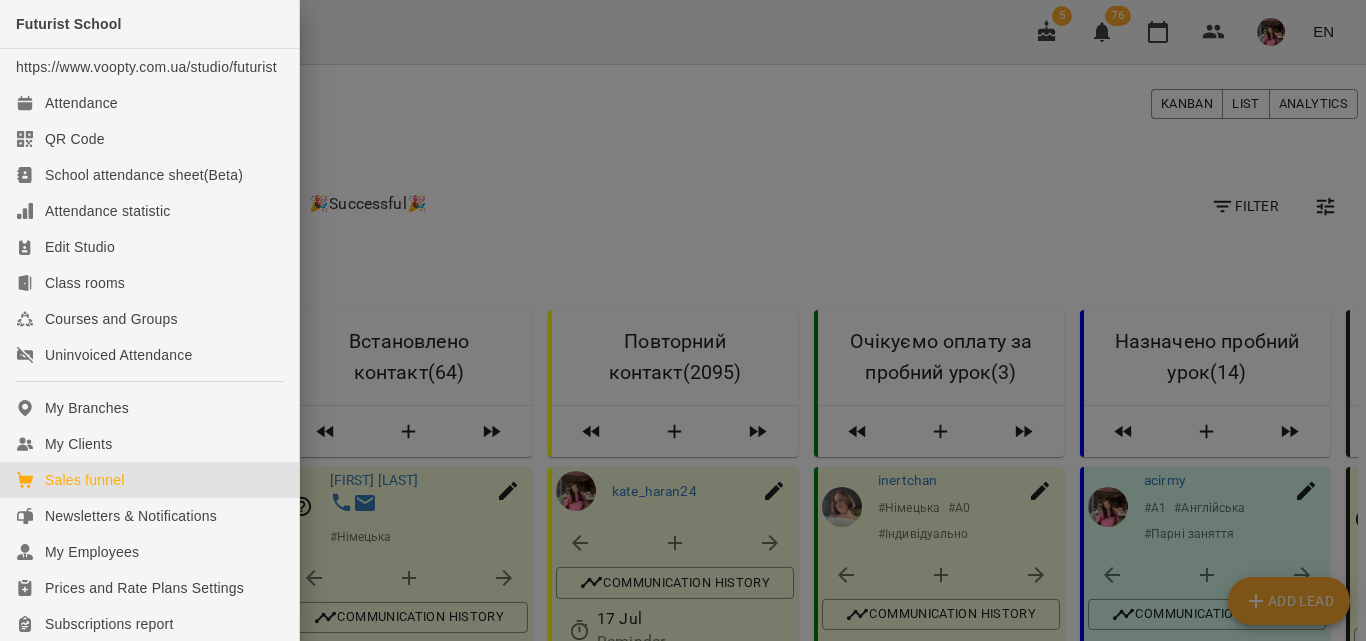 click at bounding box center [683, 320] 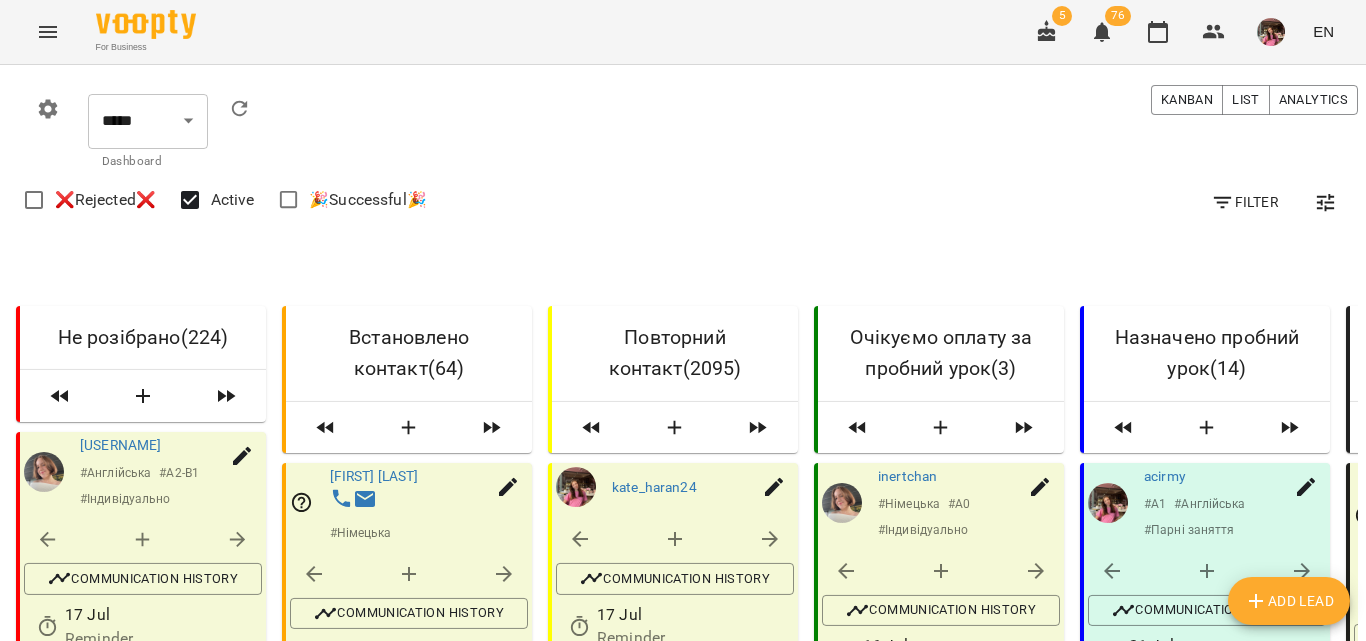 scroll, scrollTop: 200, scrollLeft: 0, axis: vertical 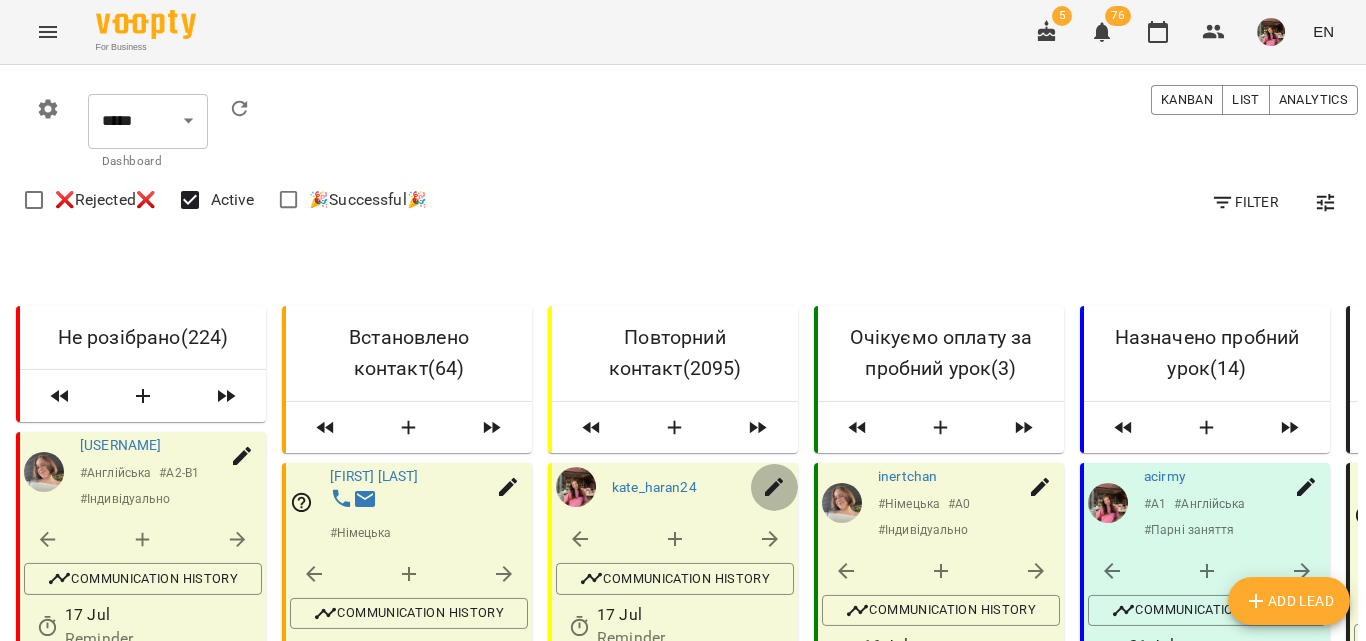 click 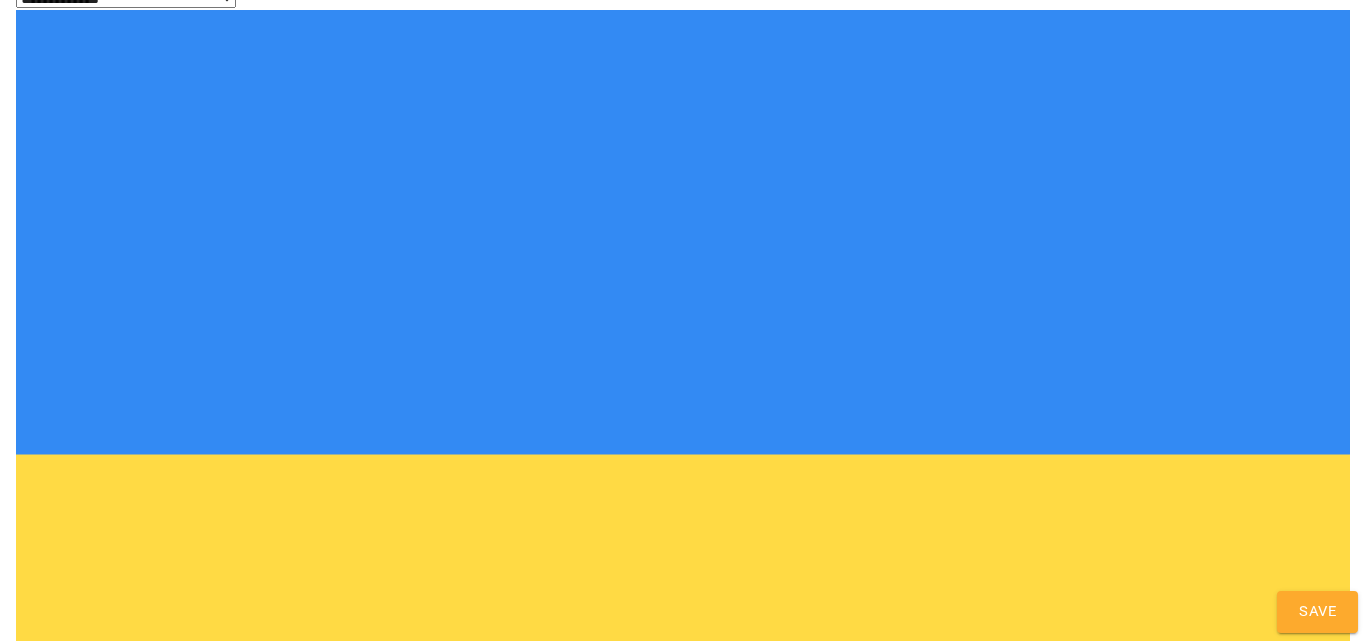 scroll, scrollTop: 474, scrollLeft: 0, axis: vertical 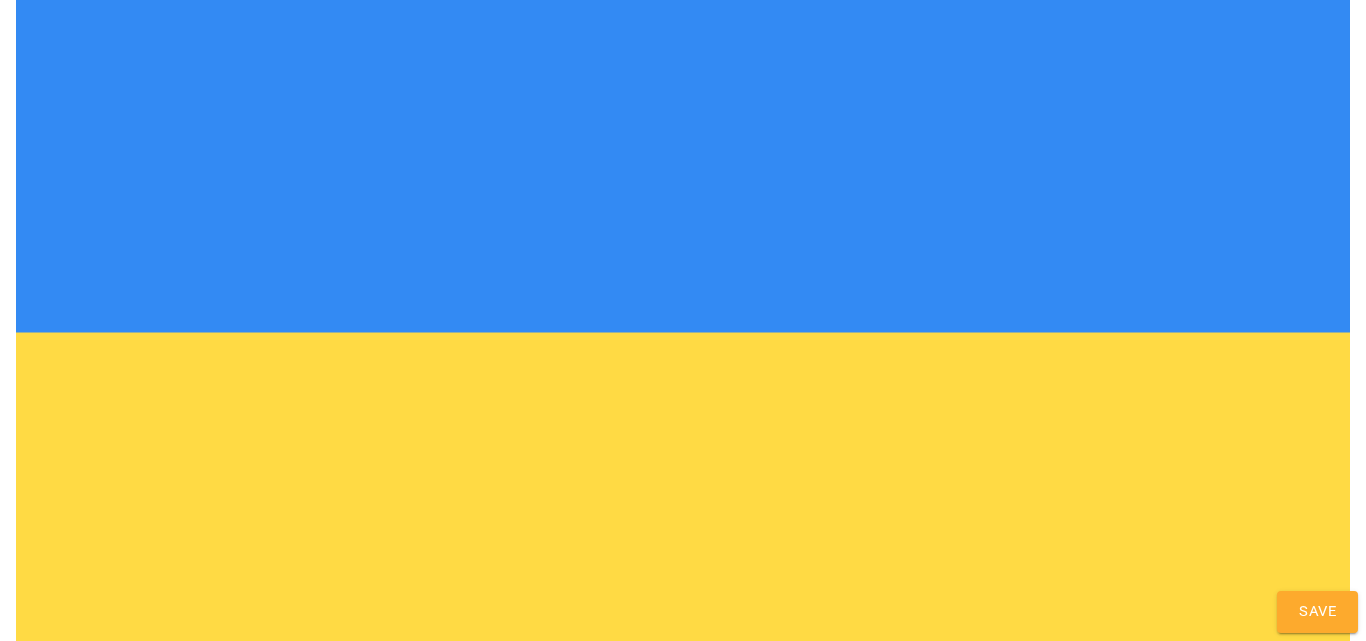 click on "**********" at bounding box center [683, 1206] 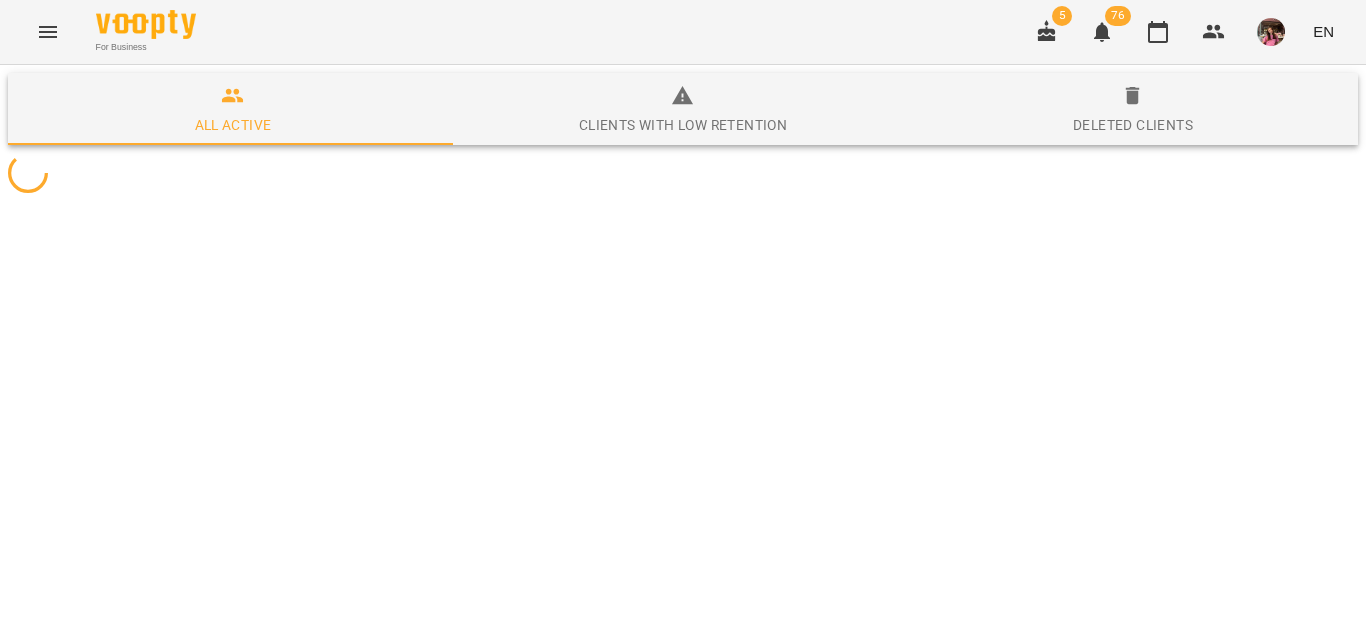 scroll, scrollTop: 0, scrollLeft: 0, axis: both 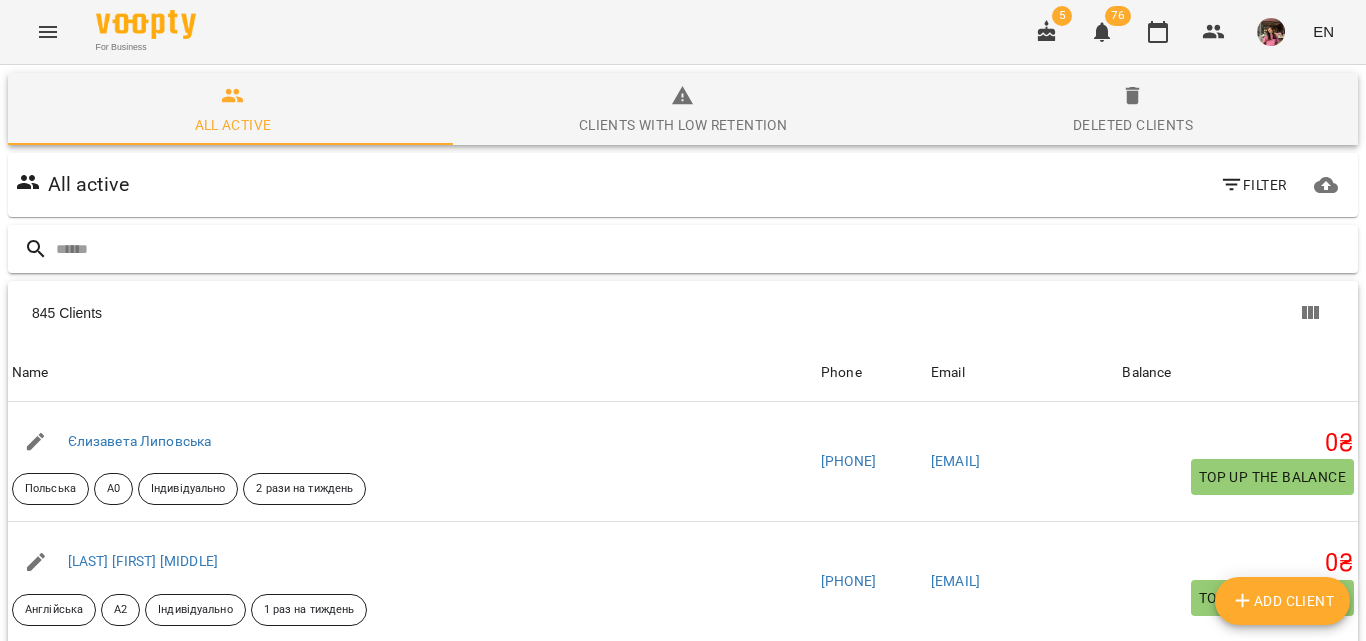 click at bounding box center [703, 249] 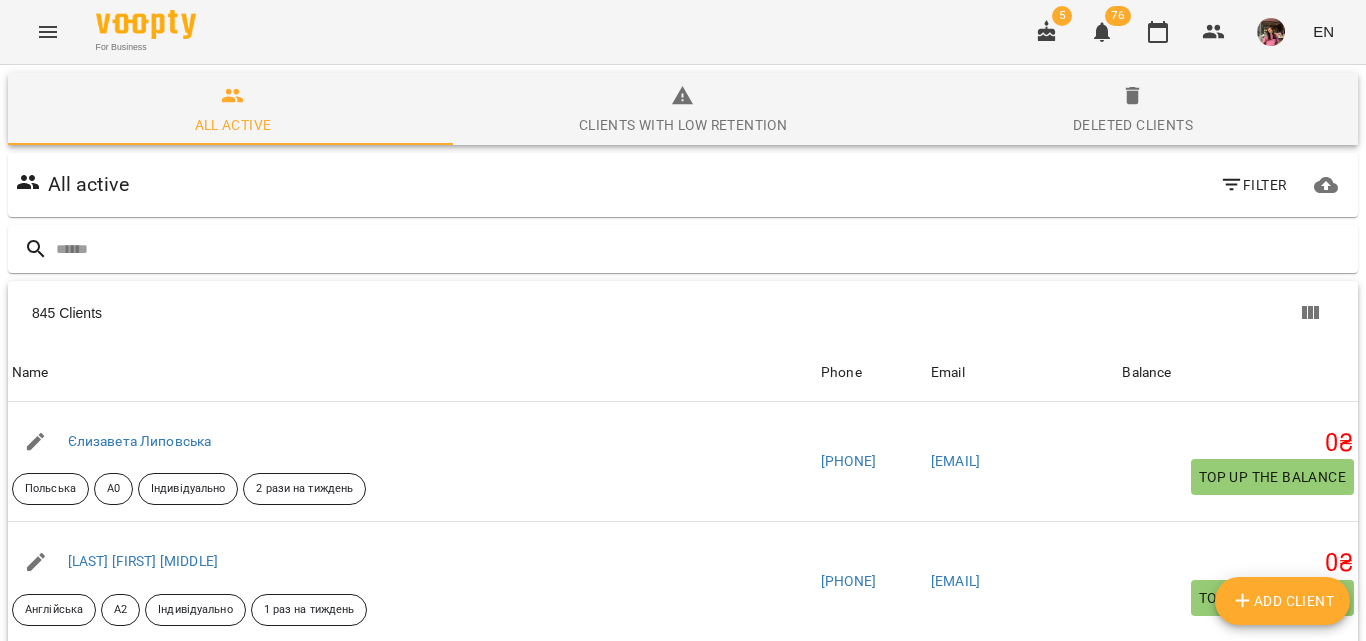 click 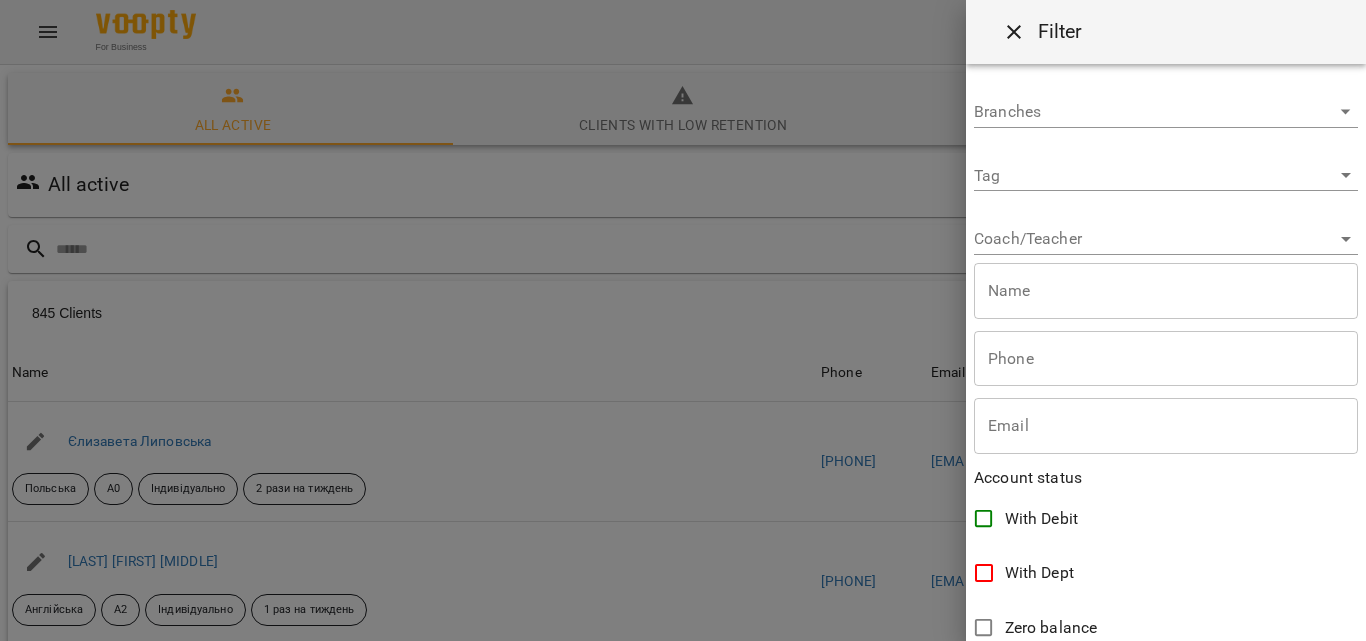 click on "For Business 5 76 EN All active Clients with low retention Deleted clients   All active Filter 845   Clients 845   Clients Name [FIRST] [LAST] [SUBJECT] [LEVEL] [TYPE] [FREQUENCY] Phone [PHONE] Email [EMAIL] Balance 0 ₴ Top up the balance Name  [LAST] [FIRST]  [SUBJECT] [LEVEL] [TYPE] [FREQUENCY] Phone [PHONE] Email [EMAIL] Balance 0 ₴ Top up the balance Name  [LAST] [FIRST] [SUBJECT] [LEVEL] [FREQUENCY] Phone [PHONE] Email Balance 320 ₴ Top up the balance Name [FIRST] [LAST] [SUBJECT] [LEVEL] [TYPE] Email Balance 0 ₴ Top up the balance Name [FIRST] [LAST] [SUBJECT] [LEVEL] [TYPE]" at bounding box center [683, 522] 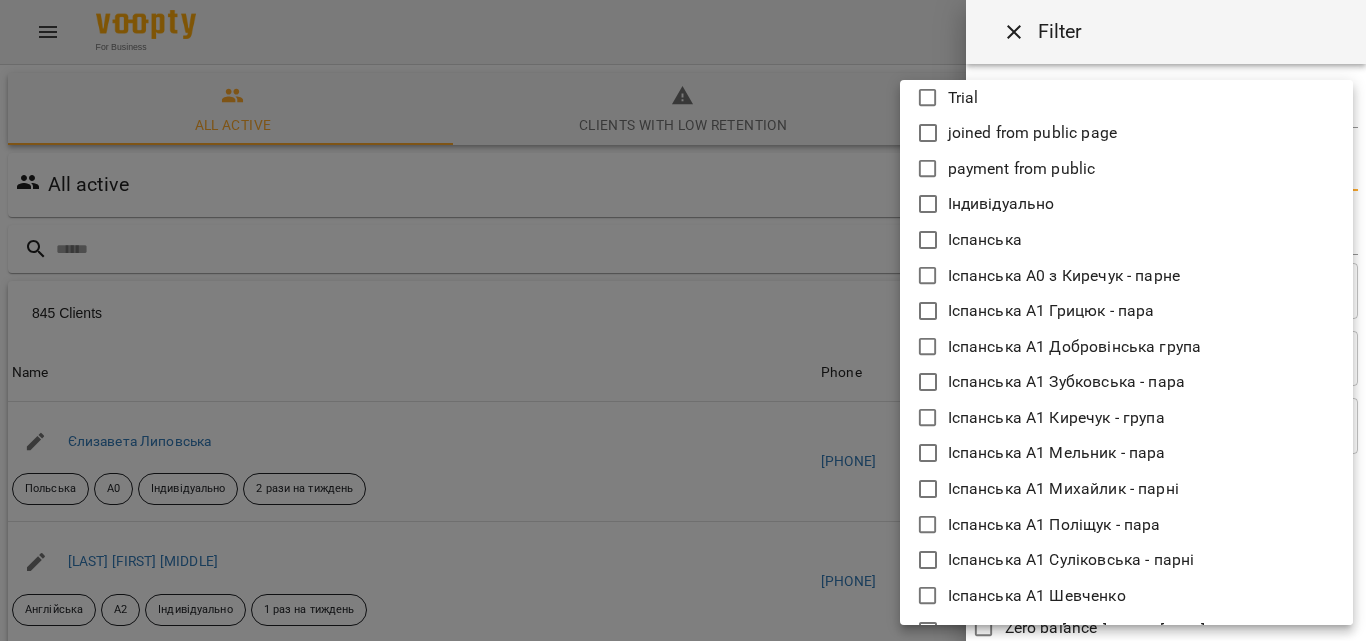 scroll, scrollTop: 400, scrollLeft: 0, axis: vertical 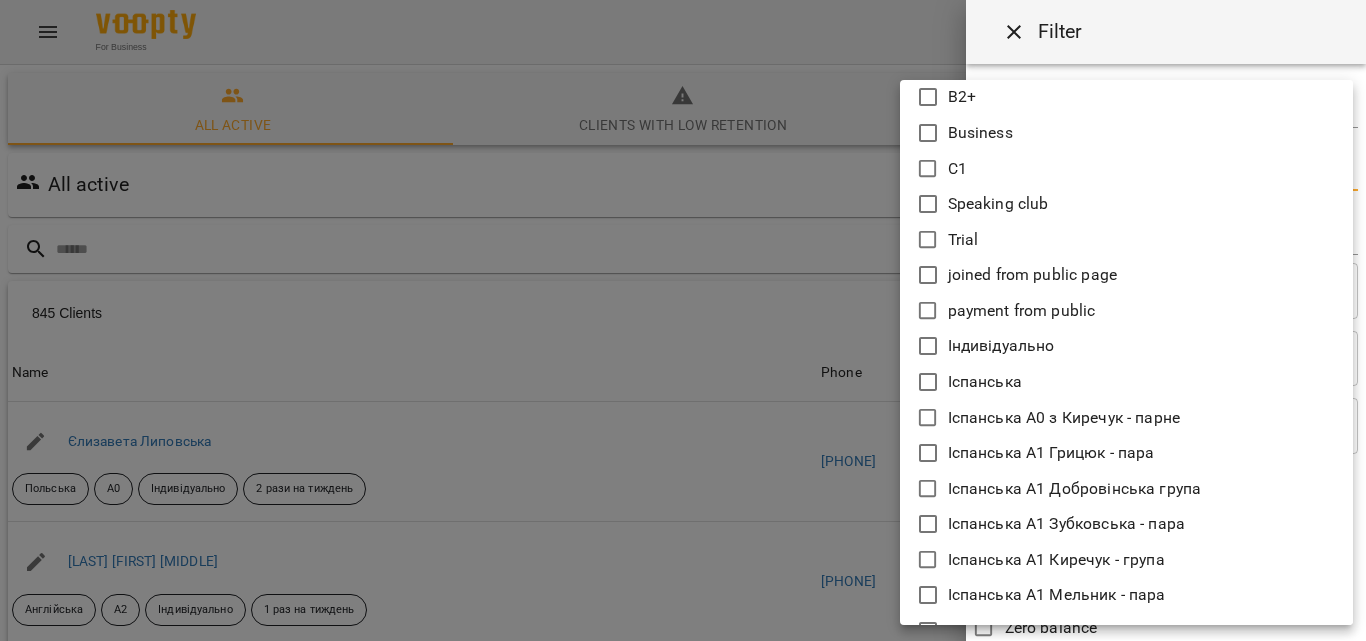 click 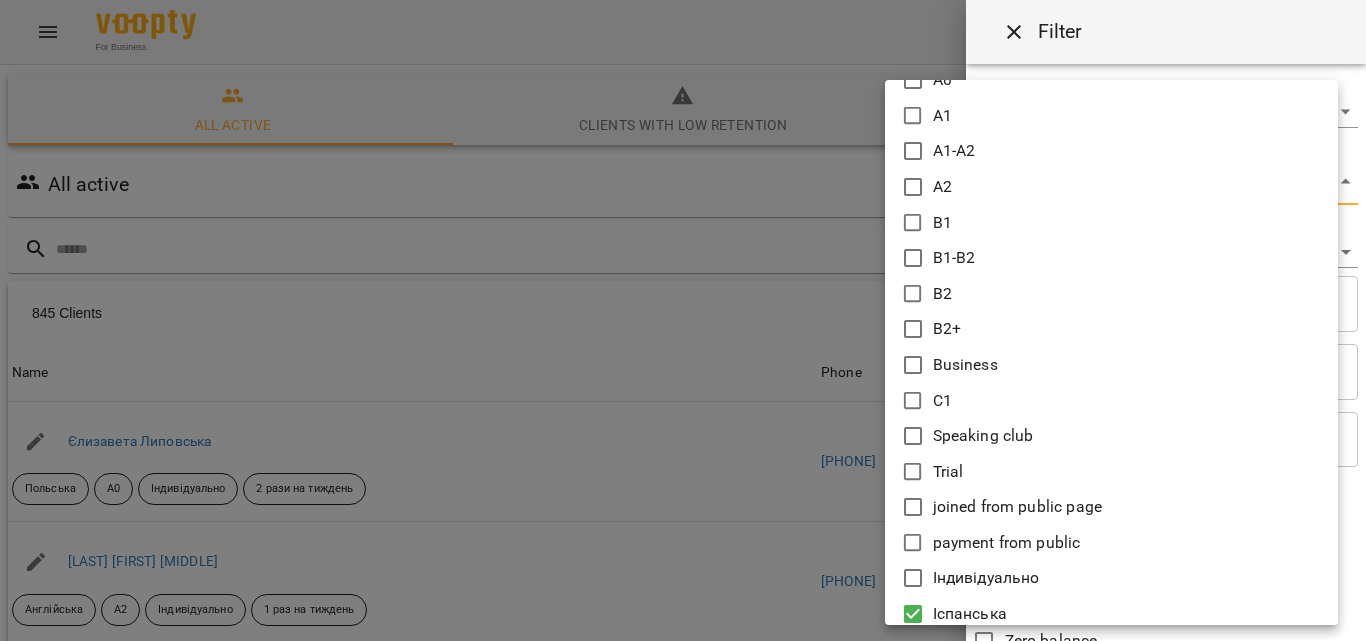 scroll, scrollTop: 100, scrollLeft: 0, axis: vertical 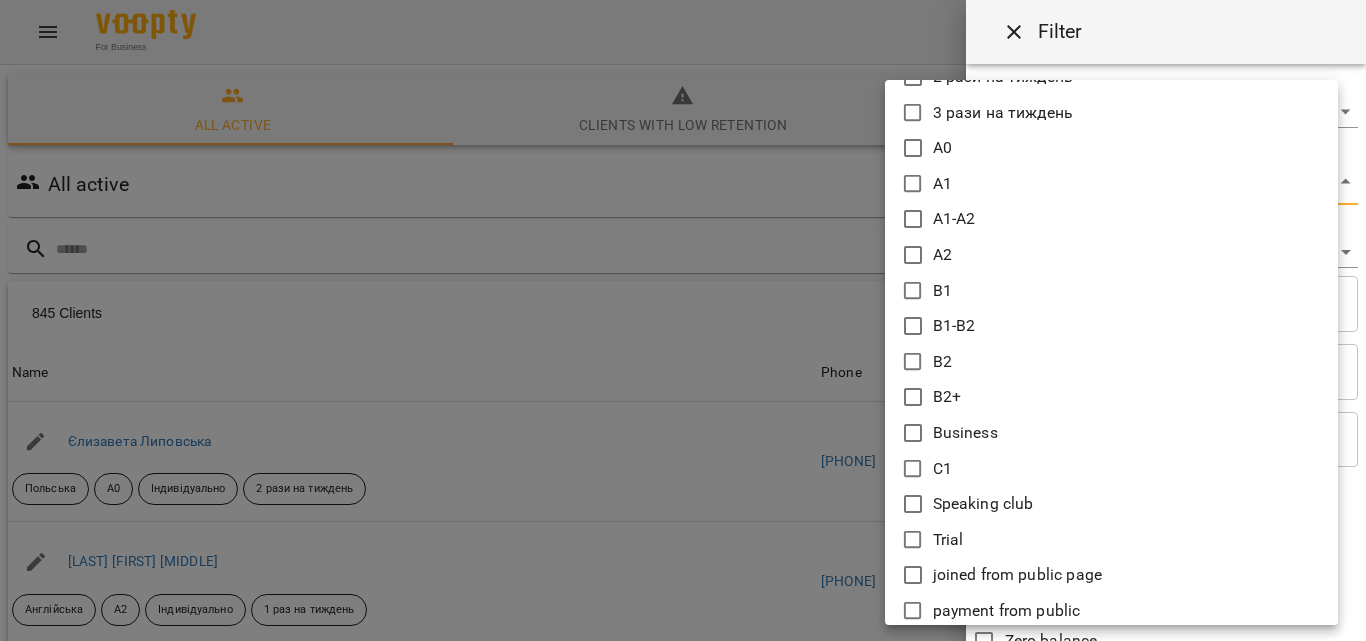 click 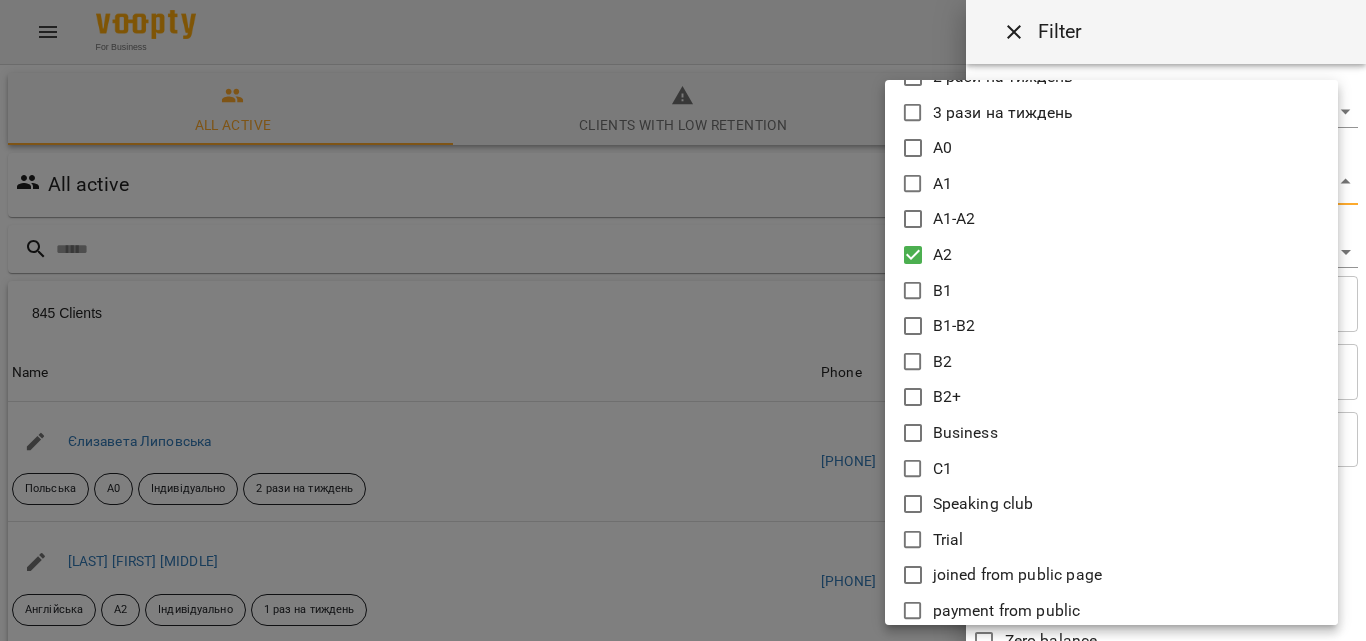 click at bounding box center (683, 320) 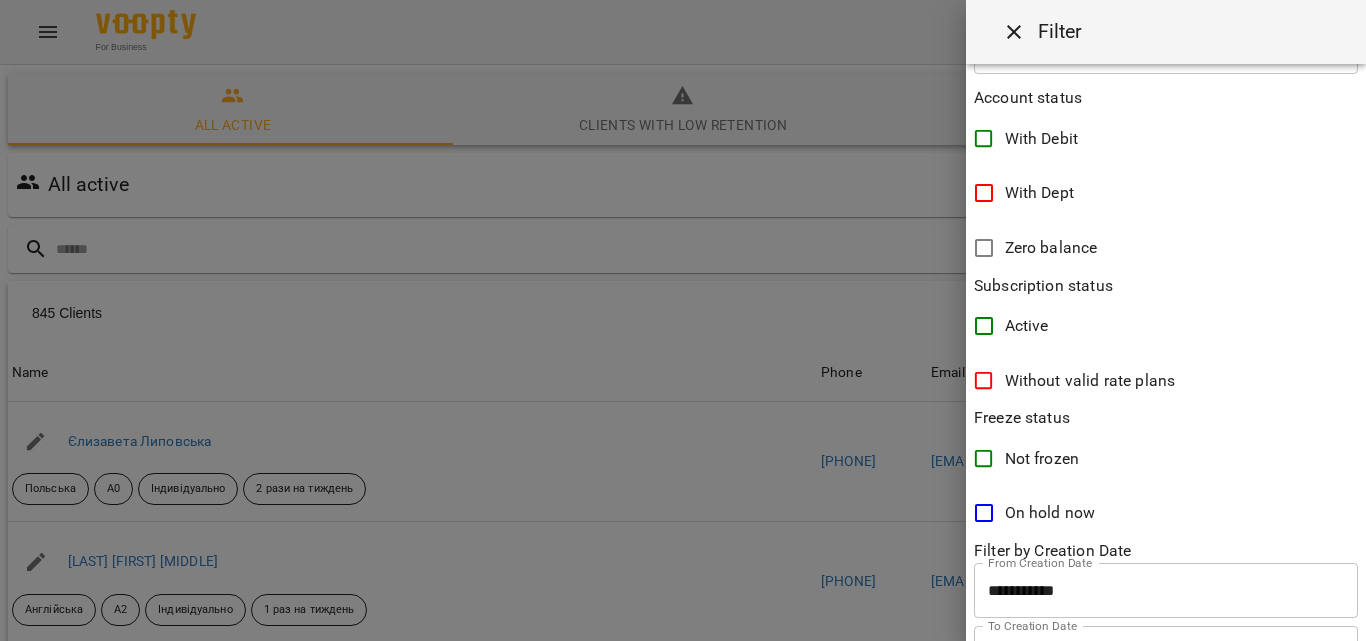 scroll, scrollTop: 486, scrollLeft: 0, axis: vertical 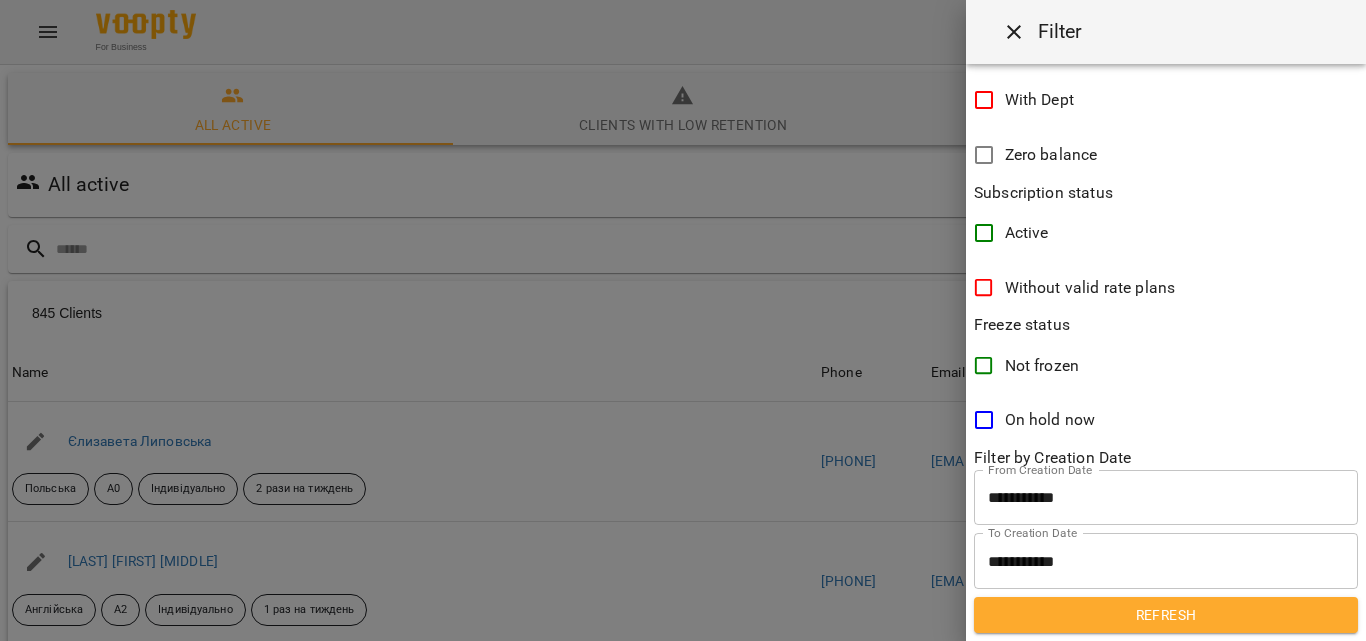 click on "Refresh" at bounding box center (1166, 615) 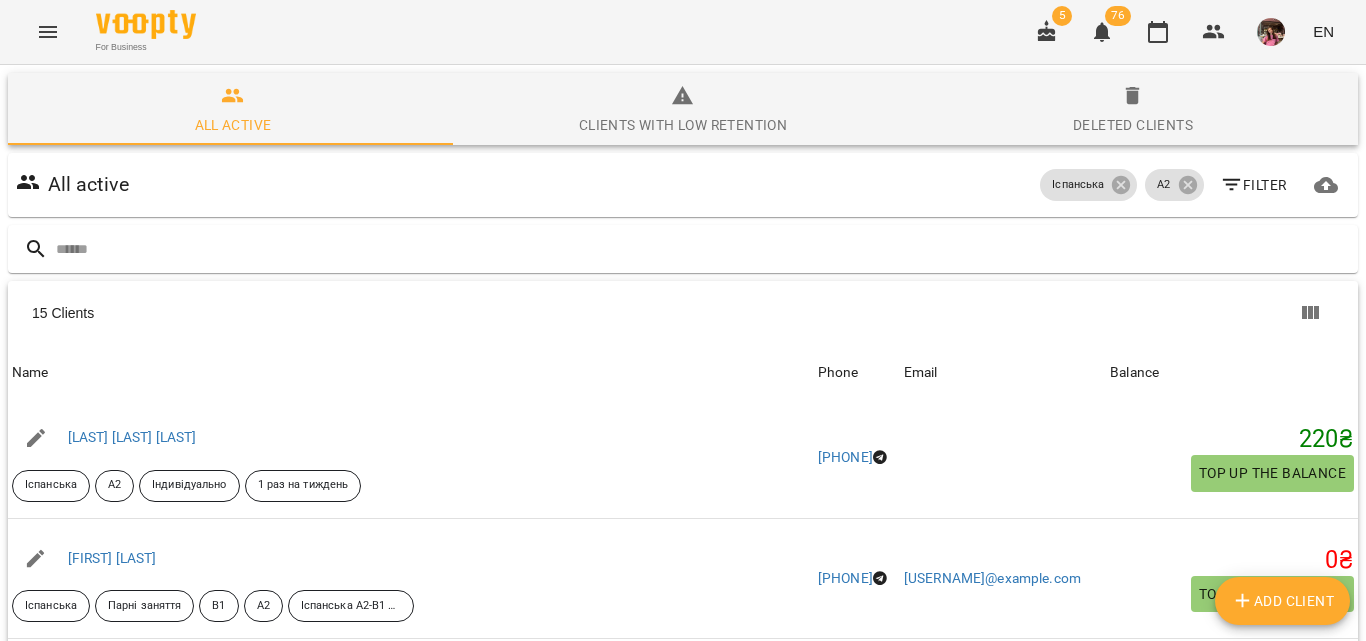 scroll, scrollTop: 600, scrollLeft: 0, axis: vertical 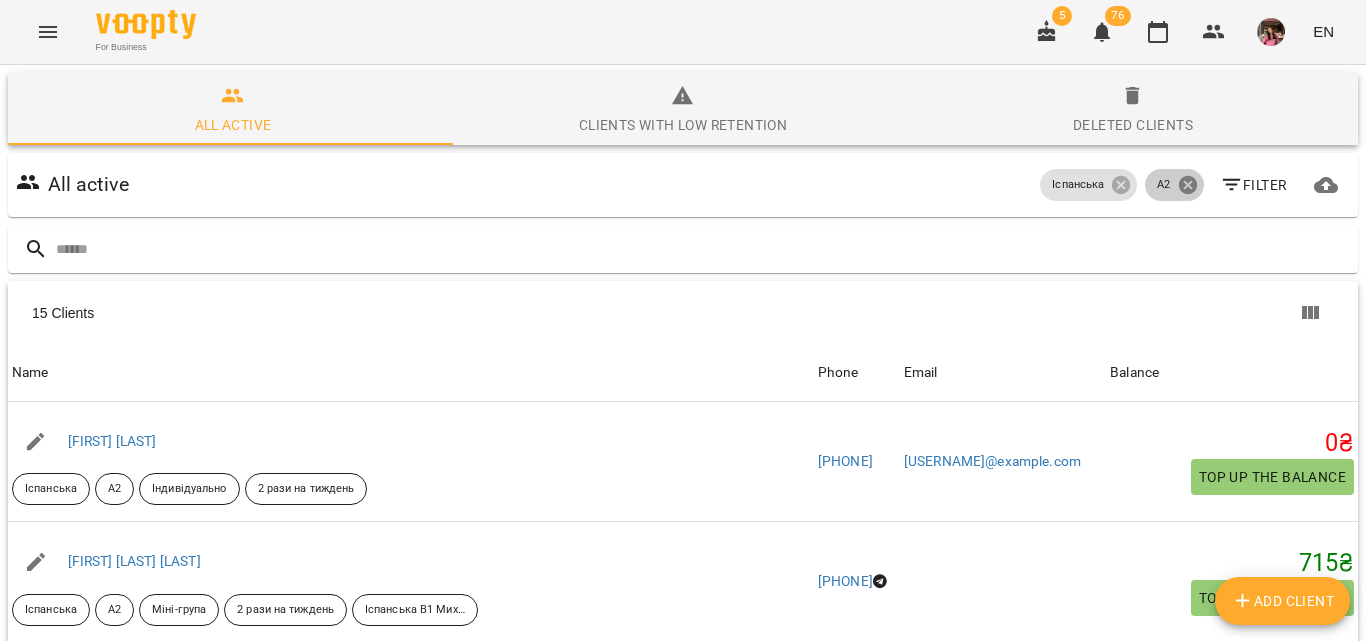 click 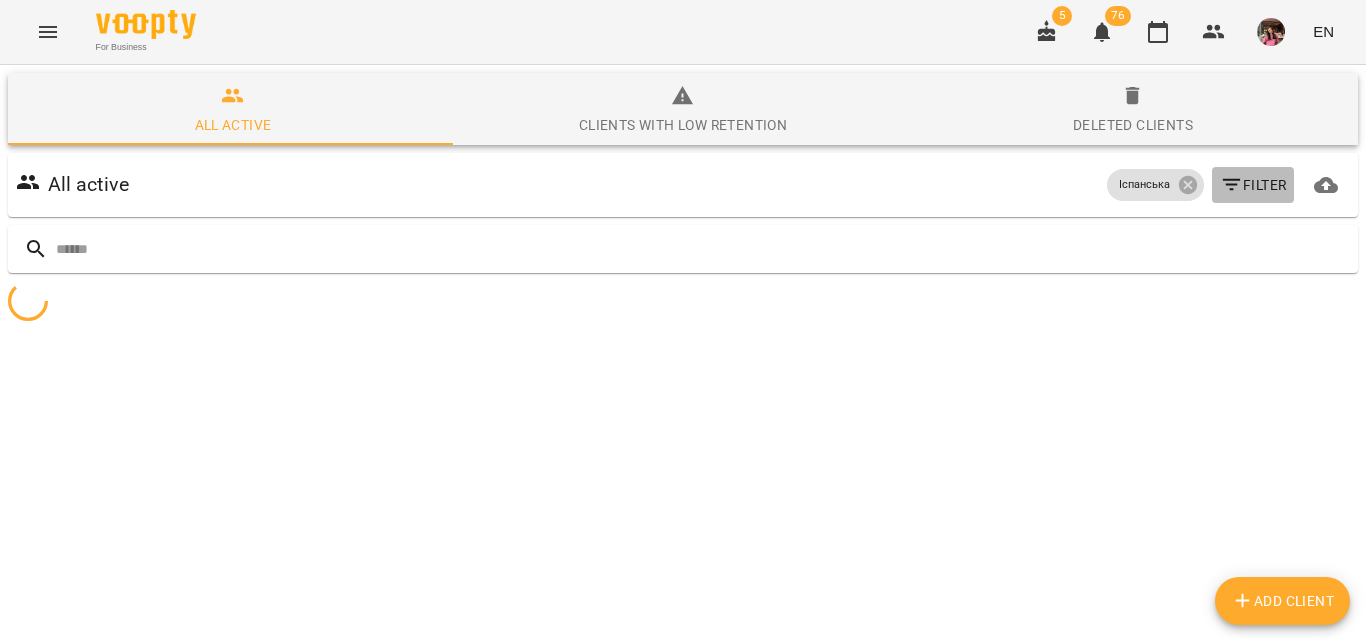 click 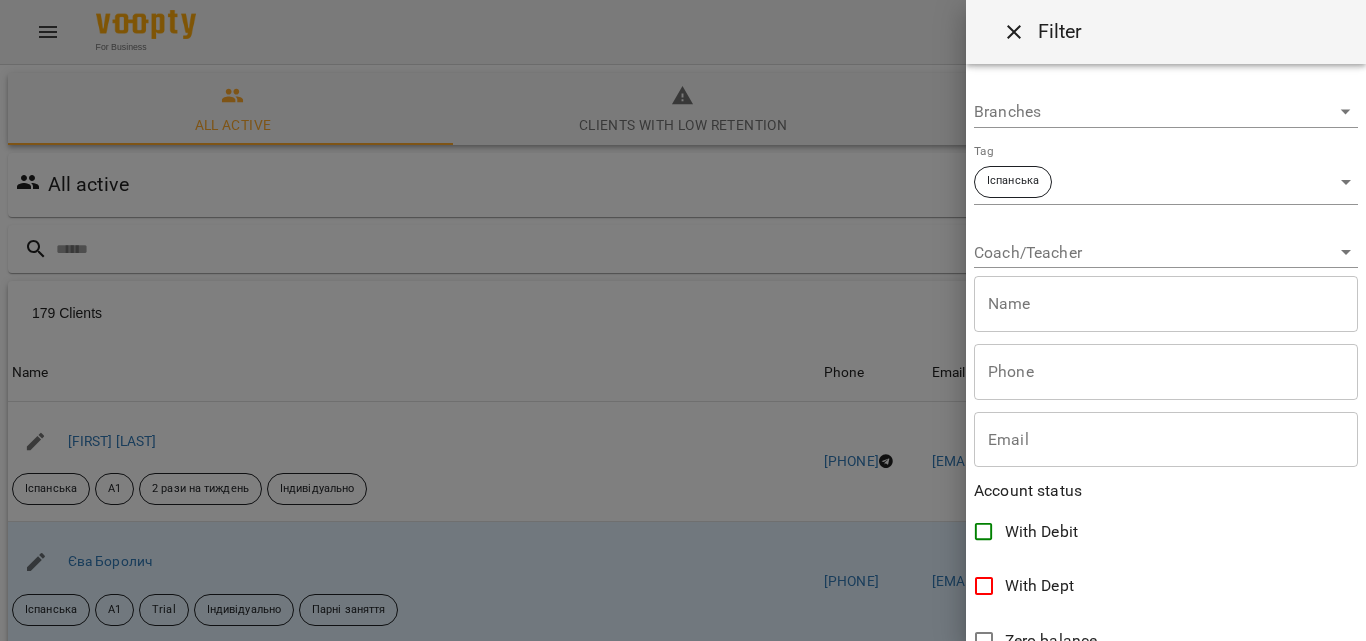 click on "For Business [NUMBER] [NUMBER] EN All active Clients with low retention Deleted clients   All active Іспанська Filter [NUMBER]   Clients [NUMBER]   Clients Name [FIRST] [LAST] Іспанська A1 [NUMBER] рази на тиждень Індивідуально Phone [PHONE] Email [EMAIL] Balance 0 ₴ Top up the balance Name [FIRST] [LAST] Іспанська A1 Trial Індивідуально Парні заняття Phone [PHONE] Email [EMAIL] Balance 350 ₴ Top up the balance Name [LAST] [FIRST] Іспанська А0 Парні заняття [NUMBER] рази на тиждень Гнучкий графік Phone [PHONE] Email [EMAIL] Balance 0 ₴ Top up the balance Name [FIRST] [LAST] Англійська Іспанська А1 Індивідуально [NUMBER] рази на тиждень Phone [PHONE] Email [EMAIL]" at bounding box center [683, 522] 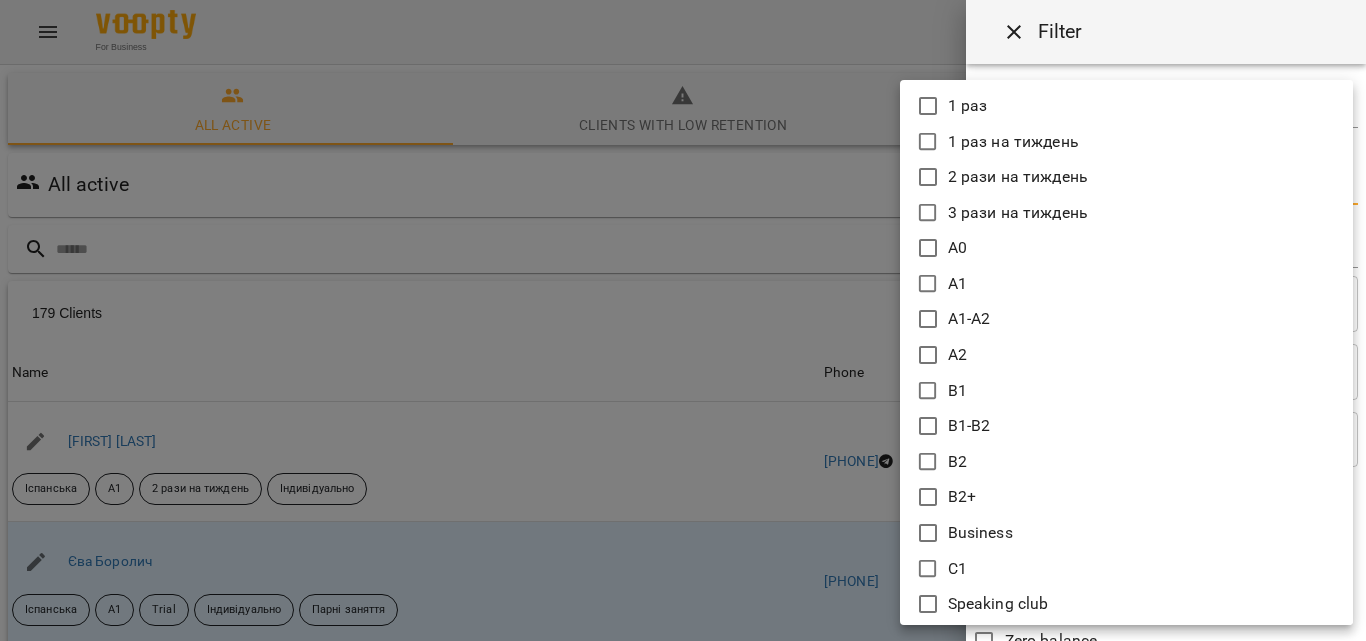click 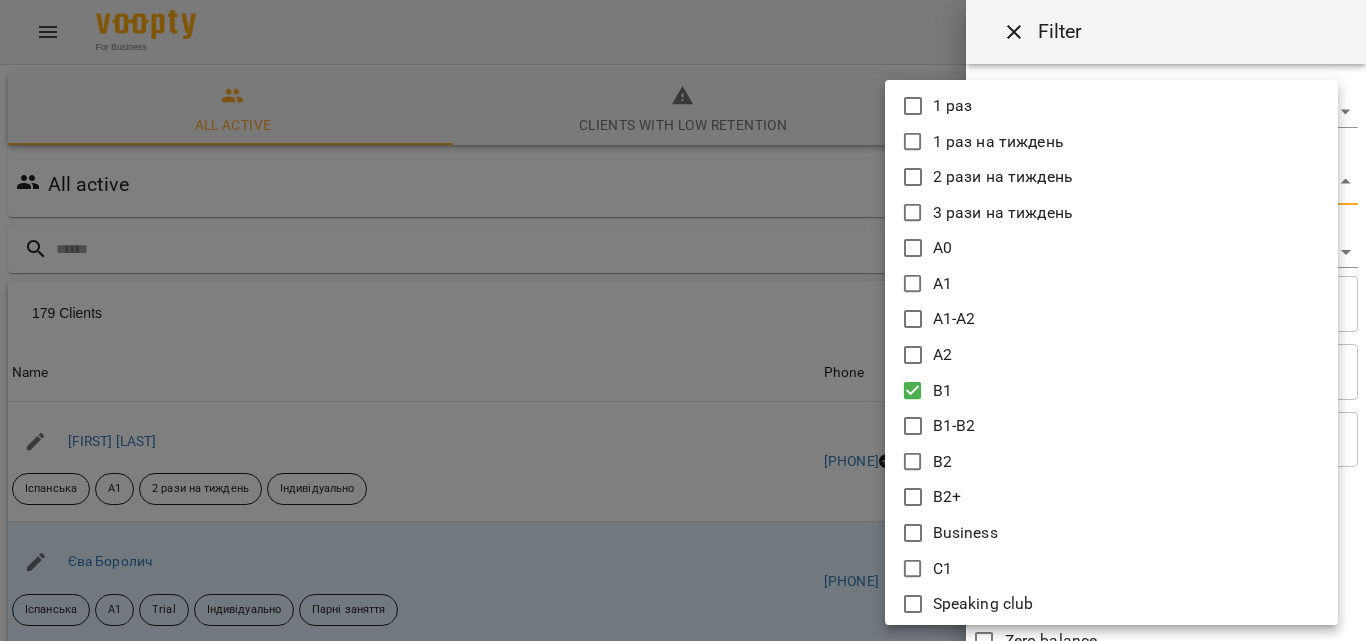 click at bounding box center [683, 320] 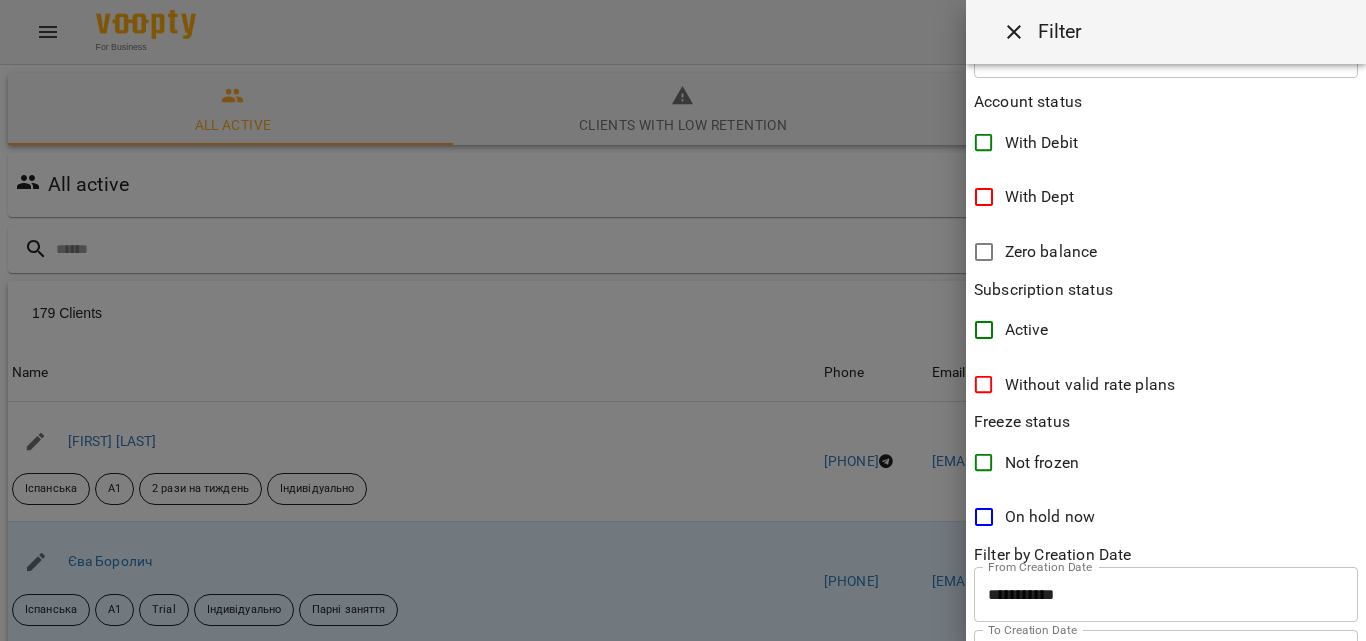 scroll, scrollTop: 486, scrollLeft: 0, axis: vertical 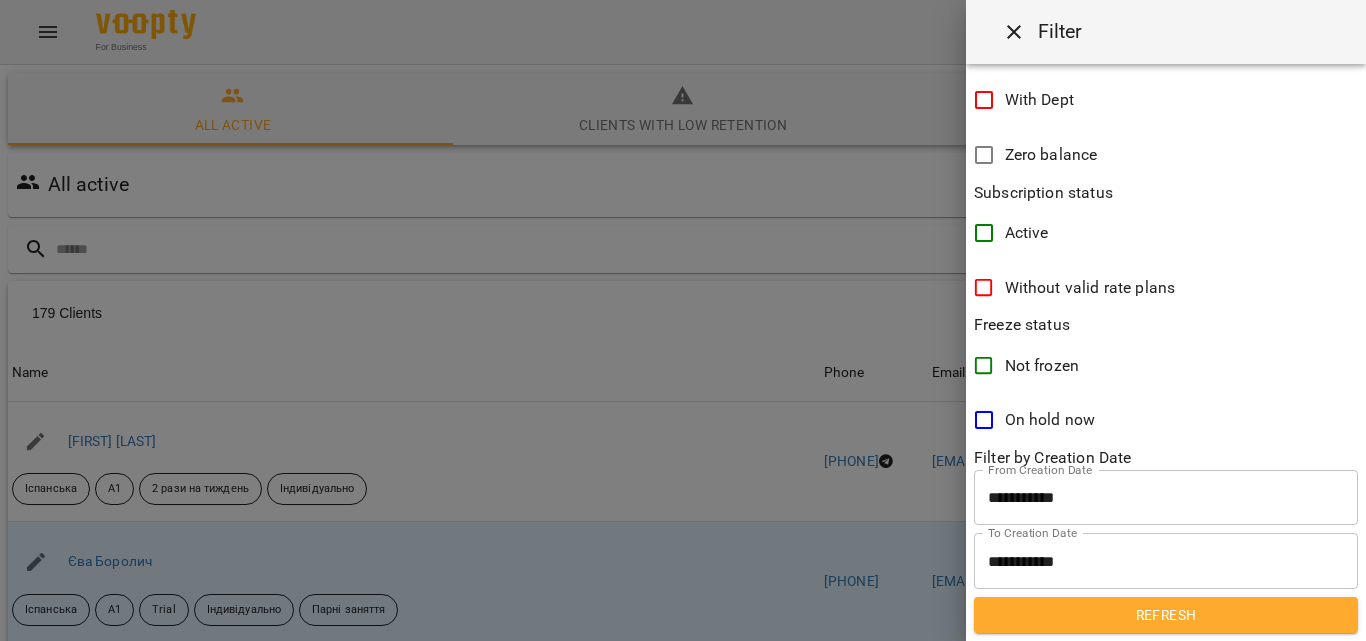 click on "Refresh" at bounding box center (1166, 615) 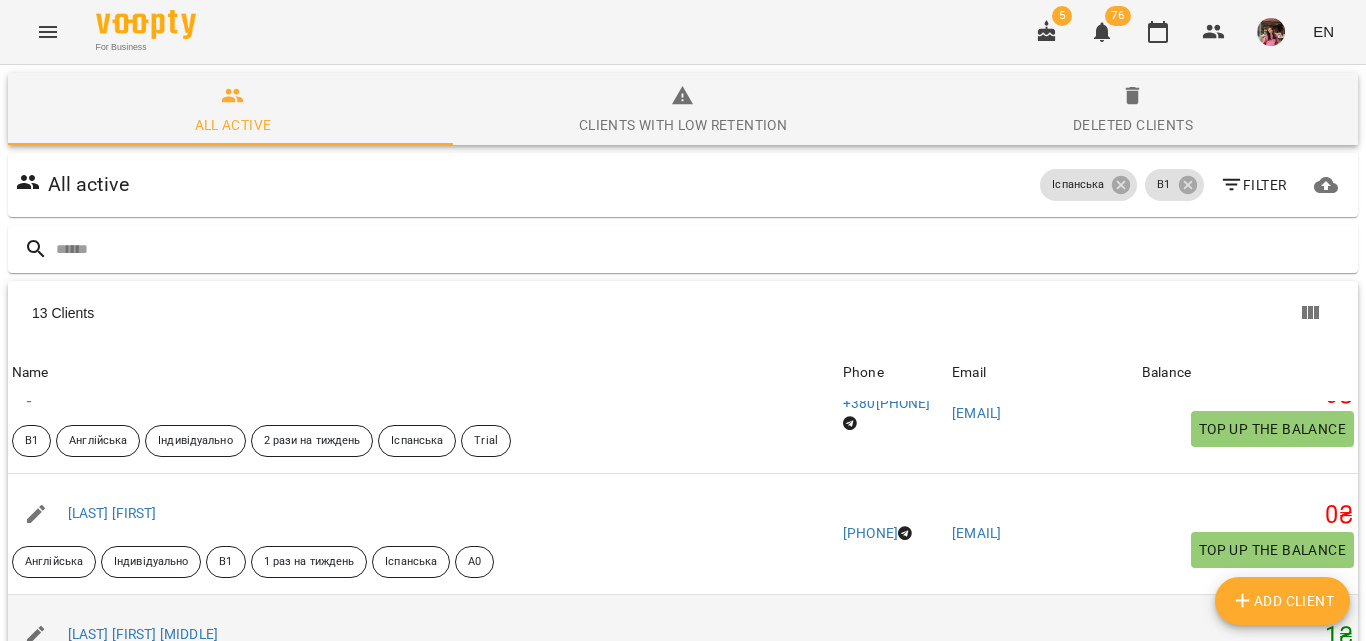 scroll, scrollTop: 0, scrollLeft: 0, axis: both 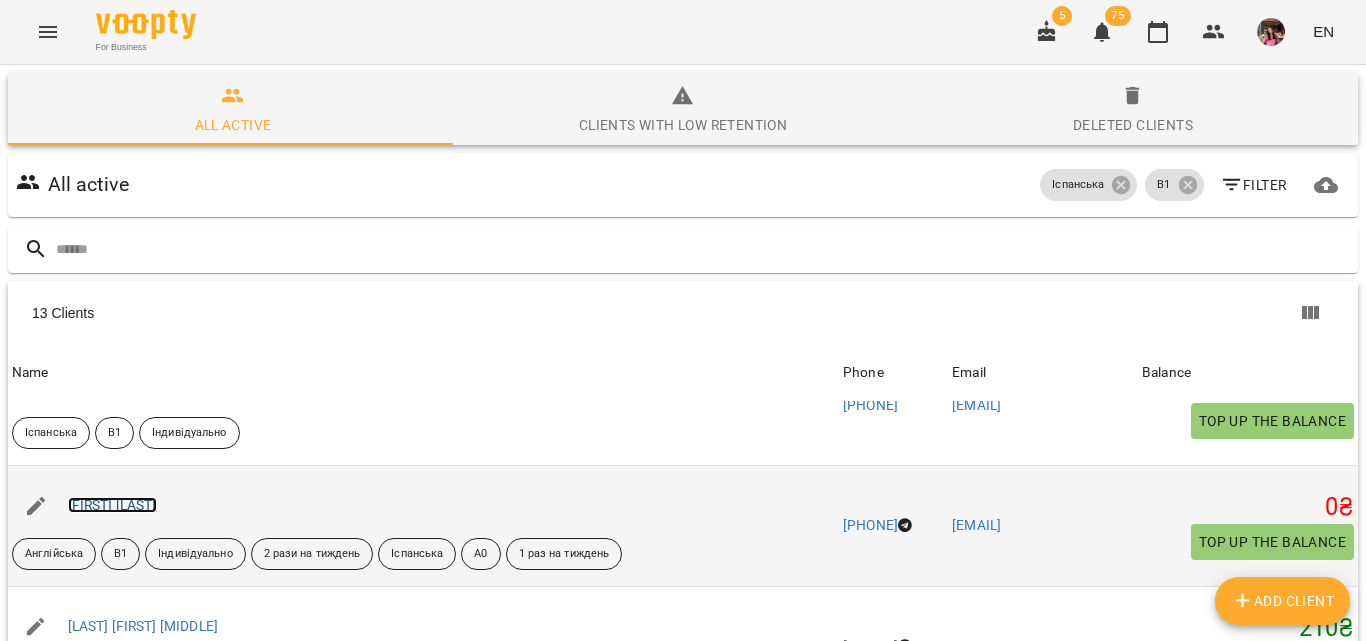 click on "[FIRST] [LAST]" at bounding box center (112, 505) 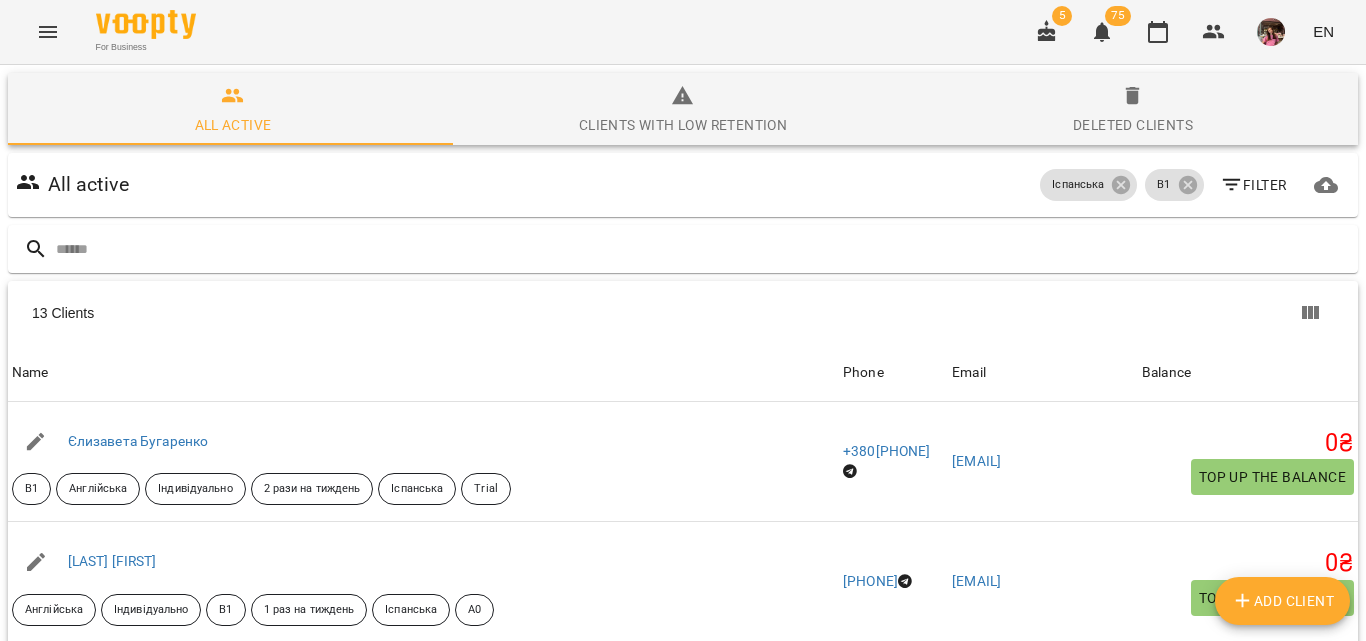 scroll, scrollTop: 100, scrollLeft: 0, axis: vertical 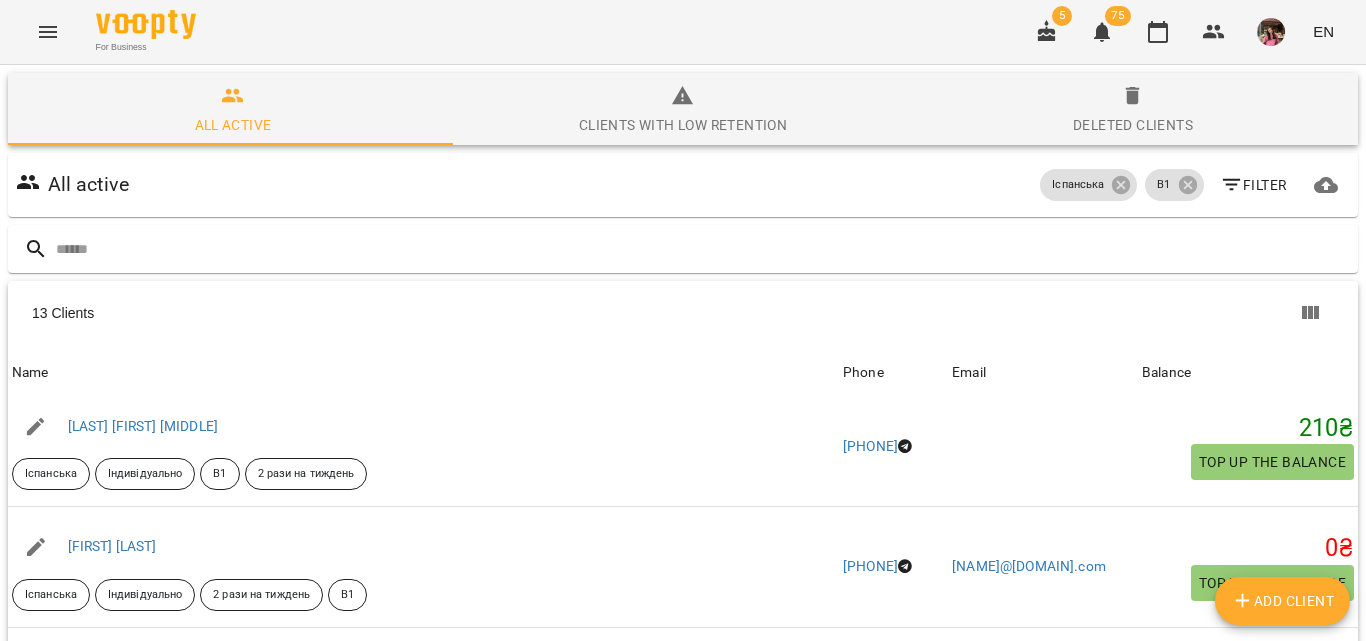 click on "For Business 5 75 EN All active Clients with low retention Deleted clients   All active Іспанська B1 Filter 13   Clients 13   Clients Name [FIRST] [LAST] B1 Англійська Індивідуально 2 рази на тиждень Іспанська Trial Phone [PHONE] Email [EMAIL] Balance 0 ₴ Top up the balance Name [FIRST] [LAST] Англійська Індивідуально B1 1 раз на тиждень Іспанська А0 Phone [PHONE] Email [EMAIL] Balance 0 ₴ Top up the balance Name [FIRST] [LAST] [PATRONYMIC] 1 раз на тиждень B1 Міні-група Іспанська Пауза Phone [PHONE] Email Balance 1 ₴ Top up the balance Name [FIRST] [LAST] Іспанська Парні заняття B1 1 раз на тиждень Phone [PHONE] Email" at bounding box center (683, 522) 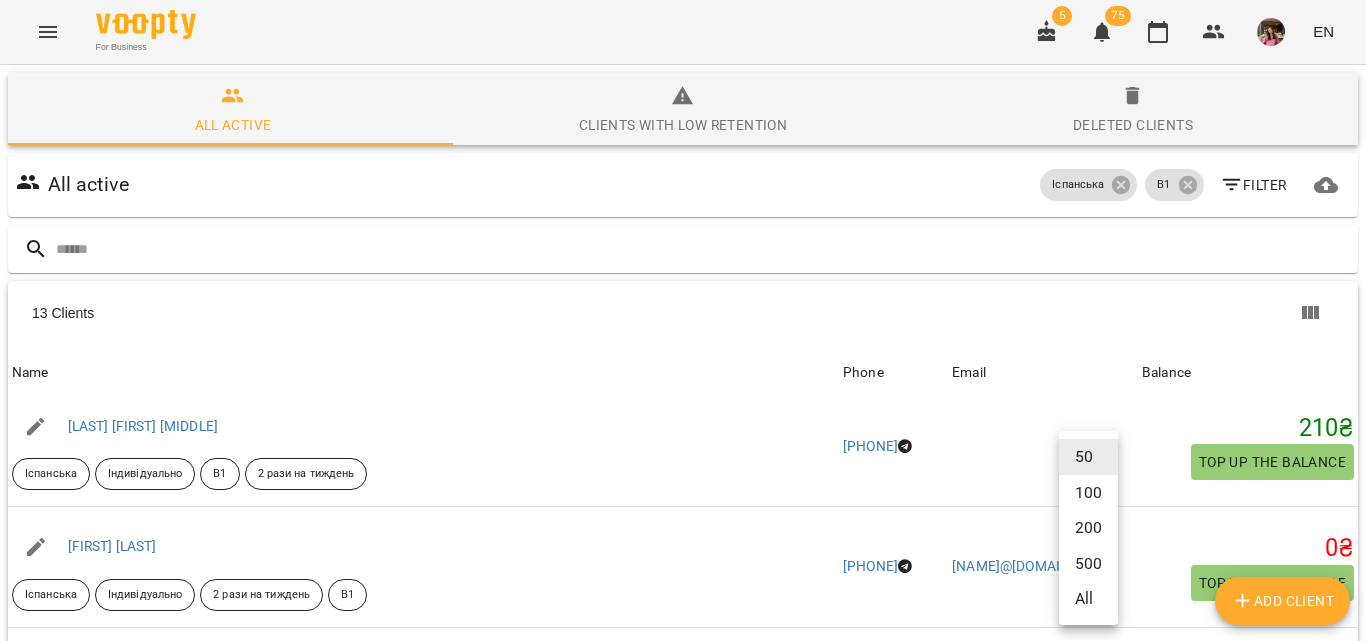 click on "All" at bounding box center [1088, 599] 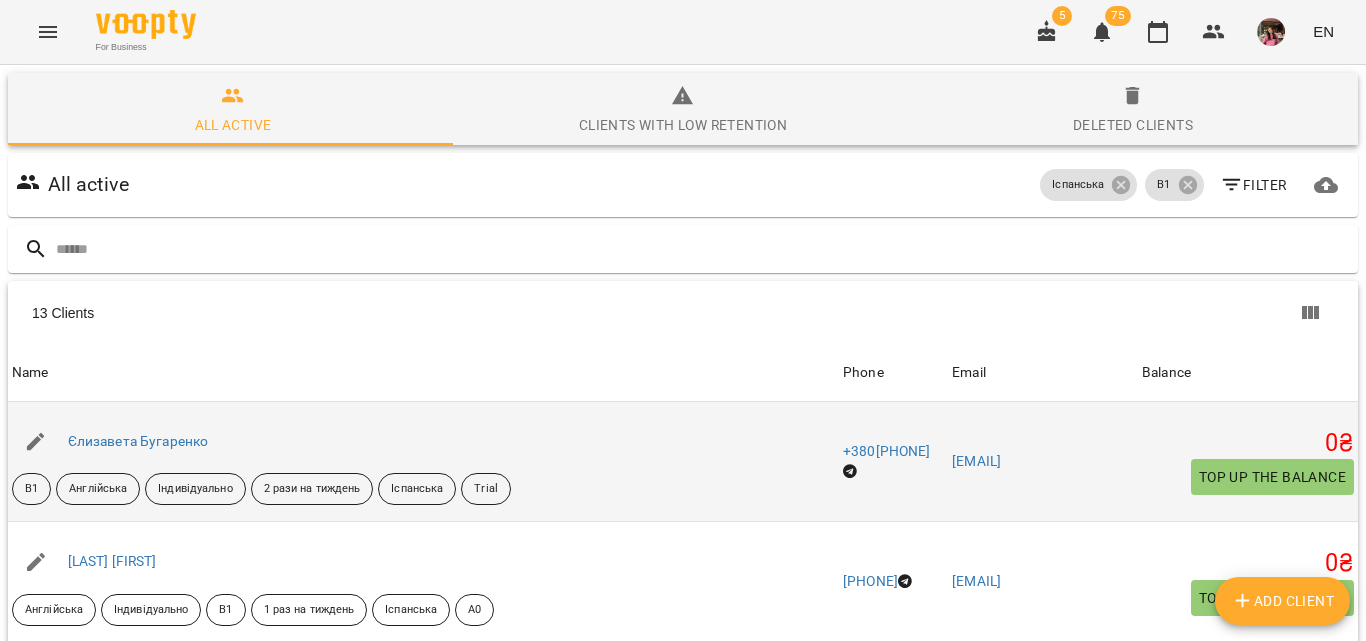 scroll, scrollTop: 300, scrollLeft: 0, axis: vertical 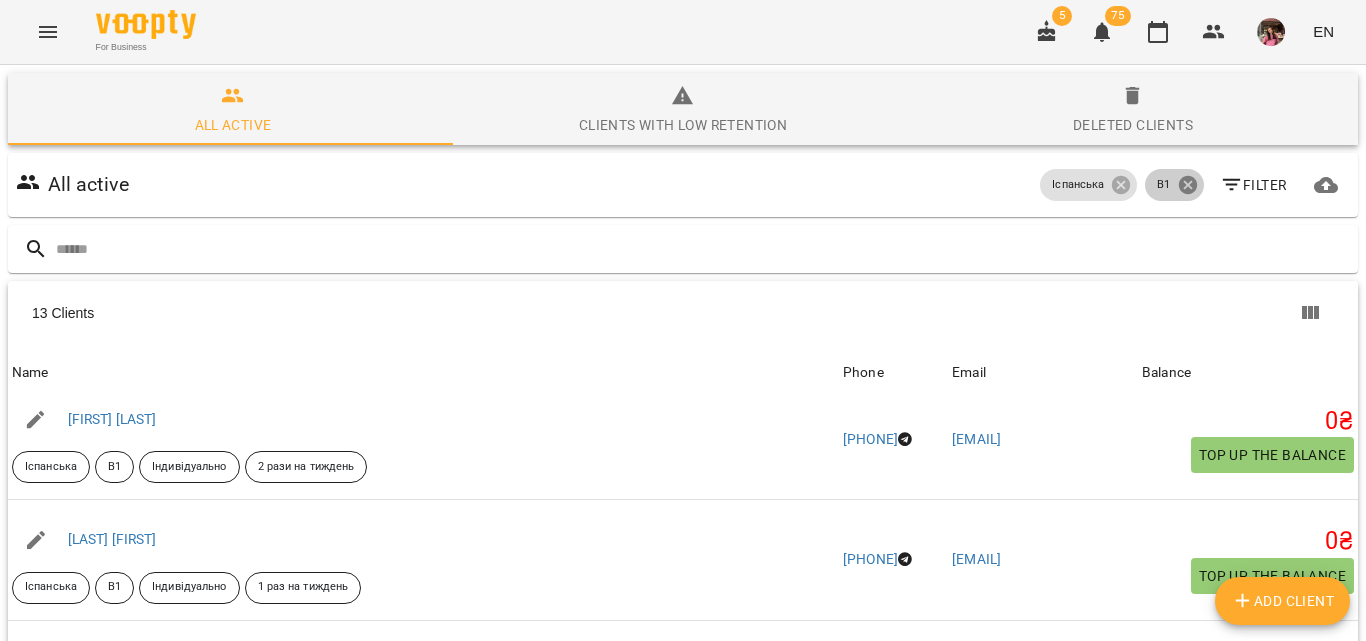 click 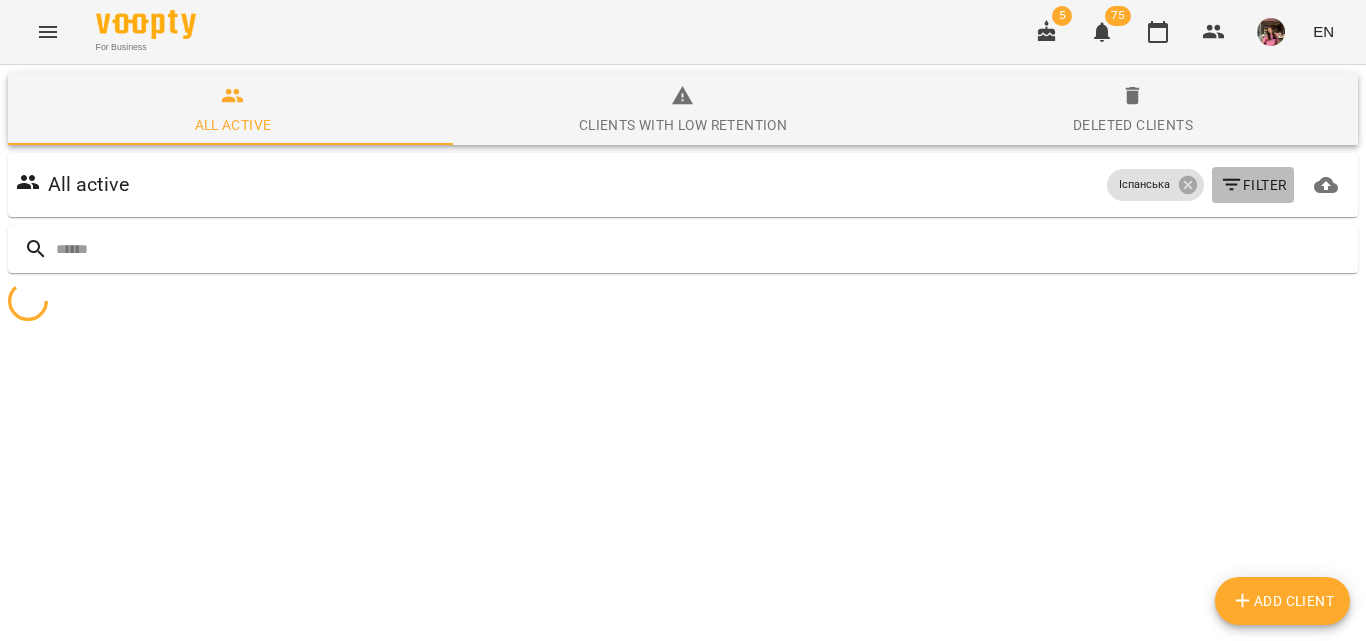 click 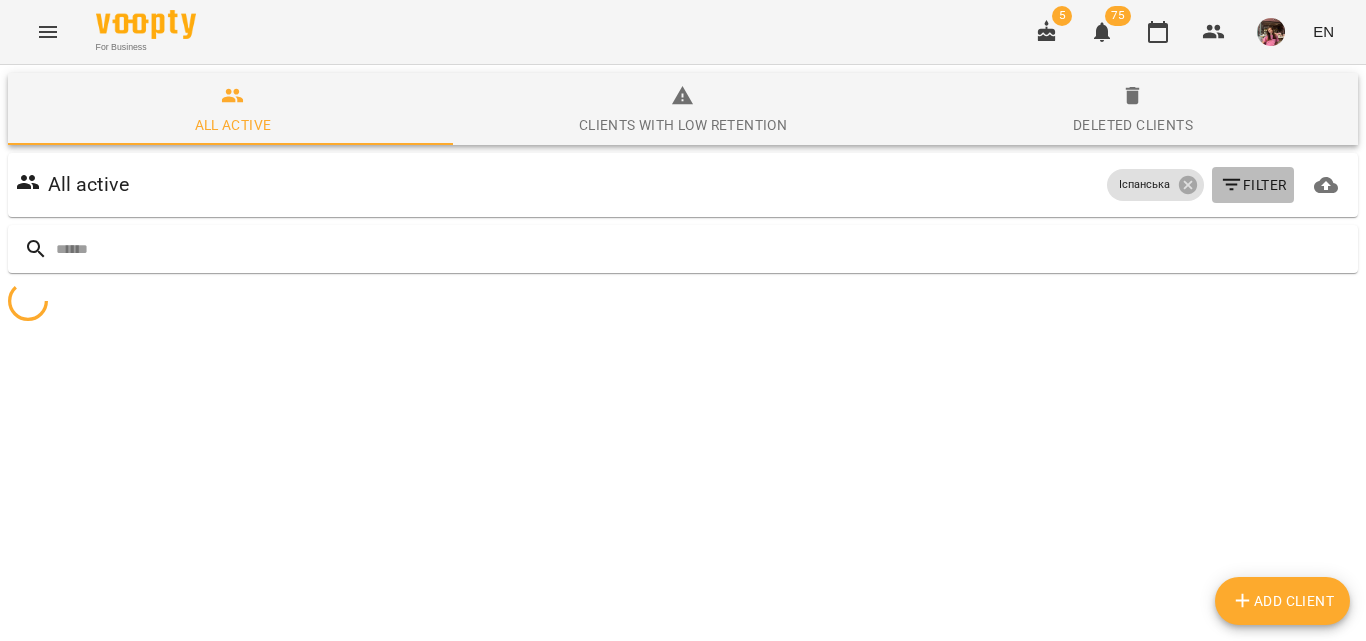 click on "For Business 5 75 EN All active Clients with low retention Deleted clients   All active Іспанська Filter Add Client" at bounding box center [683, 237] 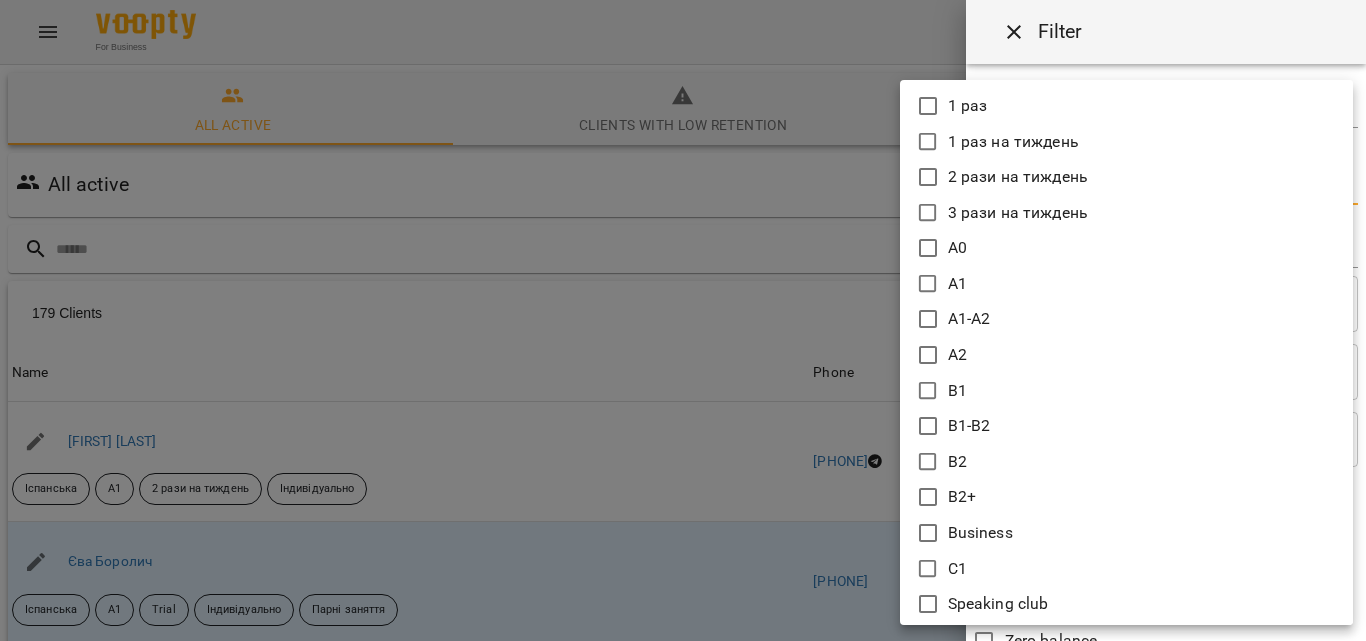 click on "2 рази на тиждень" at bounding box center [1126, 177] 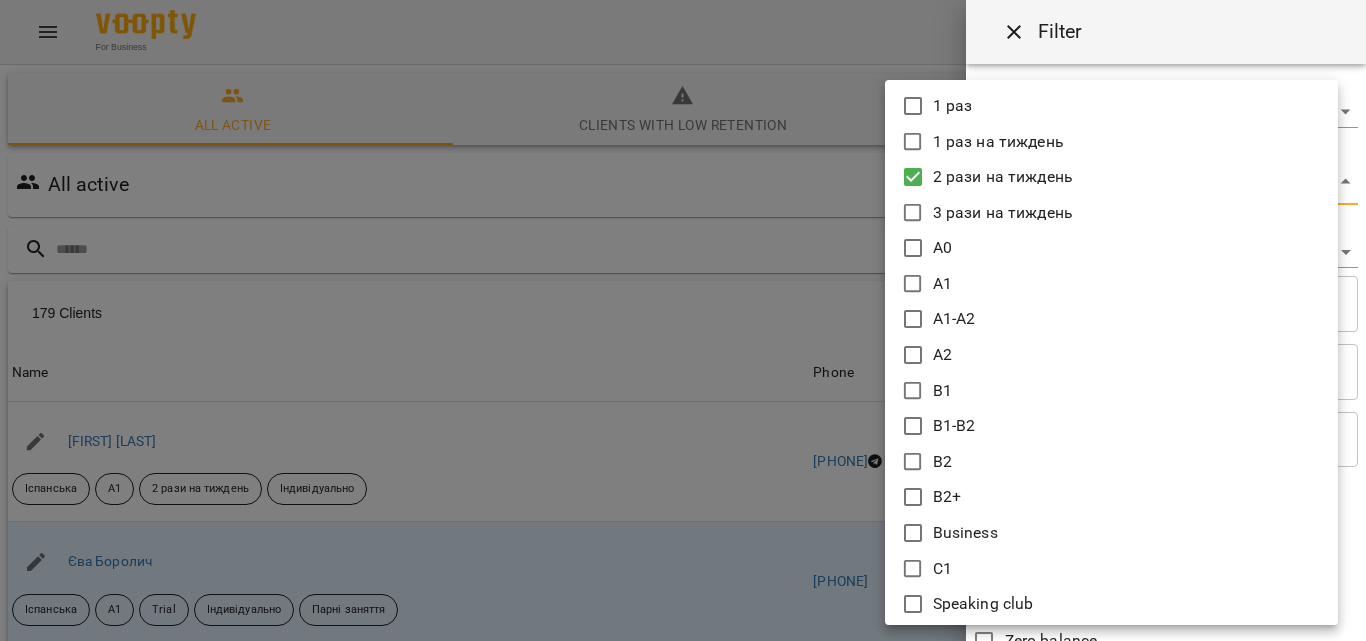 click 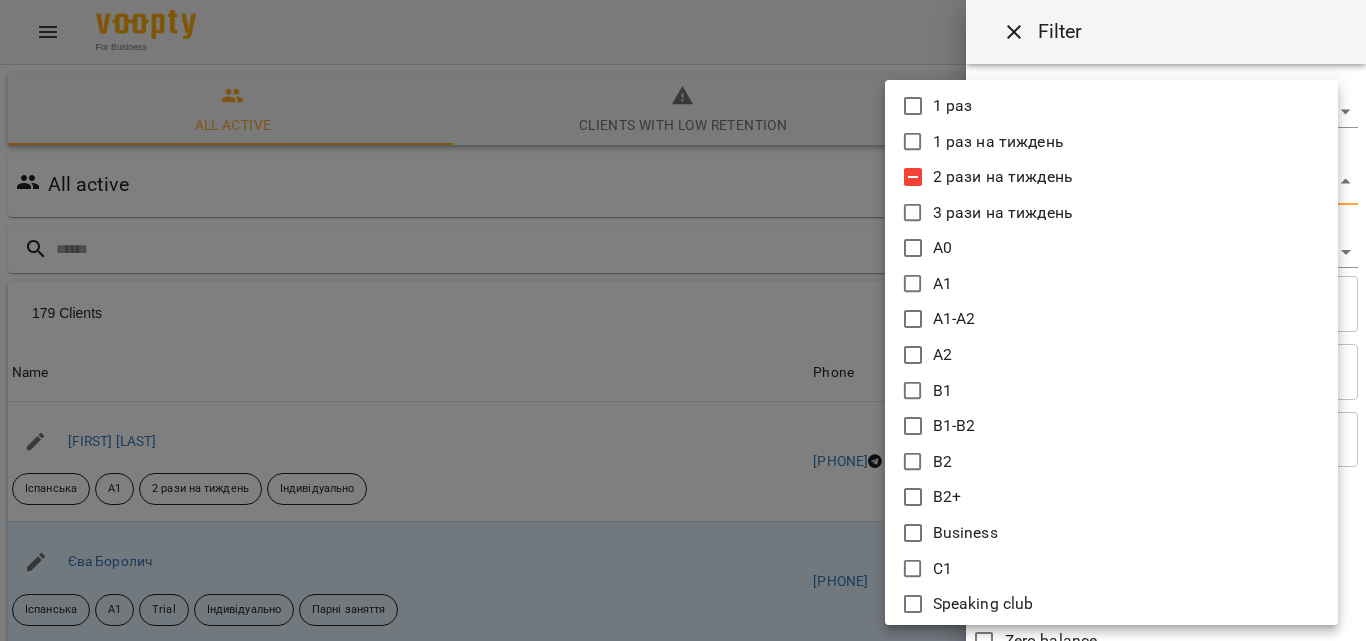 click 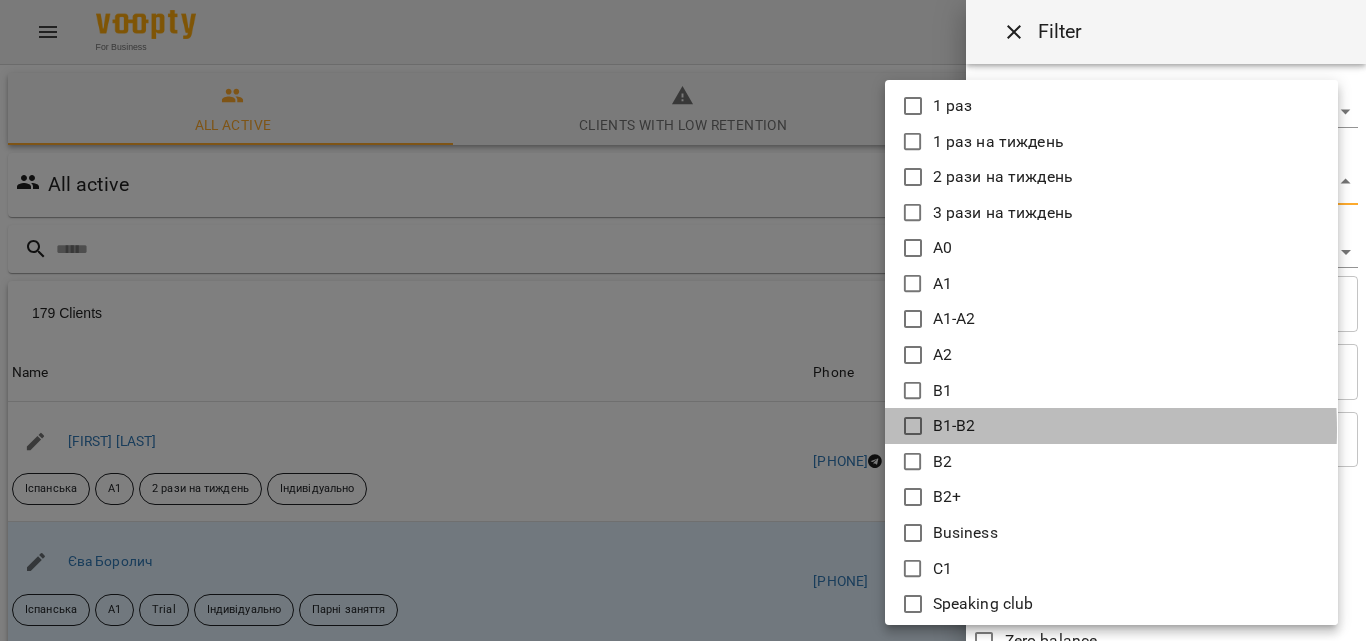 click 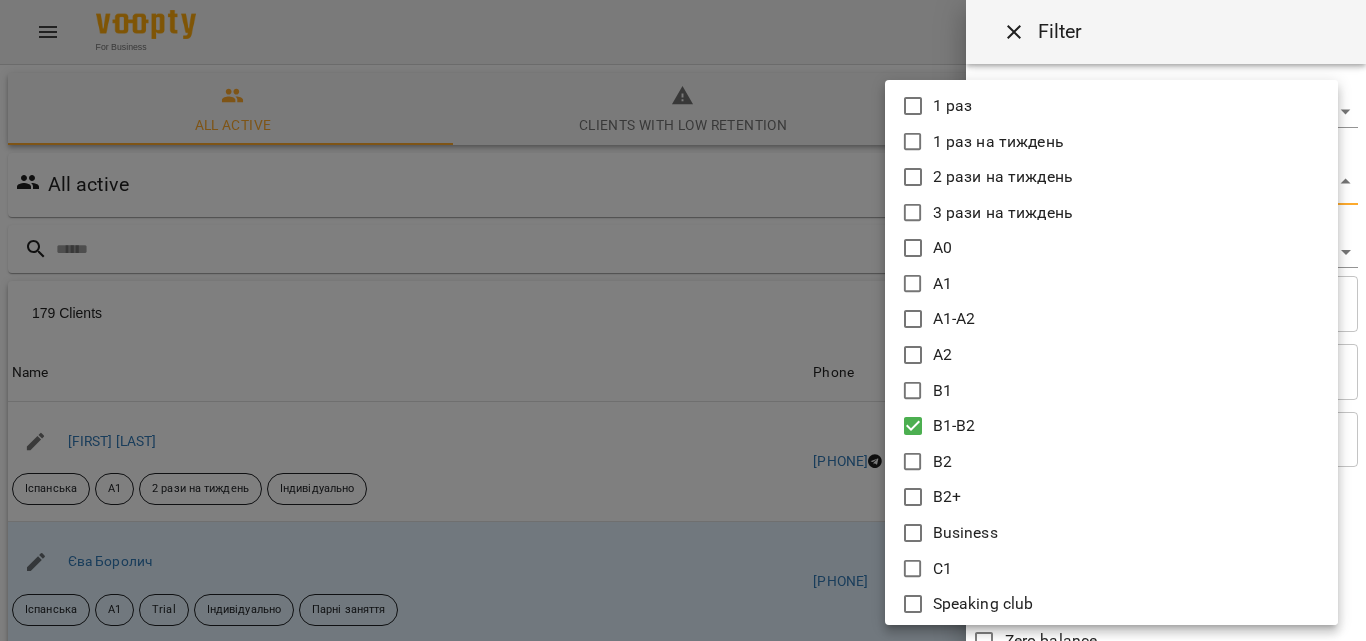 click at bounding box center [683, 320] 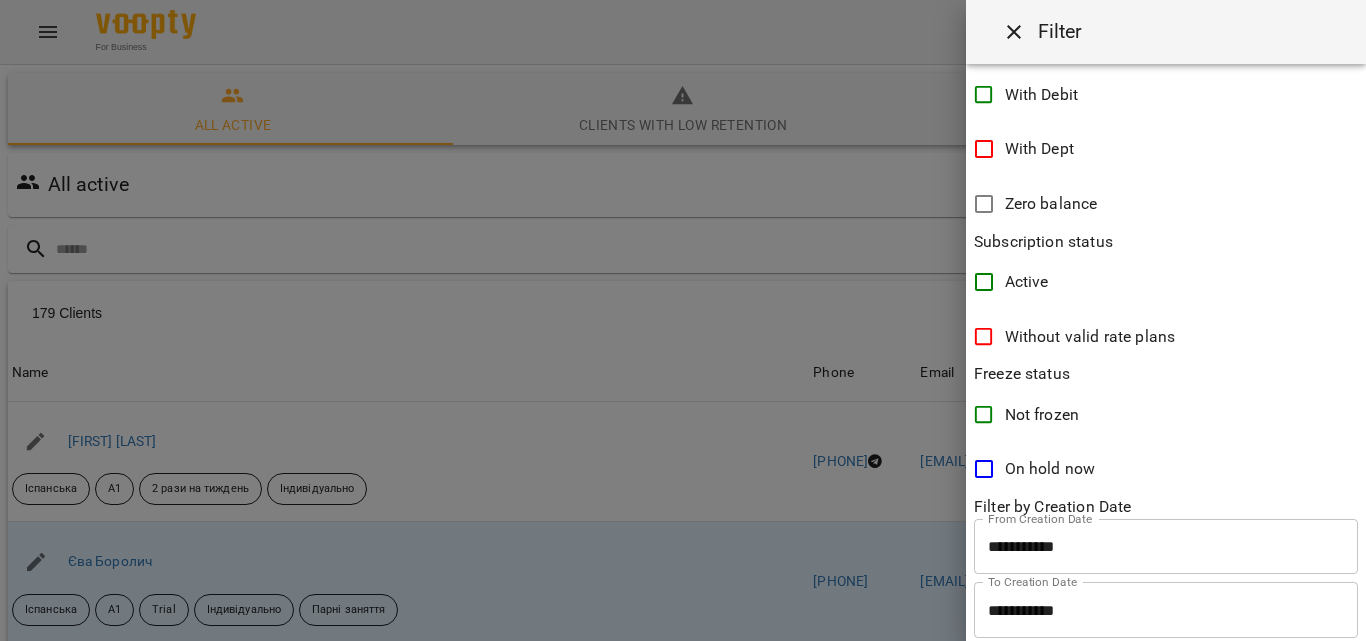 scroll, scrollTop: 486, scrollLeft: 0, axis: vertical 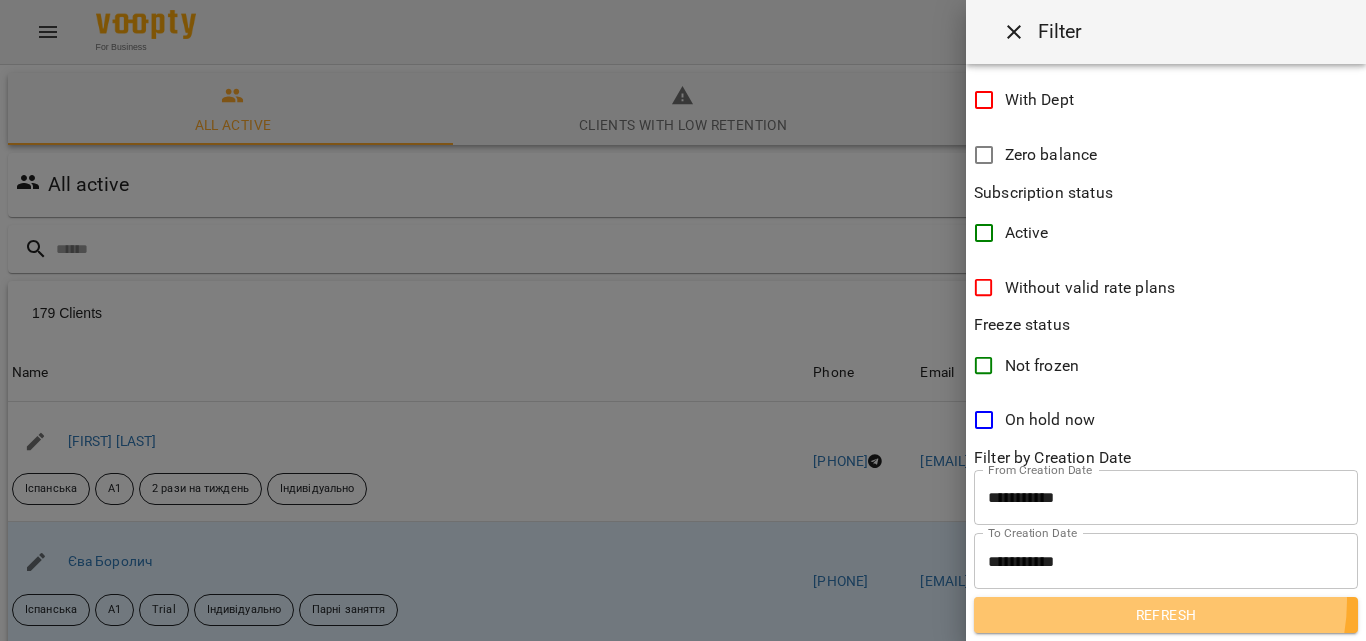 click on "Refresh" at bounding box center [1166, 615] 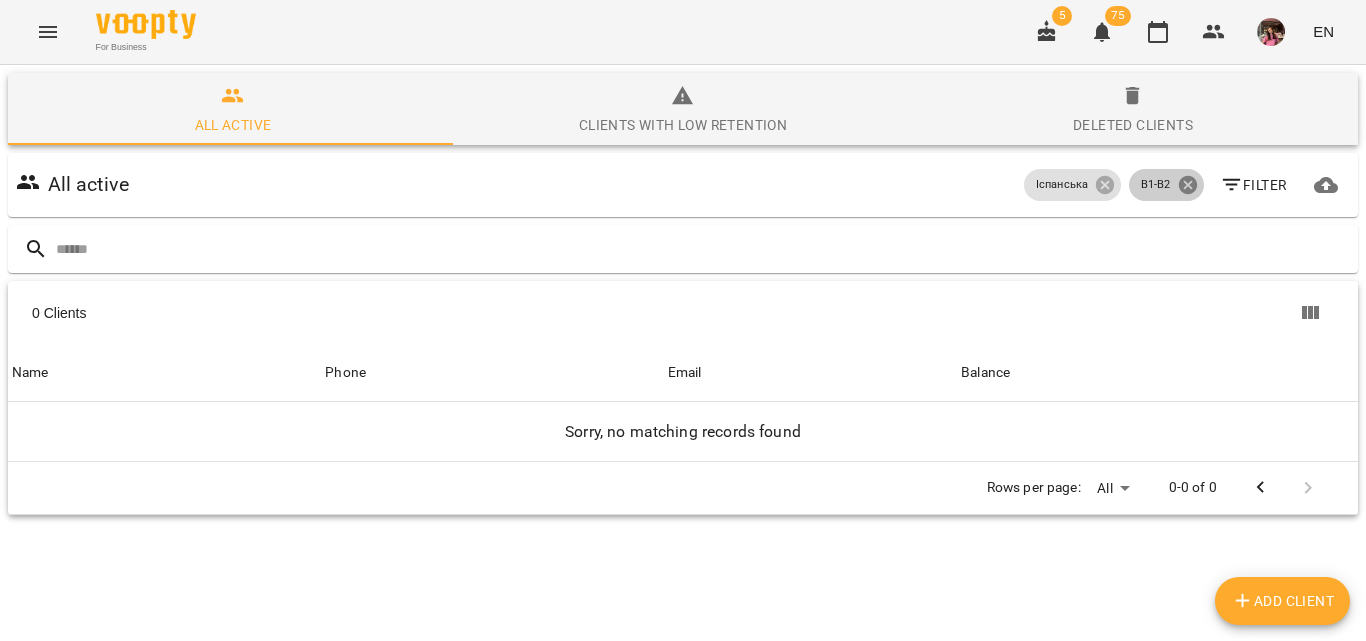 click 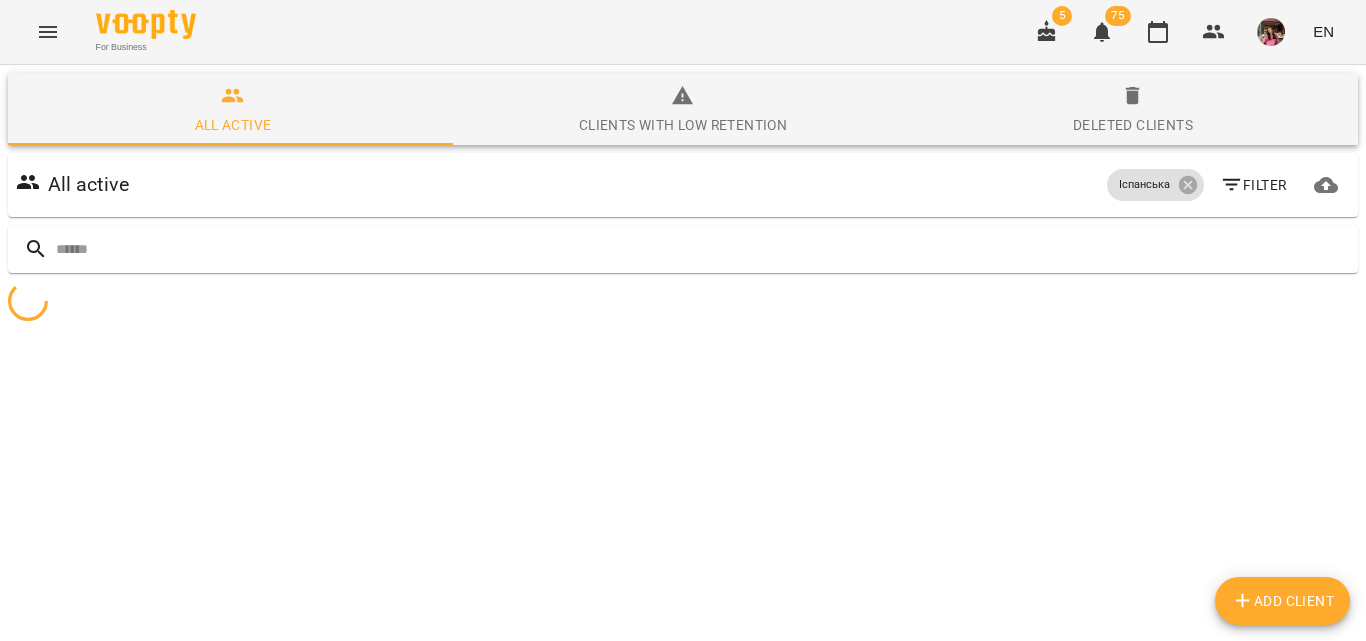 click on "Filter" at bounding box center (1253, 185) 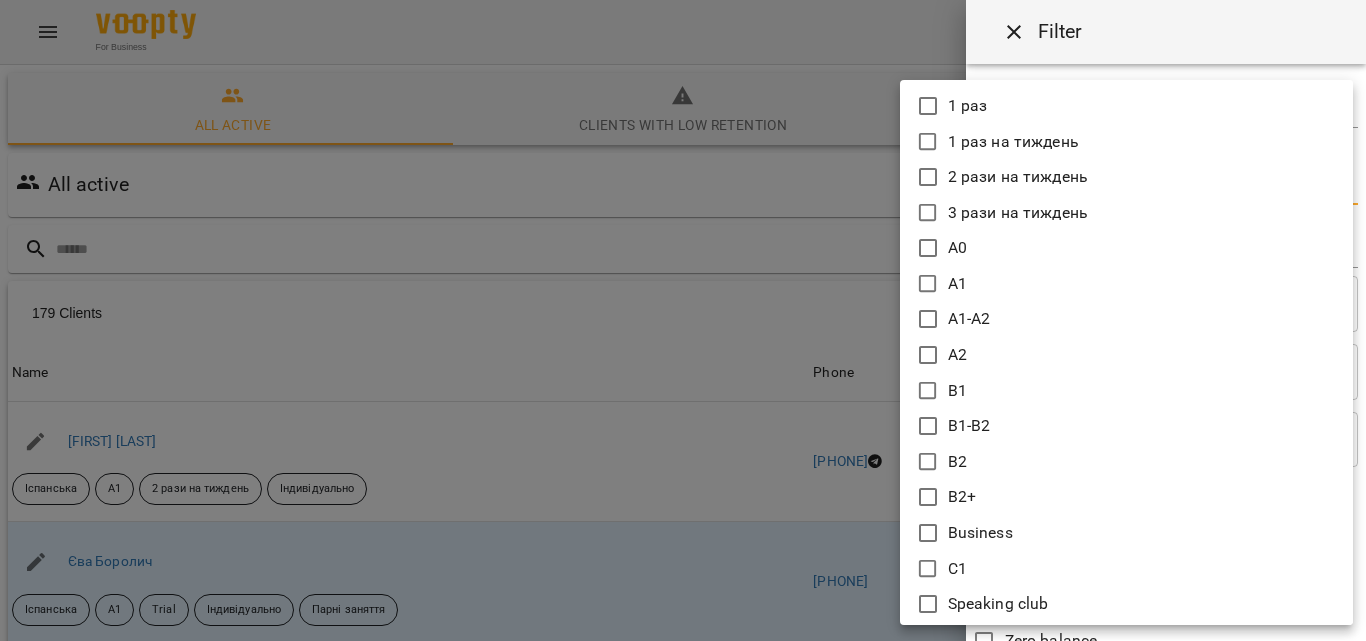 click 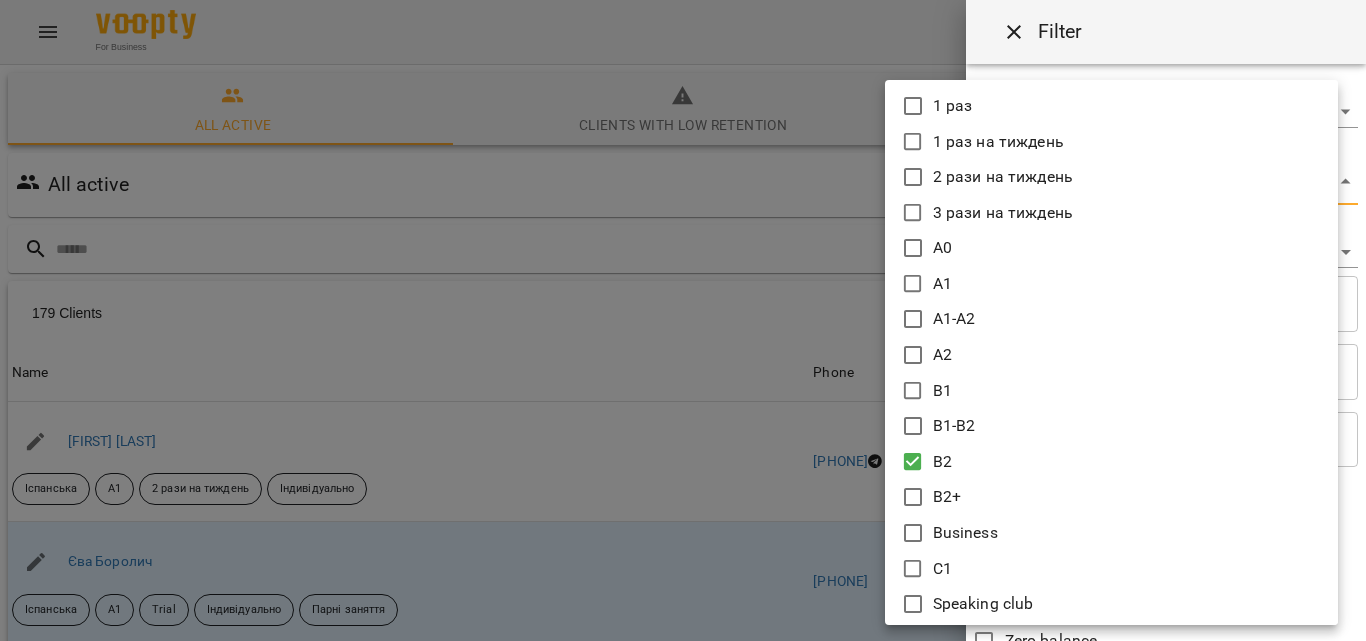 click at bounding box center [683, 320] 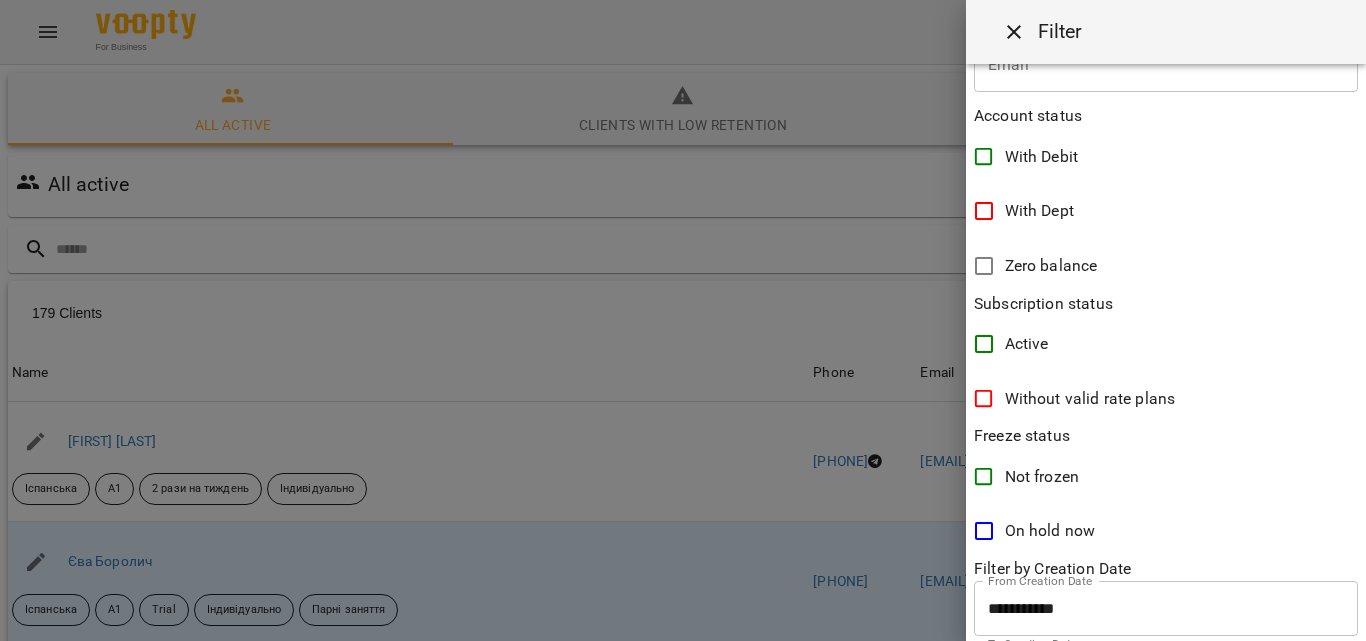 scroll, scrollTop: 486, scrollLeft: 0, axis: vertical 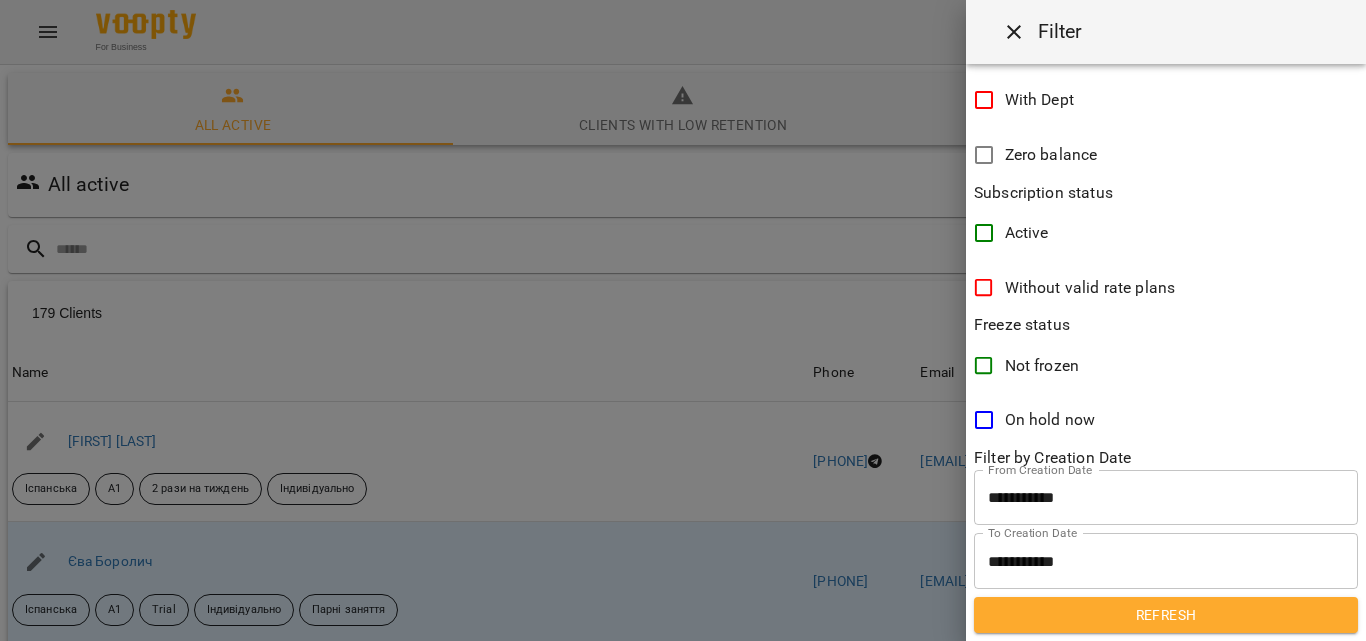 click on "Refresh" at bounding box center [1166, 615] 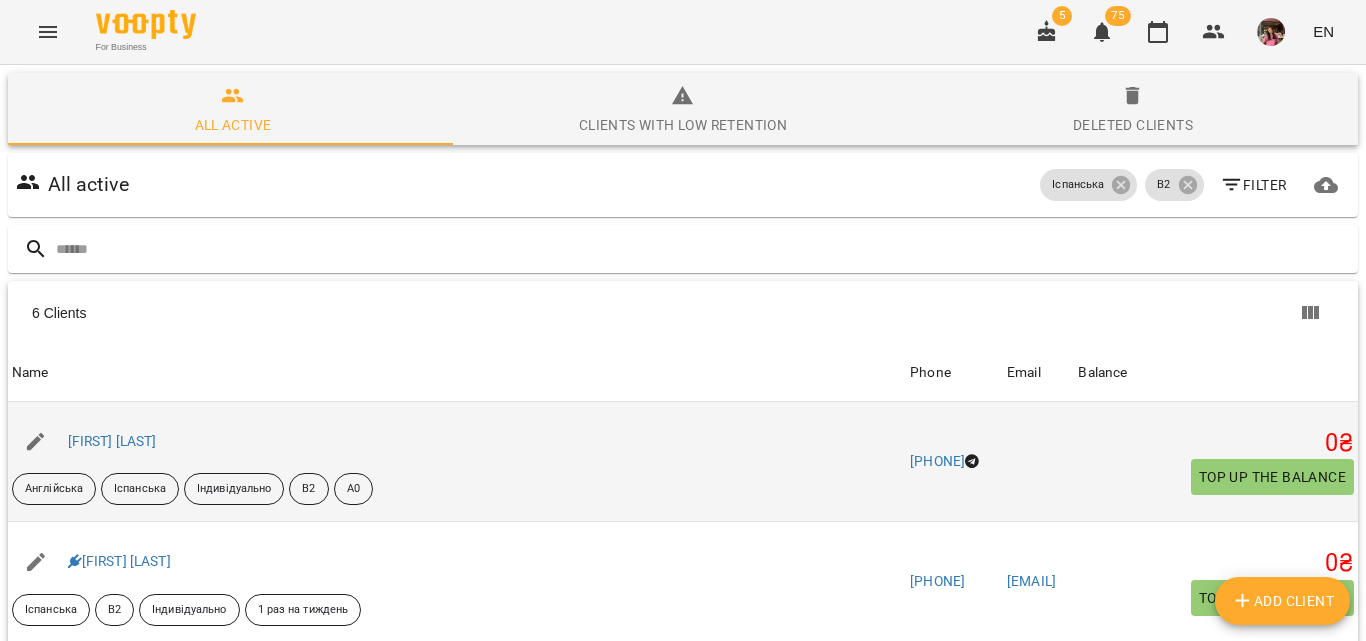 scroll, scrollTop: 200, scrollLeft: 0, axis: vertical 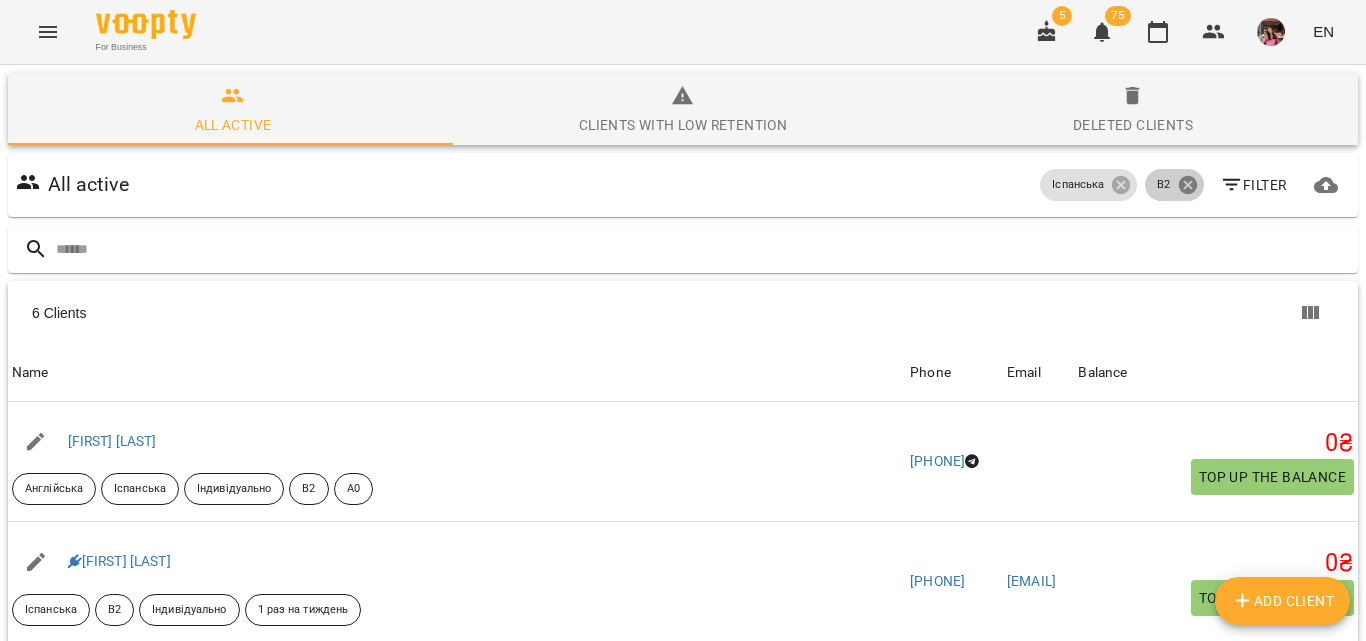click 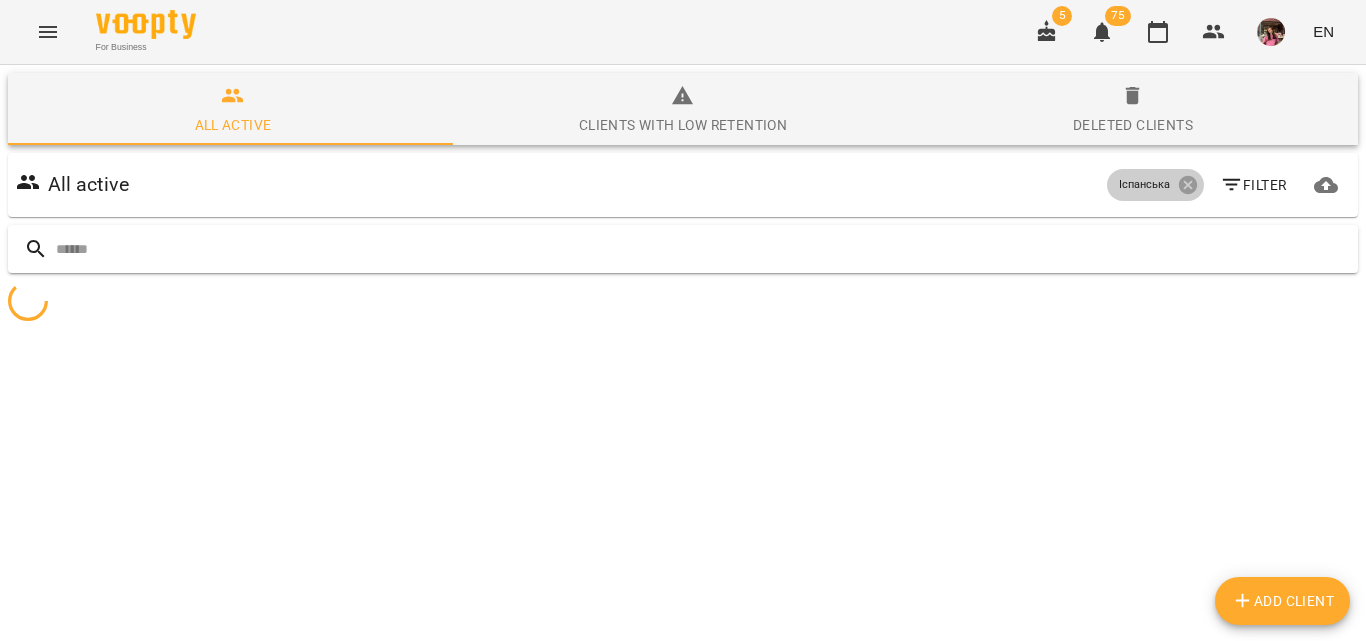 click 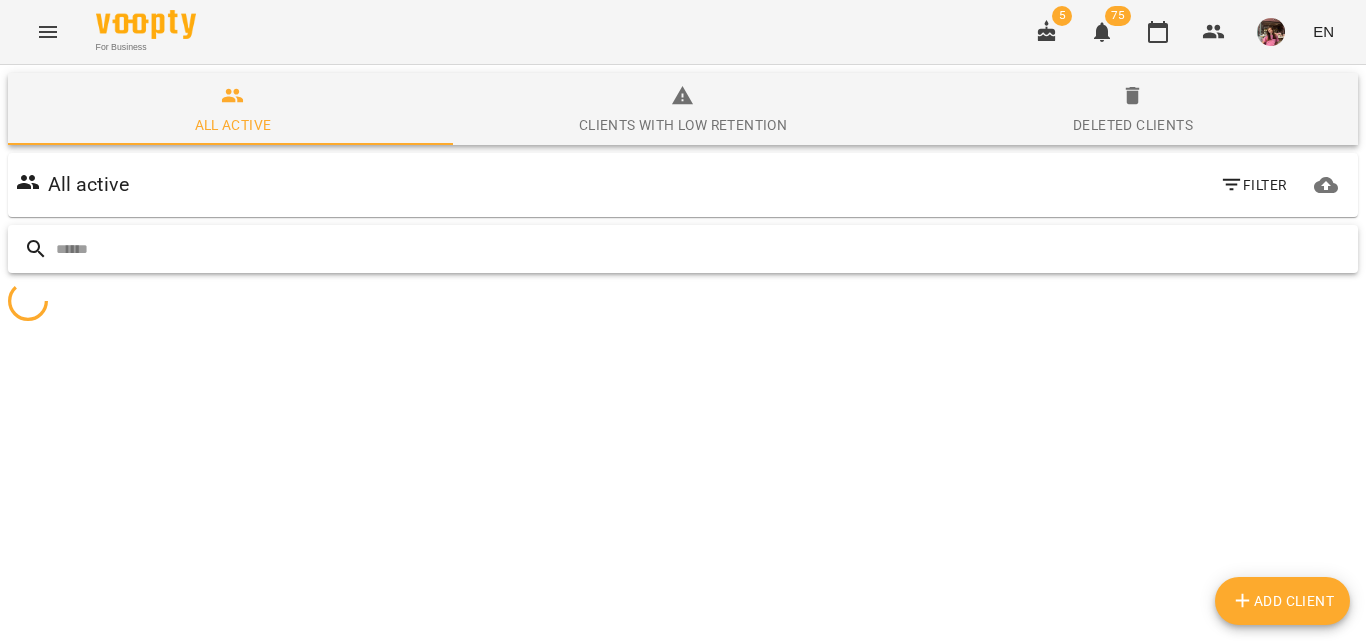 click at bounding box center [703, 249] 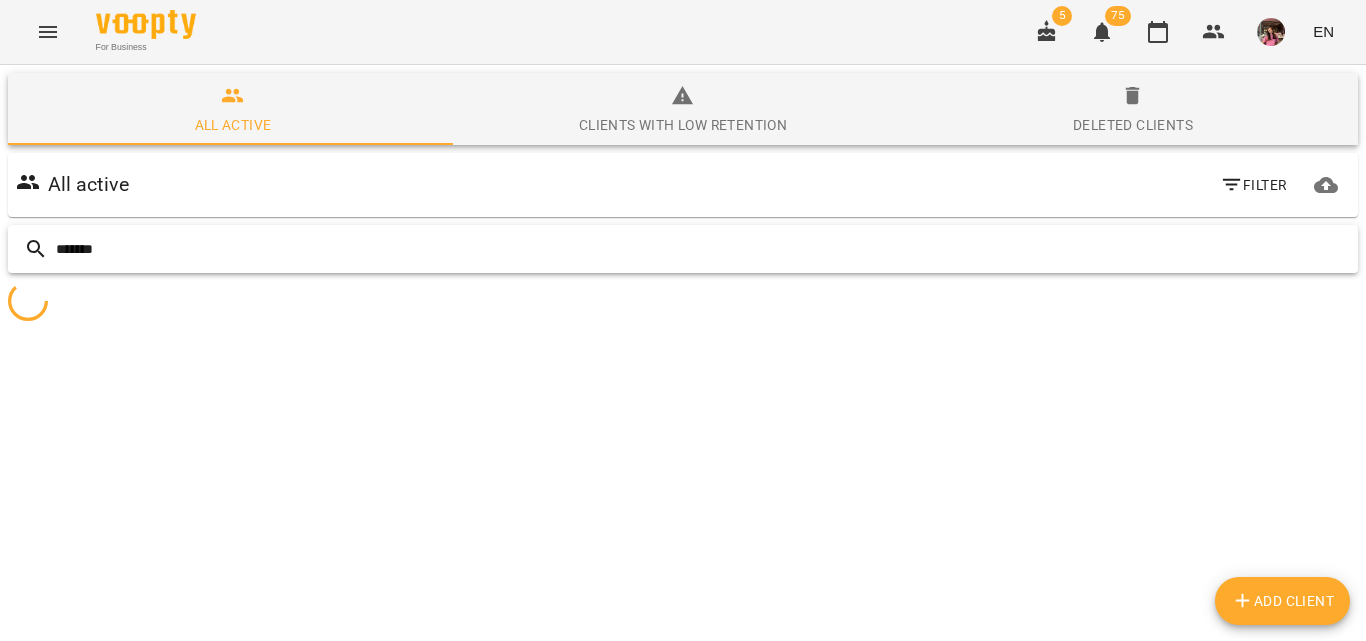 click on "*******" at bounding box center [703, 249] 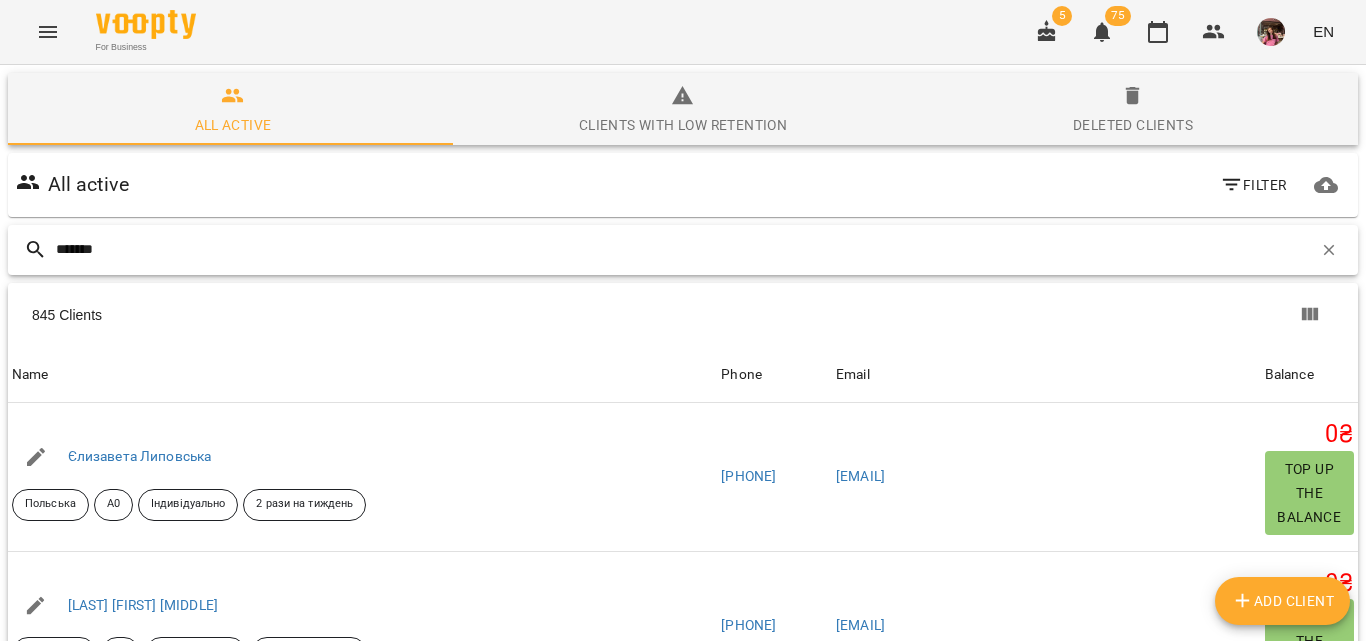 click on "*******" at bounding box center [684, 249] 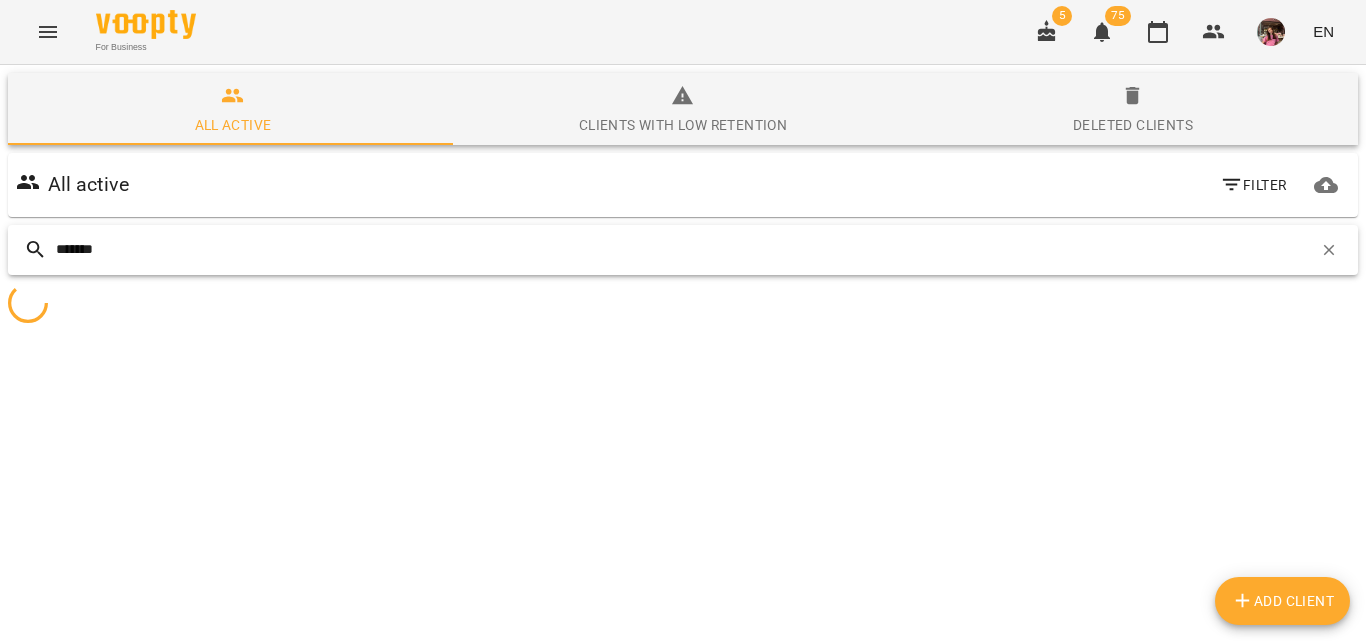 scroll, scrollTop: 0, scrollLeft: 0, axis: both 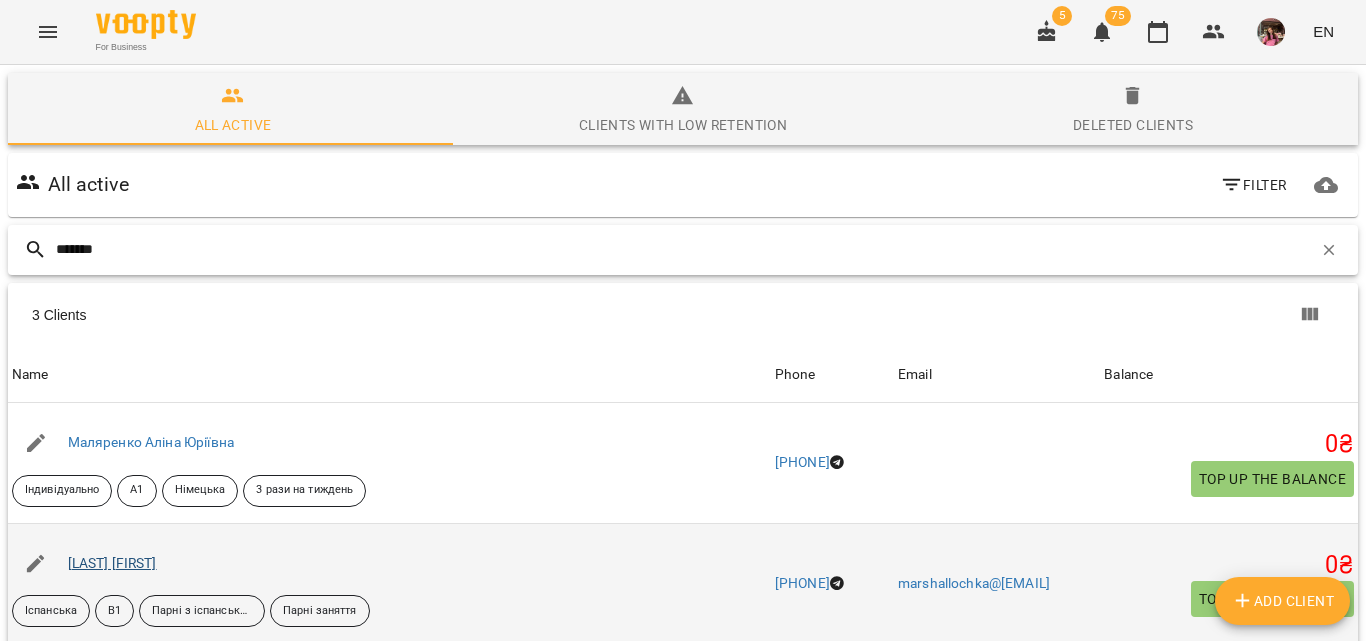 type on "*******" 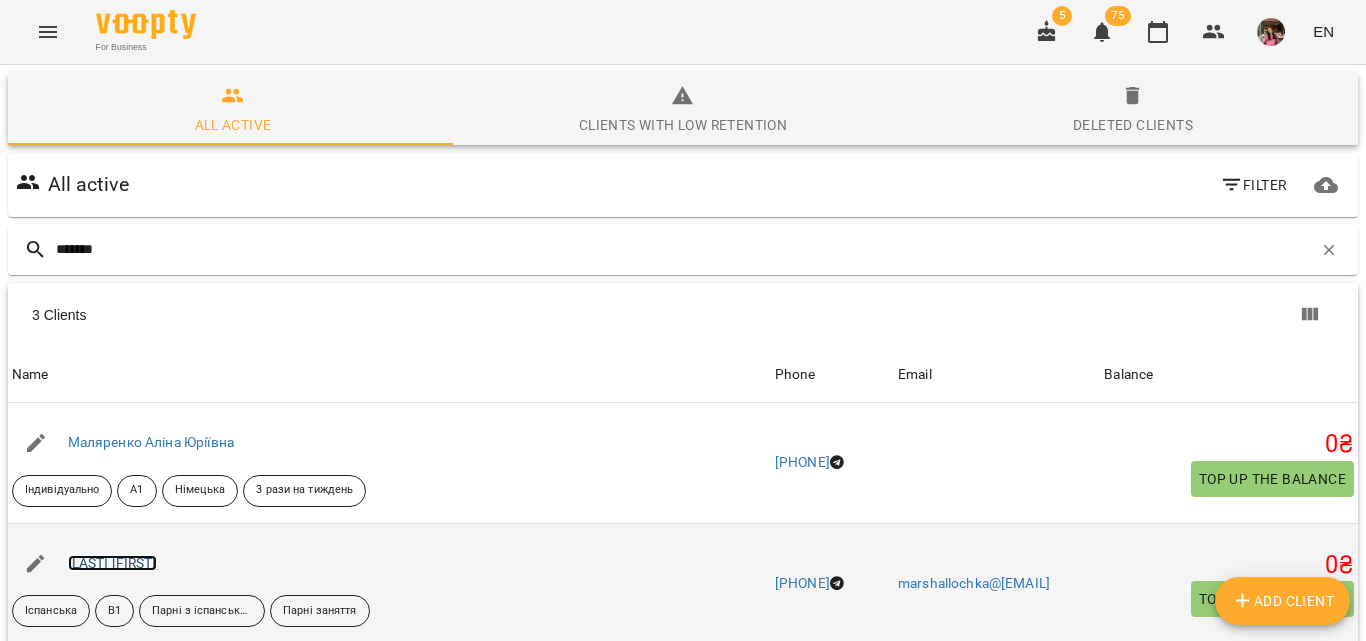 click on "[LAST] [FIRST]" at bounding box center (112, 563) 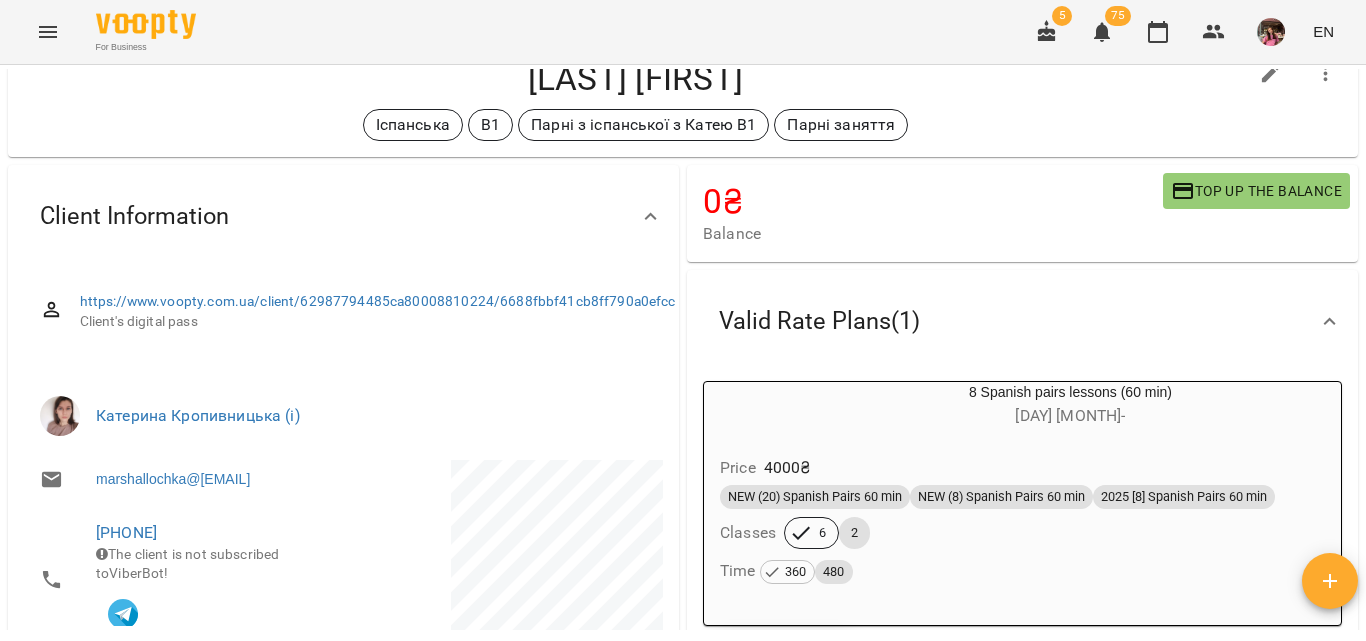 scroll, scrollTop: 0, scrollLeft: 0, axis: both 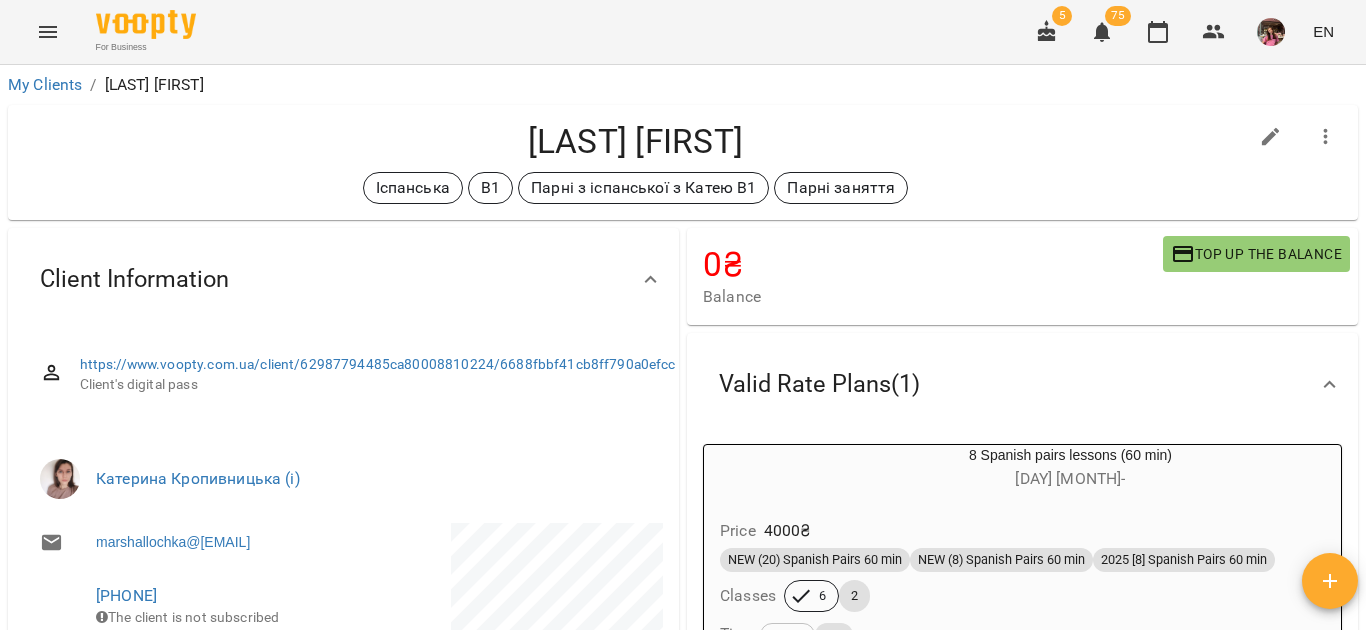 click on "My Clients" at bounding box center [45, 85] 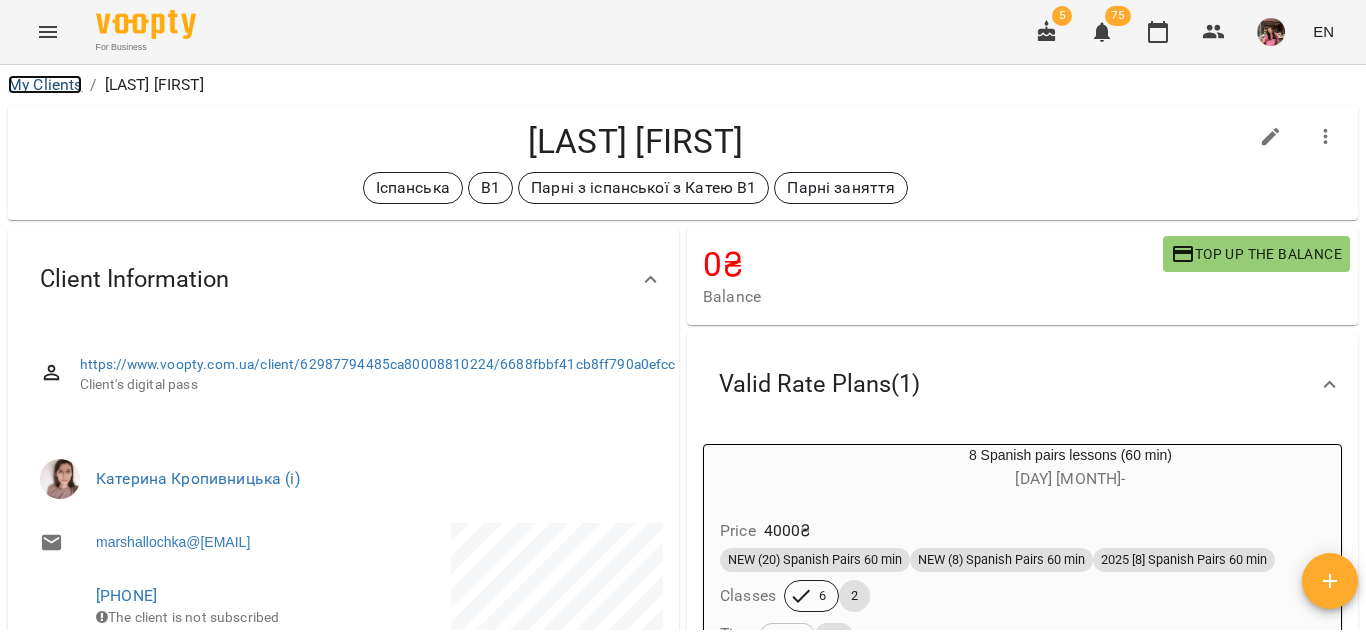 click on "My Clients" at bounding box center (45, 84) 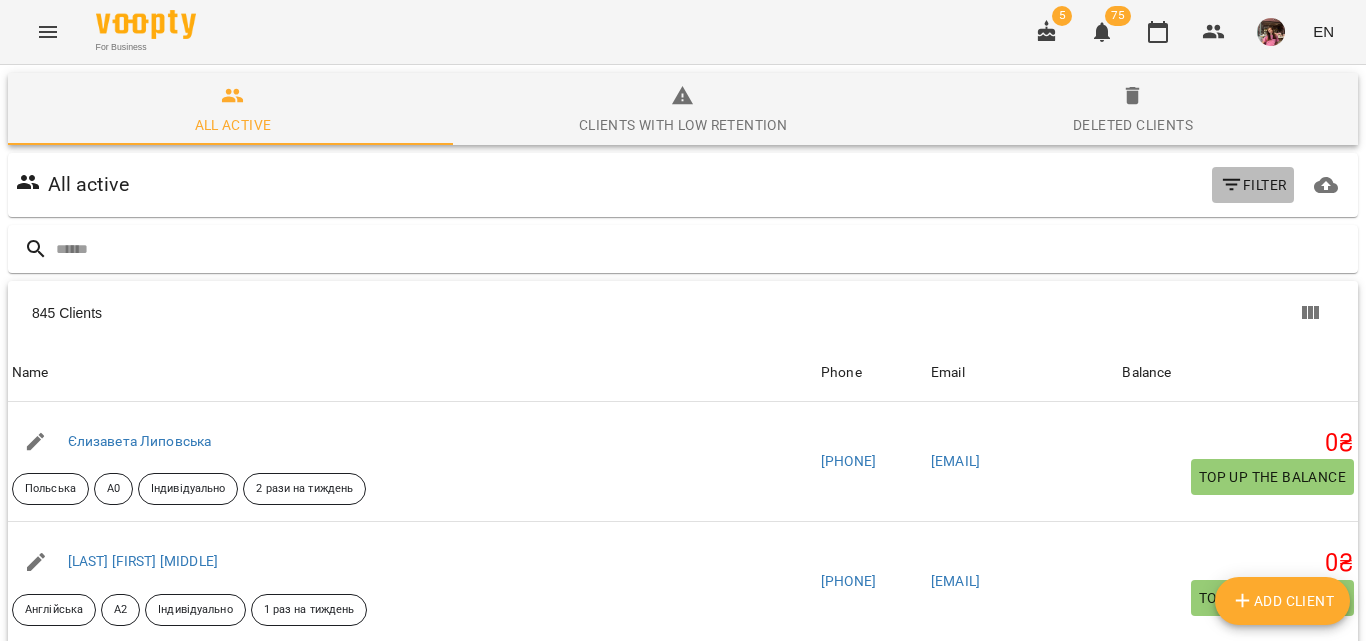 click 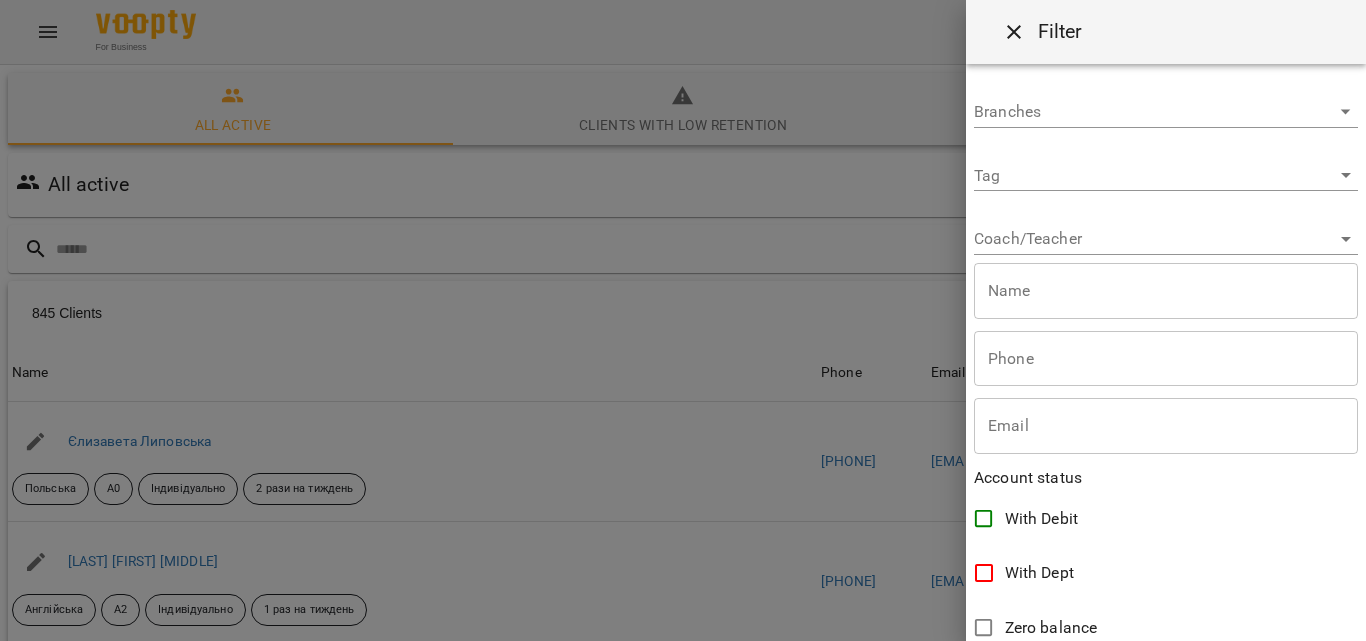 click on "Clients 845   Clients Name [FIRST] [LAST] [LANGUAGE] [LEVEL] [TYPE] [FREQUENCY] Phone [PHONE] Email [EMAIL] Balance 0 ₴ Top up the balance Name  [FIRST] [LAST]  [LANGUAGE] [LEVEL] [TYPE] [FREQUENCY] Phone [PHONE] Email [EMAIL] Balance 0 ₴ Top up the balance Name  [LAST] [FIRST] [LANGUAGE] [TYPE] [FREQUENCY] Phone [PHONE] Email Balance 320 ₴ Top up the balance Name [FIRST] [LAST] [LANGUAGE] [LEVEL] [TYPE] Phone Email Balance 0 ₴ Top up the balance Name [FIRST] [LAST] [LANGUAGE] [LEVEL] [TYPE]" at bounding box center [683, 522] 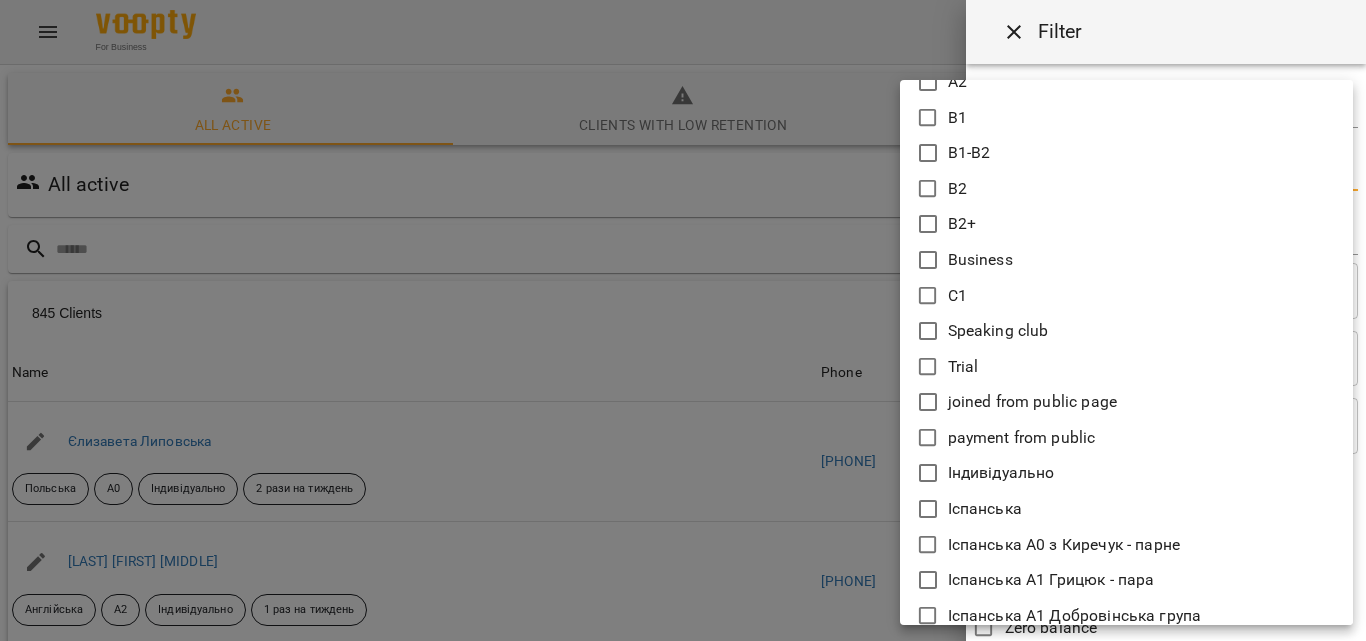 scroll, scrollTop: 400, scrollLeft: 0, axis: vertical 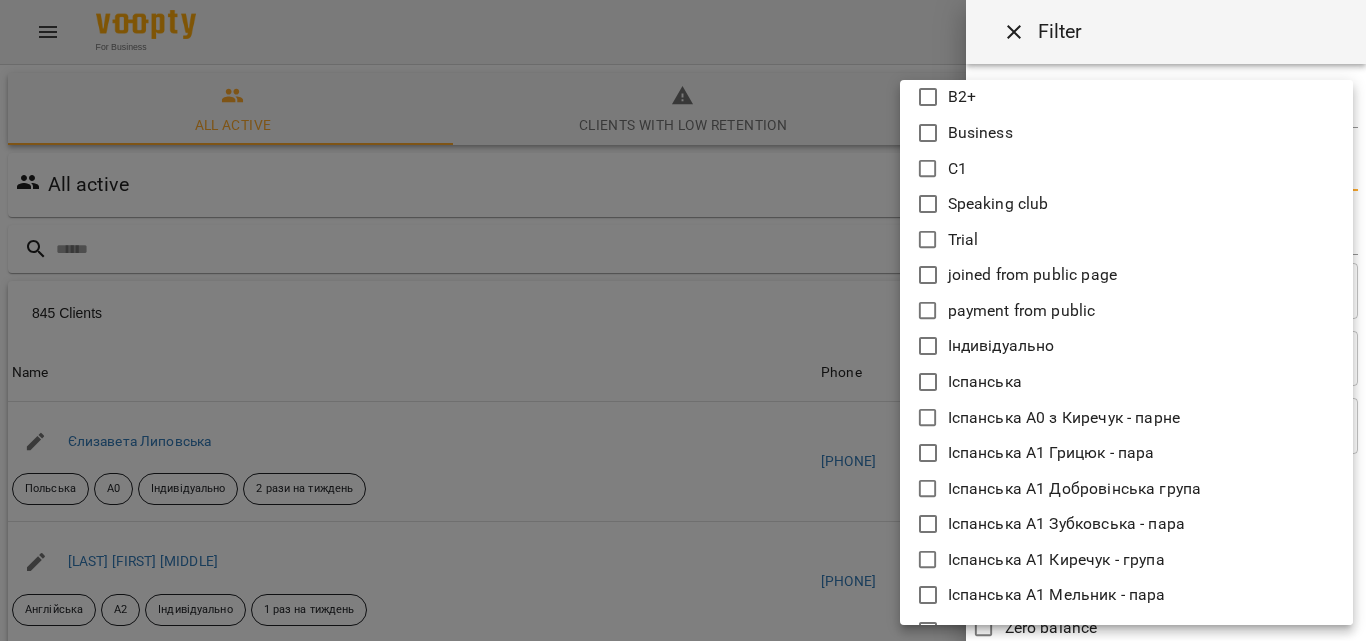 click 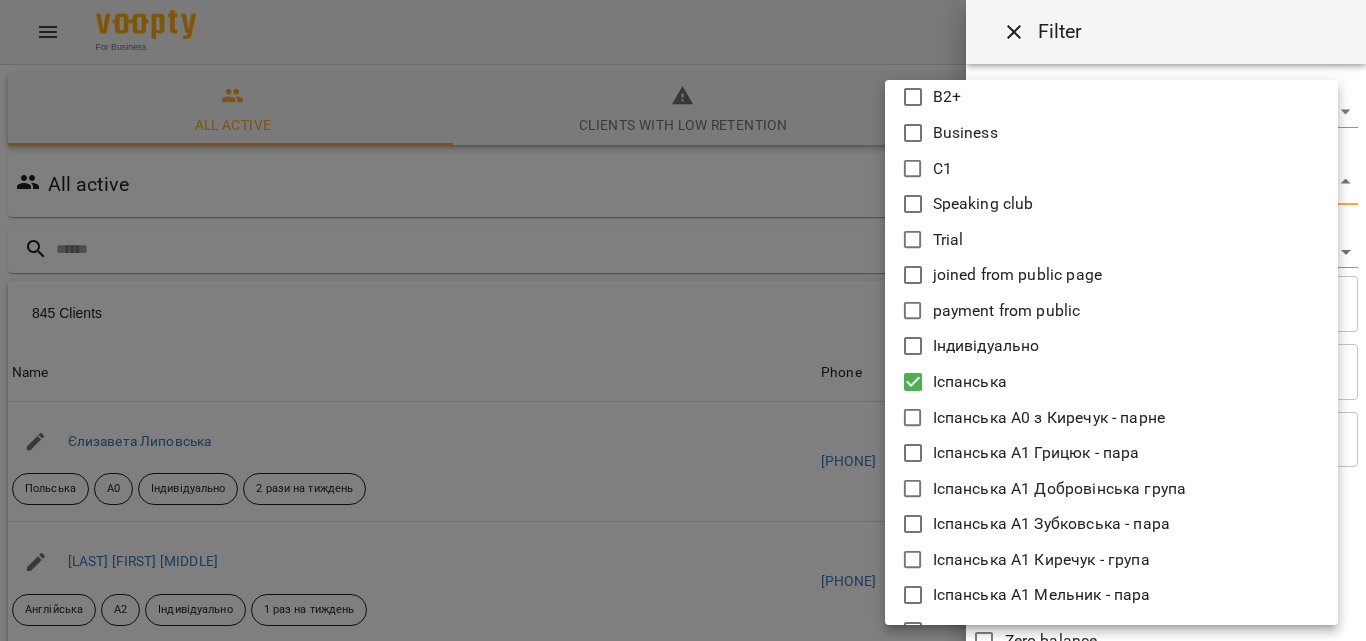 click at bounding box center (683, 320) 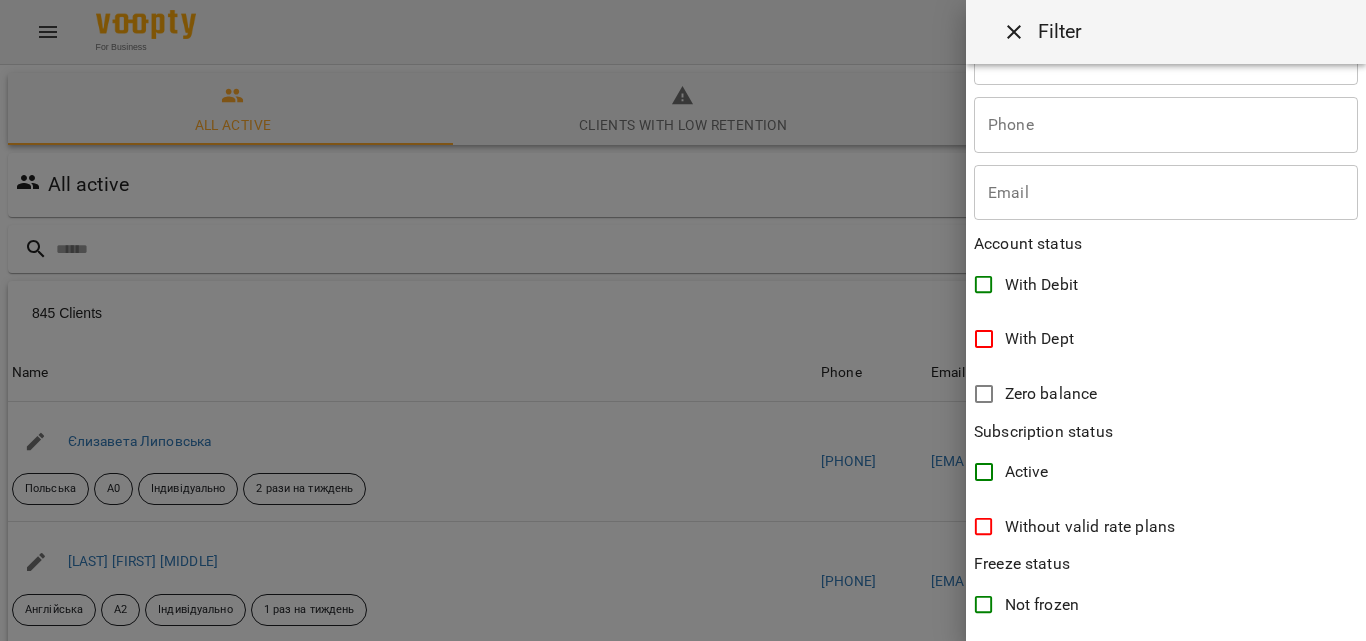 scroll, scrollTop: 486, scrollLeft: 0, axis: vertical 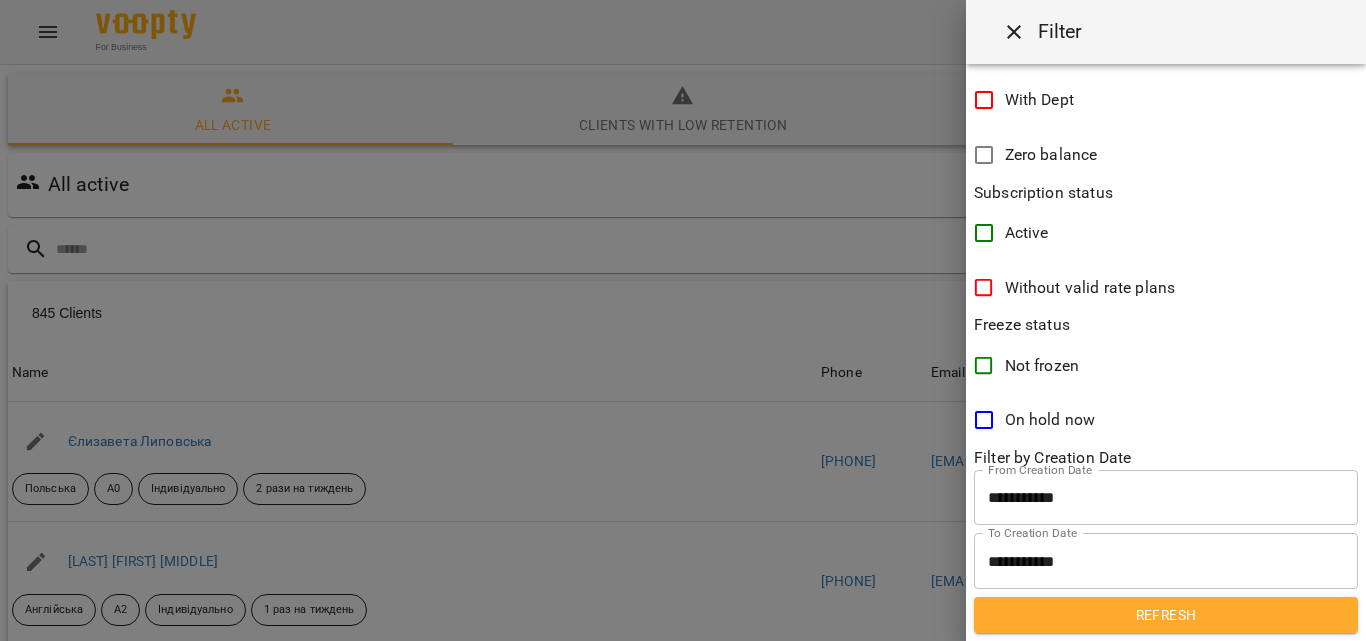 click on "Refresh" at bounding box center (1166, 615) 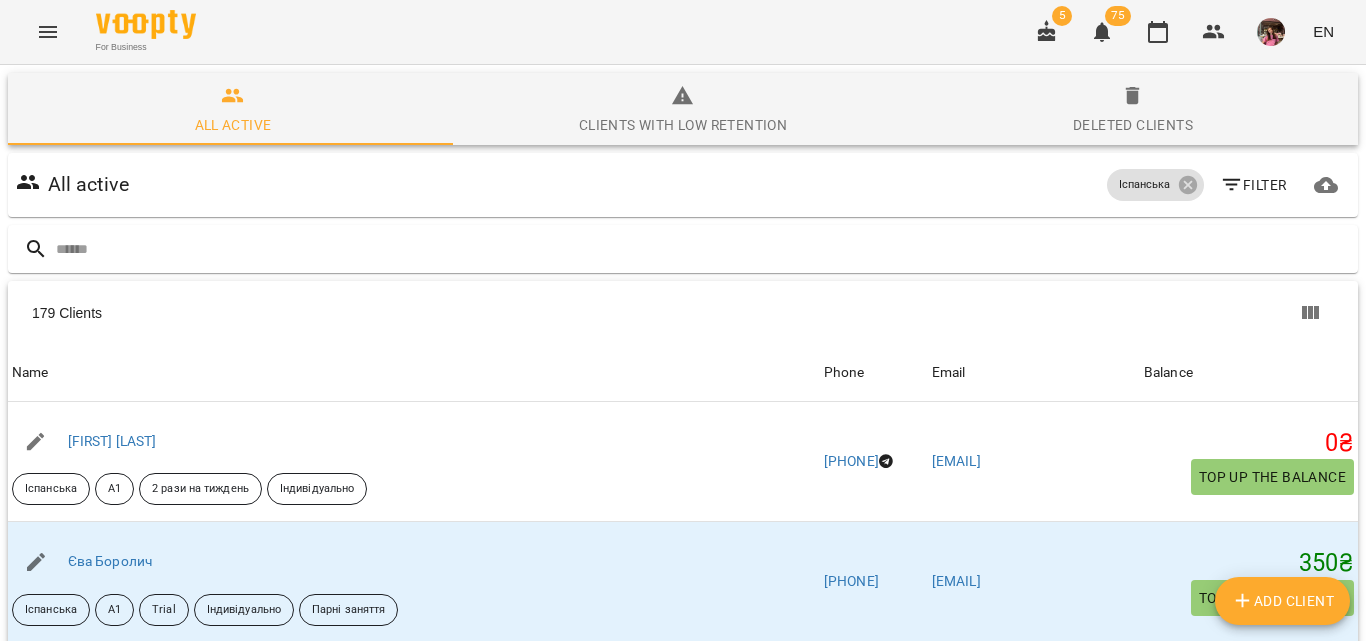 click on "Filter" at bounding box center (1253, 185) 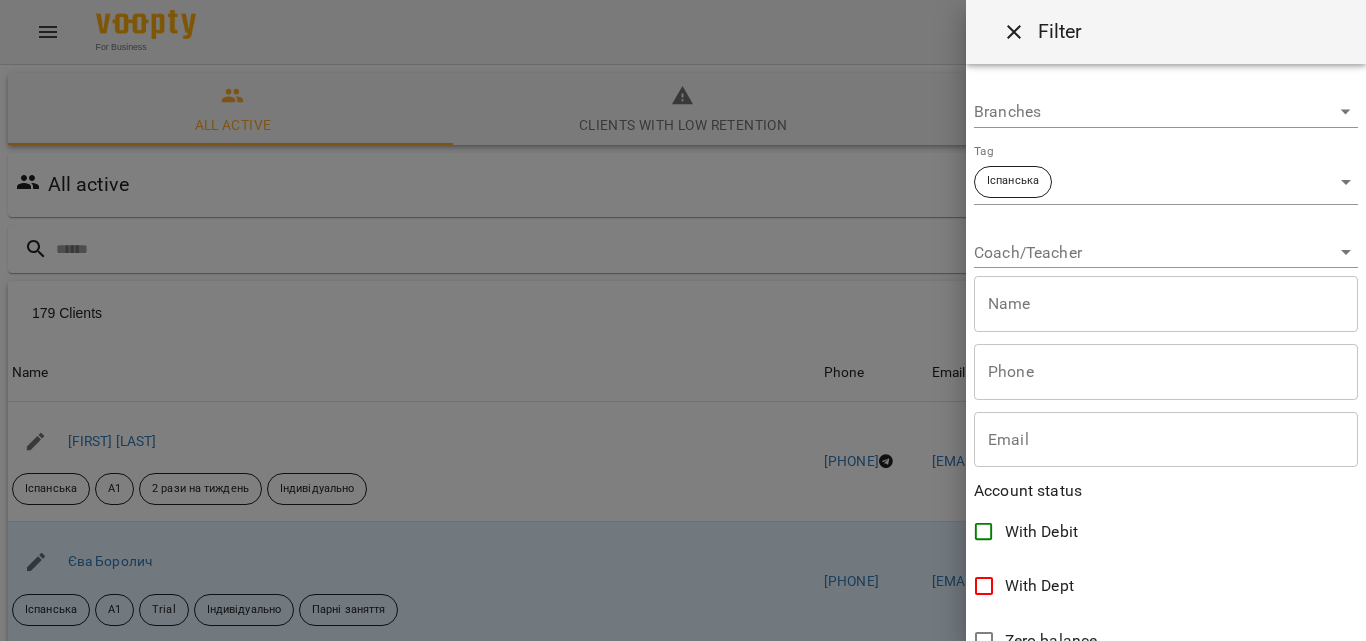 click on "For Business 5 75 EN All active Clients with low retention Deleted clients   All active Іспанська Filter 179   Clients 179   Clients Name [FIRST] [LAST] Іспанська A1 2 рази на тиждень Індивідуально Phone [PHONE] Email [EMAIL] Balance 0 ₴ Top up the balance Name Єва [LAST] Іспанська A1 Trial Індивідуально Парні заняття Phone [PHONE] Email [EMAIL] Balance 350 ₴ Top up the balance Name Єгоренко [FIRST] Іспанська А0 Парні заняття 2 рази на тиждень Гнучкий графік Phone [PHONE] Email [EMAIL] Balance 0 ₴ Top up the balance Name Єлизавета [LAST] Англійська Іспанська А1 Індивідуально 2 рази на тиждень Phone [PHONE] Email [EMAIL]" at bounding box center [683, 522] 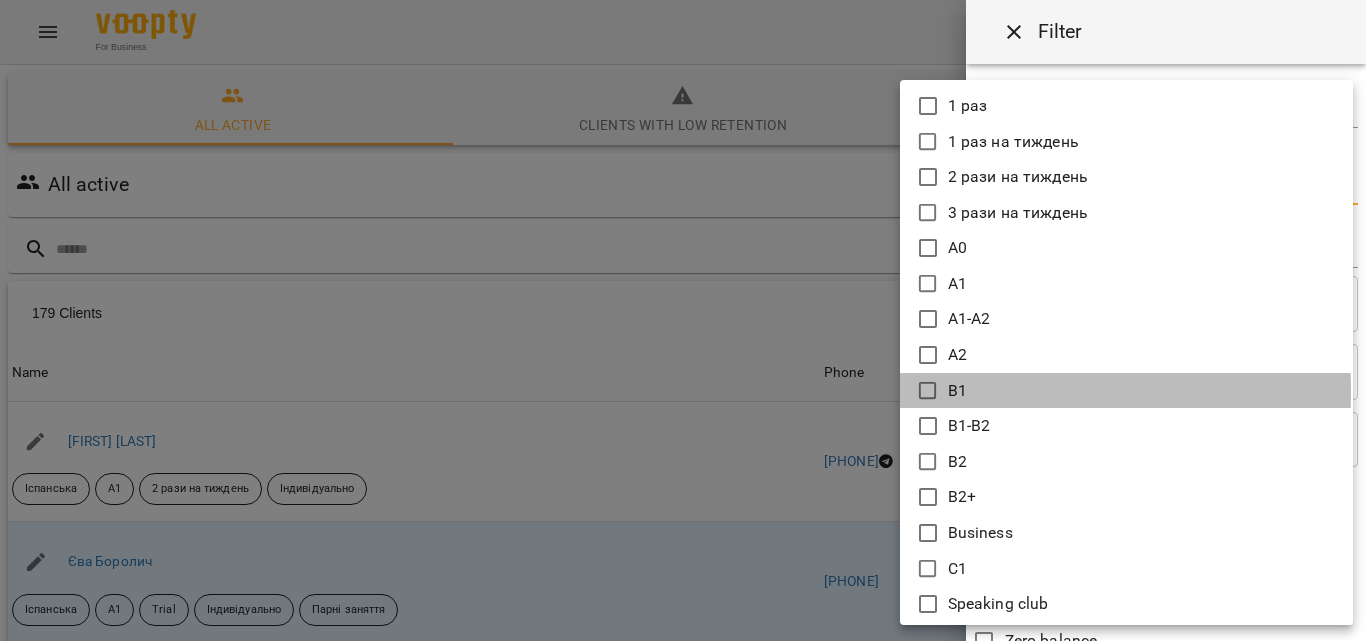 click 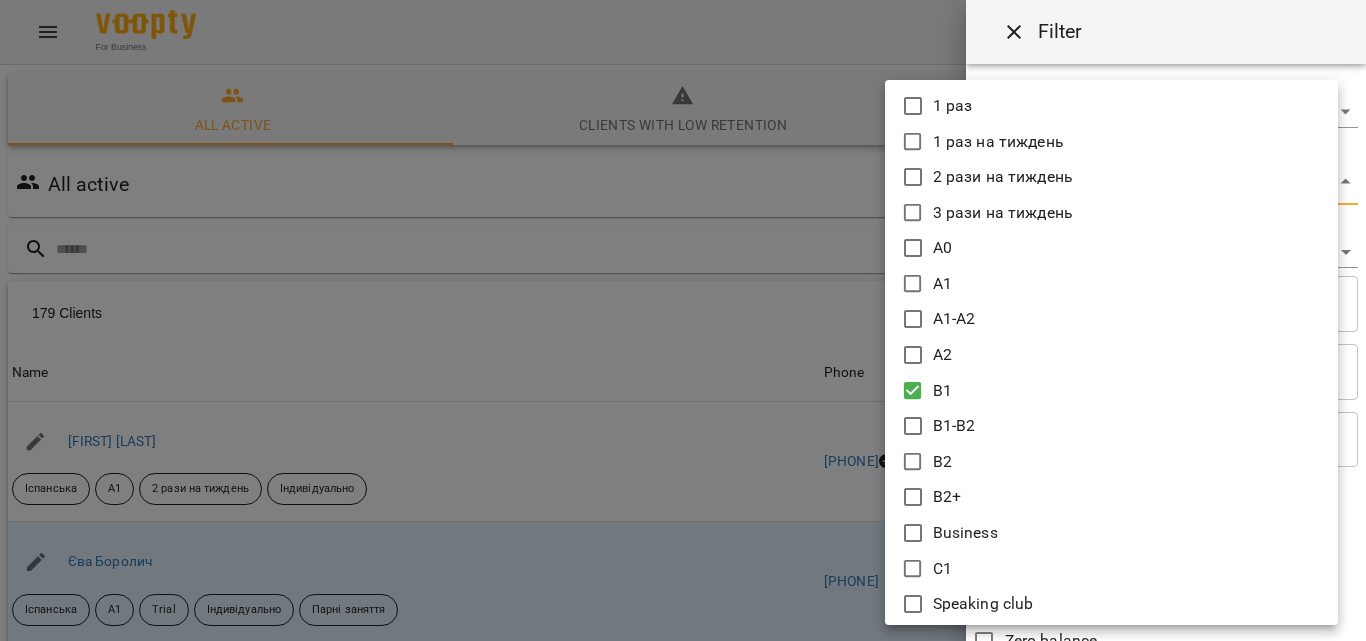 click at bounding box center [683, 320] 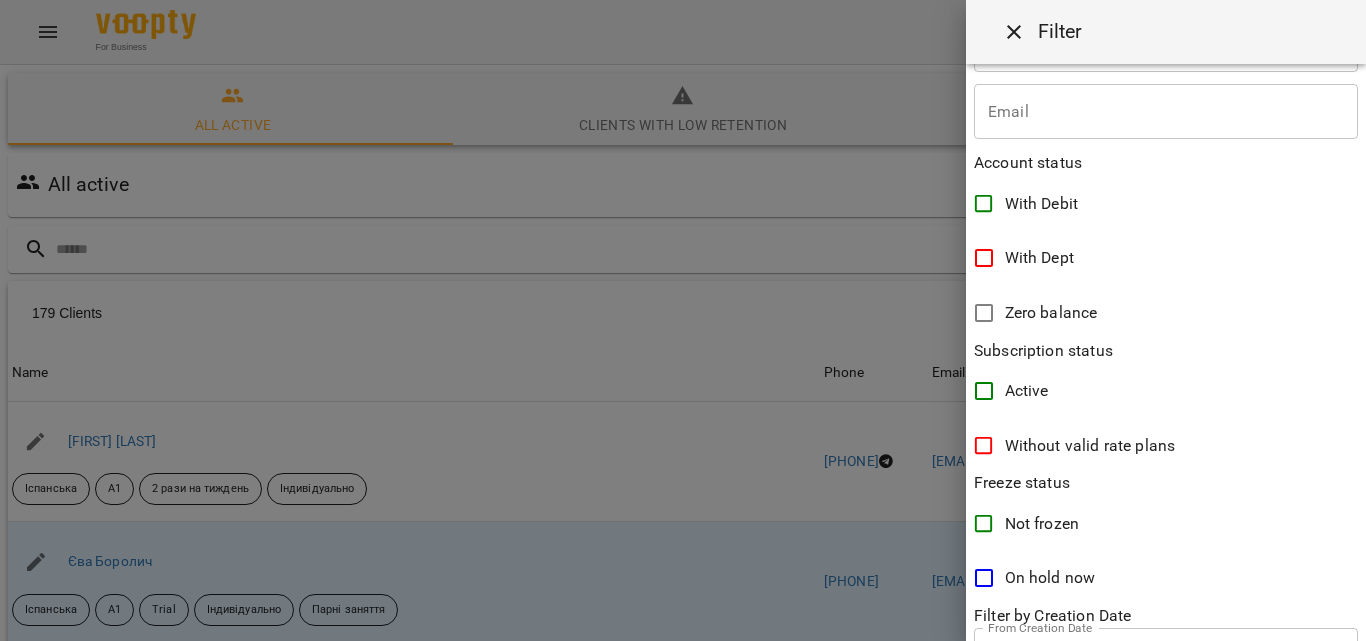 scroll, scrollTop: 486, scrollLeft: 0, axis: vertical 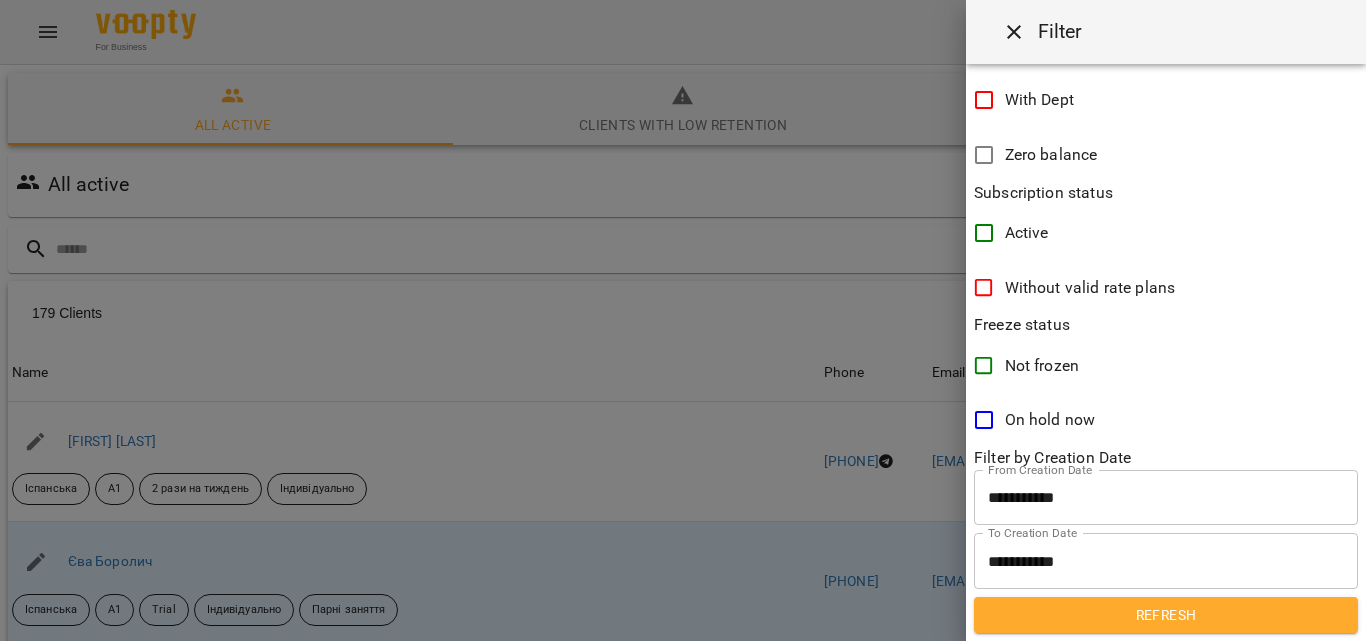 click on "Refresh" at bounding box center (1166, 615) 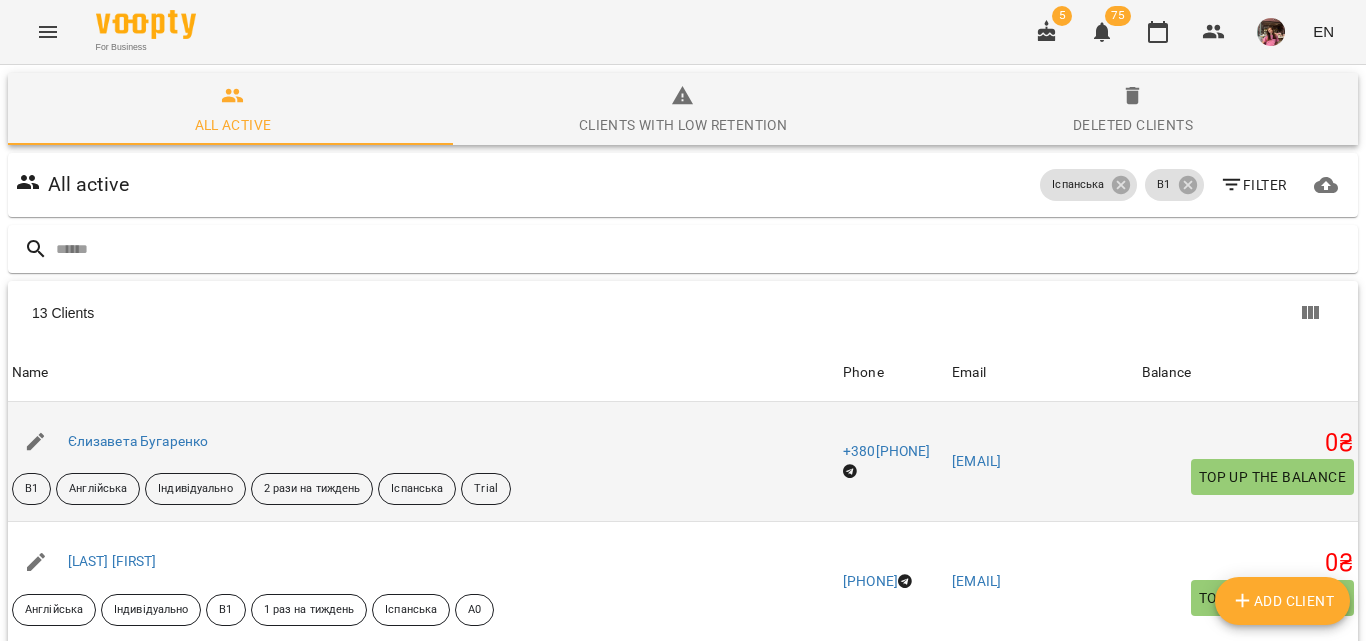 scroll, scrollTop: 200, scrollLeft: 0, axis: vertical 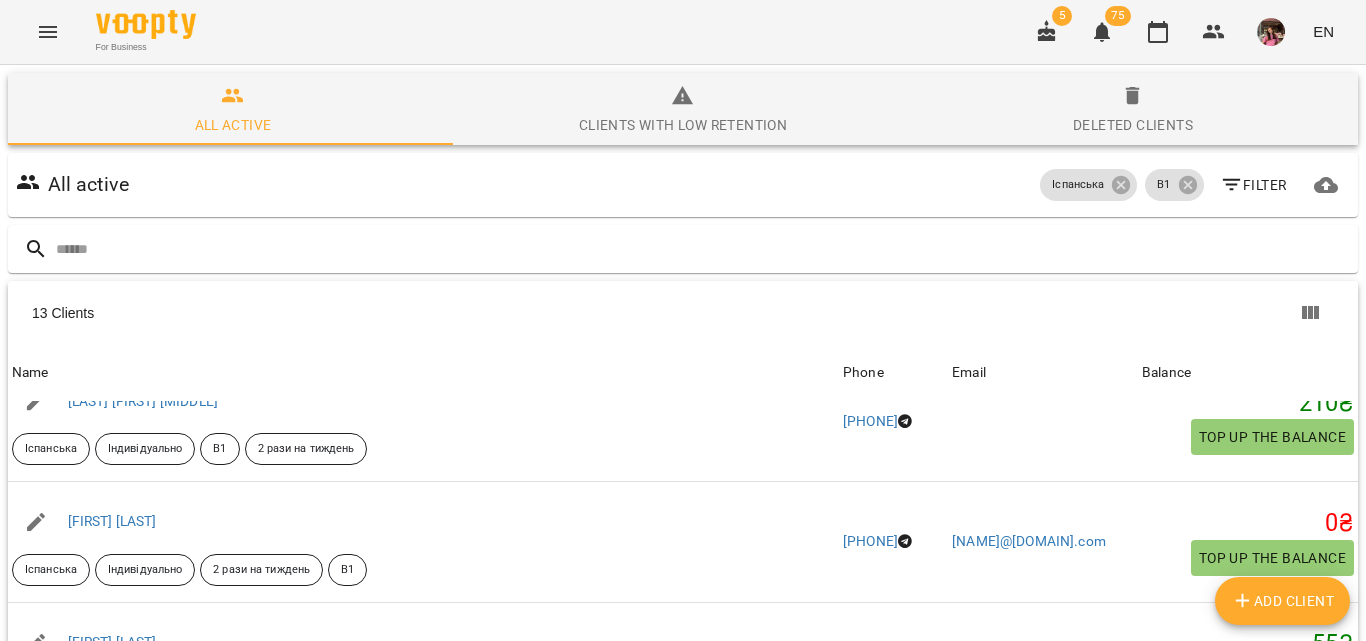 click on "For Business 5 75 EN All active Clients with low retention Deleted clients   All active Іспанська B1 Filter 13   Clients 13   Clients Name [FIRST] [LAST] B1 Англійська Індивідуально 2 рази на тиждень Іспанська Trial Phone [PHONE] Email [EMAIL] Balance 0 ₴ Top up the balance Name [FIRST] [LAST] Англійська Індивідуально B1 1 раз на тиждень Іспанська А0 Phone [PHONE] Email [EMAIL] Balance 0 ₴ Top up the balance Name [FIRST] [LAST] [PATRONYMIC] 1 раз на тиждень B1 Міні-група Іспанська Пауза Phone [PHONE] Email Balance 1 ₴ Top up the balance Name [FIRST] [LAST] Іспанська Парні заняття B1 1 раз на тиждень Phone [PHONE] Email" at bounding box center (683, 522) 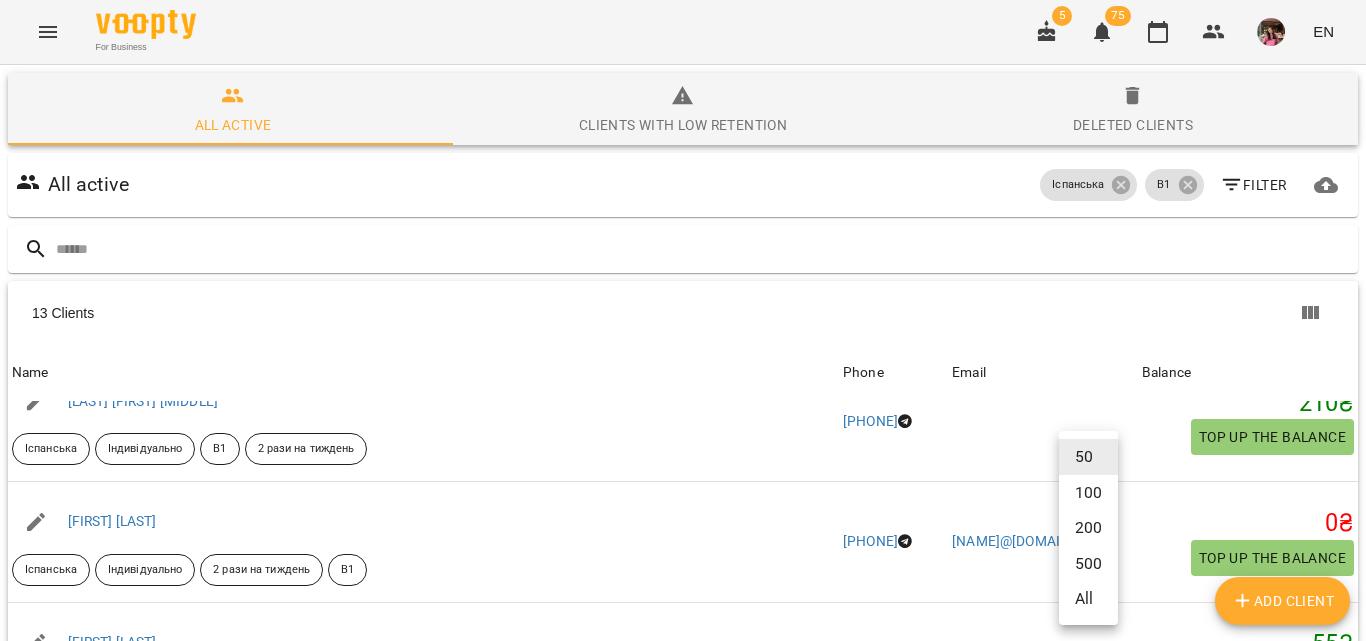 click on "All" at bounding box center (1088, 599) 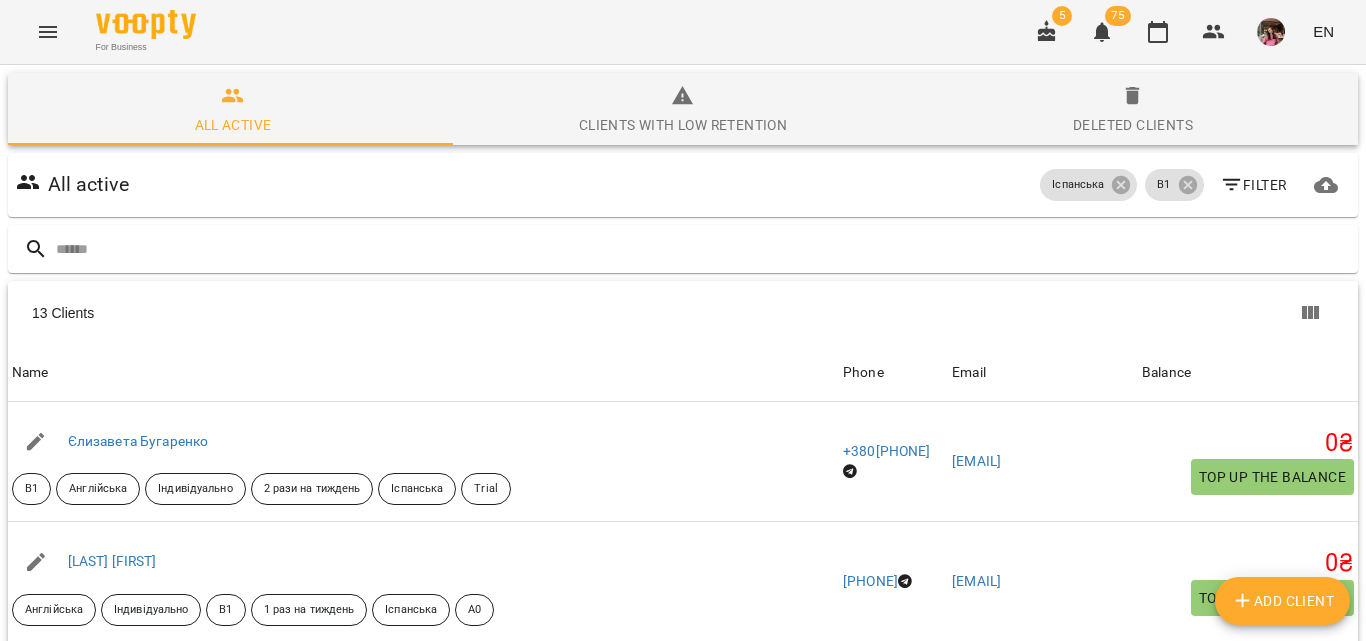 scroll, scrollTop: 200, scrollLeft: 0, axis: vertical 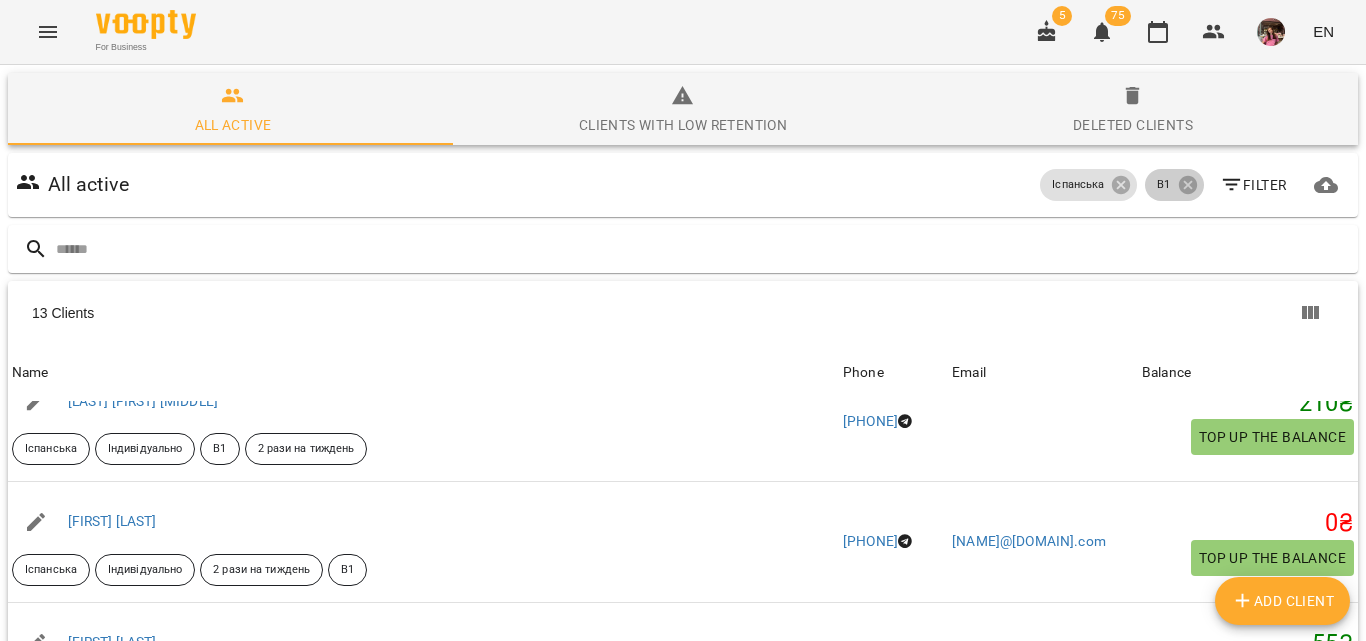 click 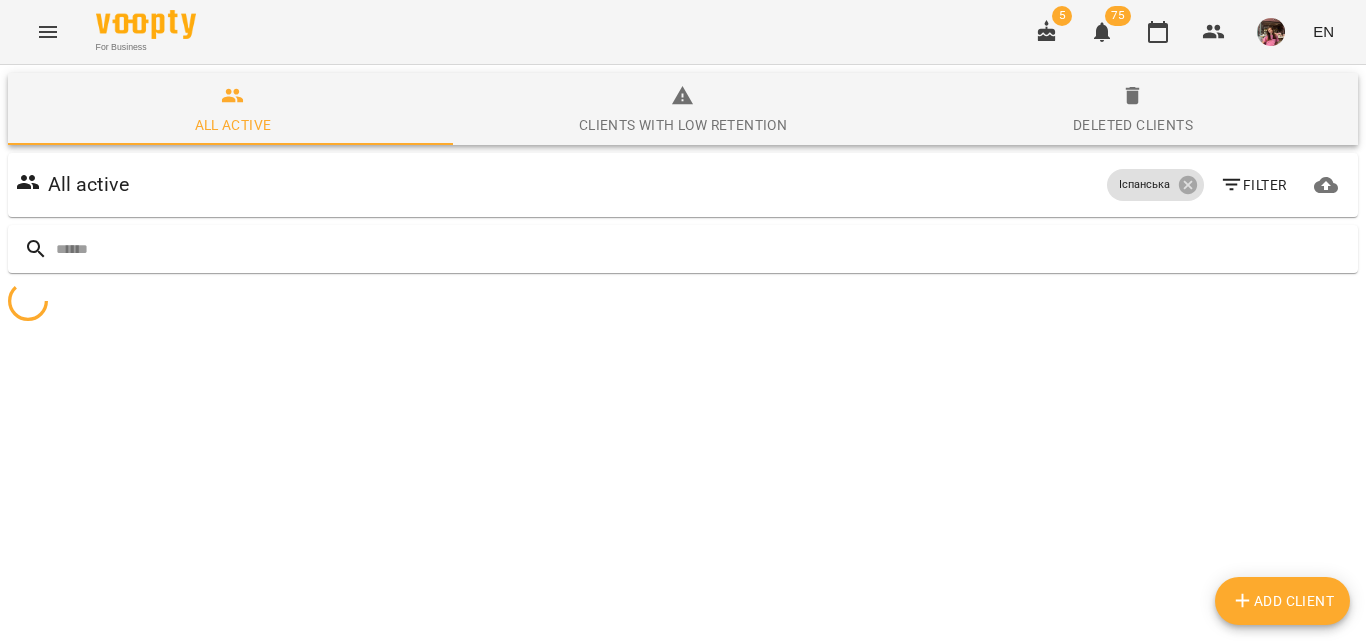 click on "Filter" at bounding box center (1253, 185) 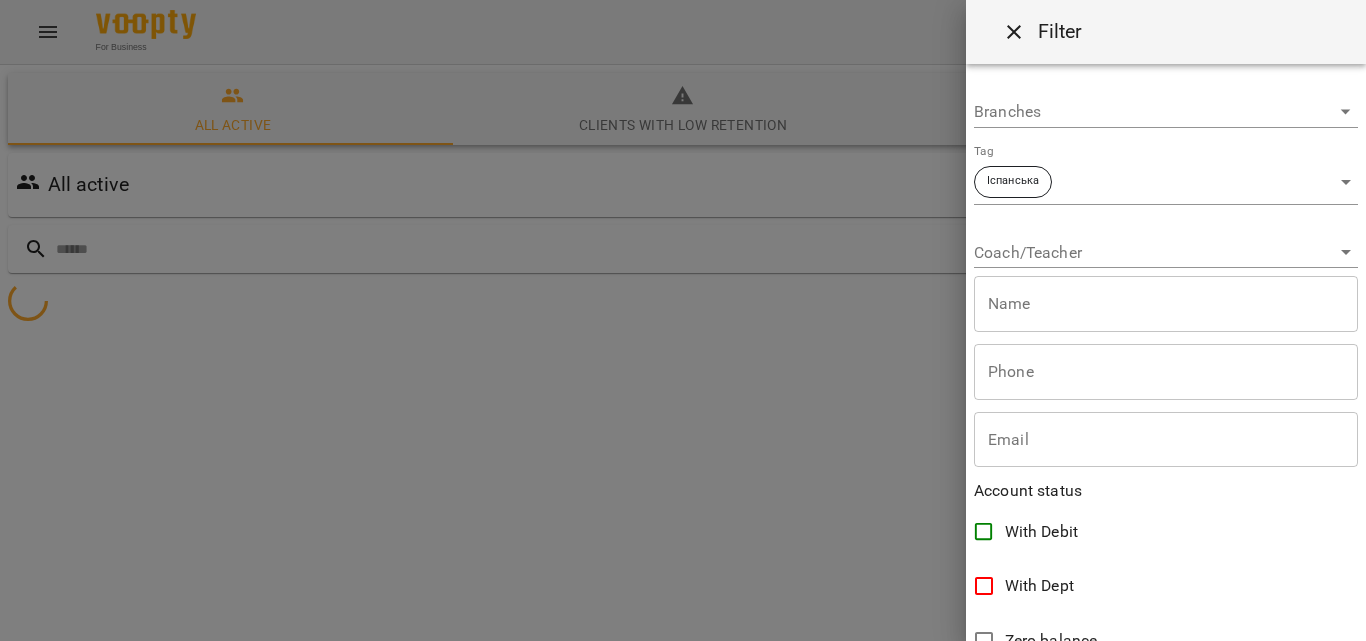 click on "**********" at bounding box center (683, 237) 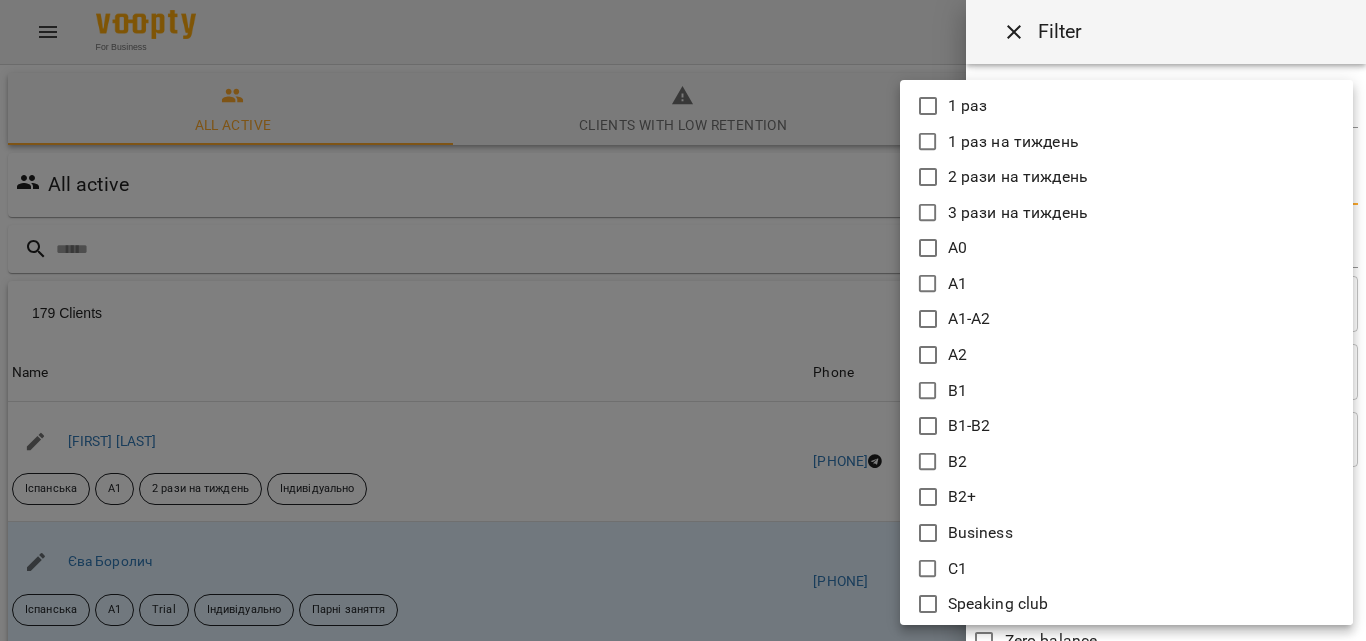 click 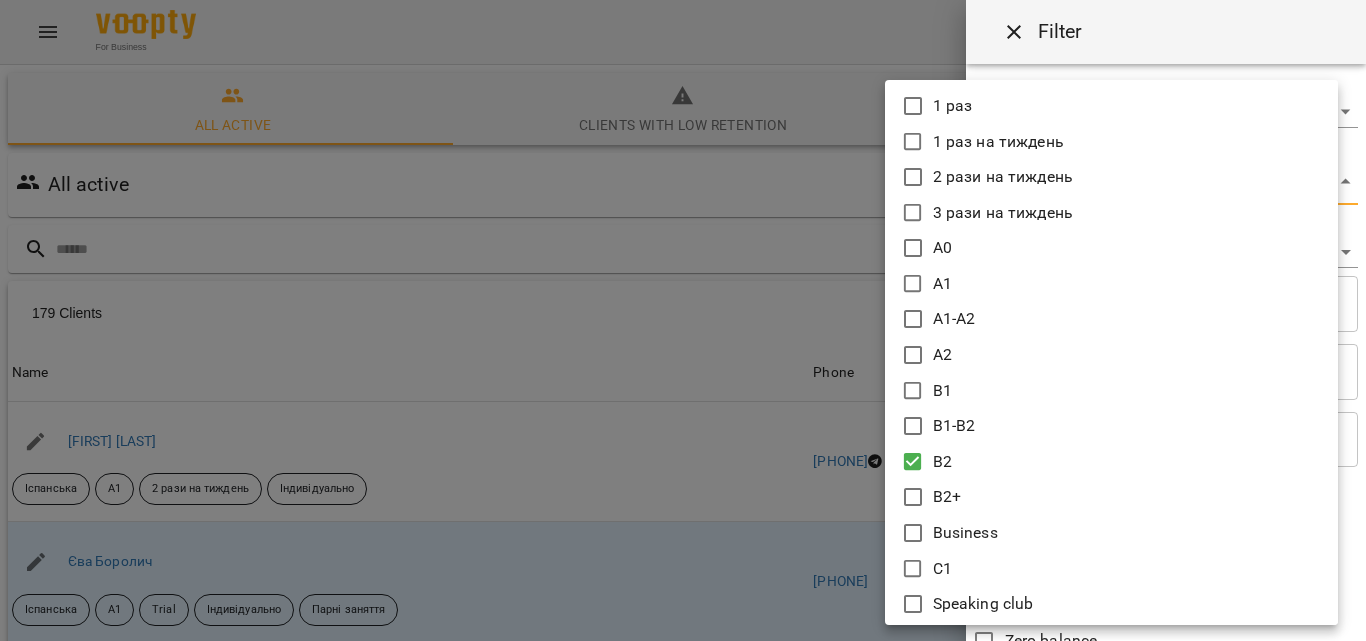 click at bounding box center [683, 320] 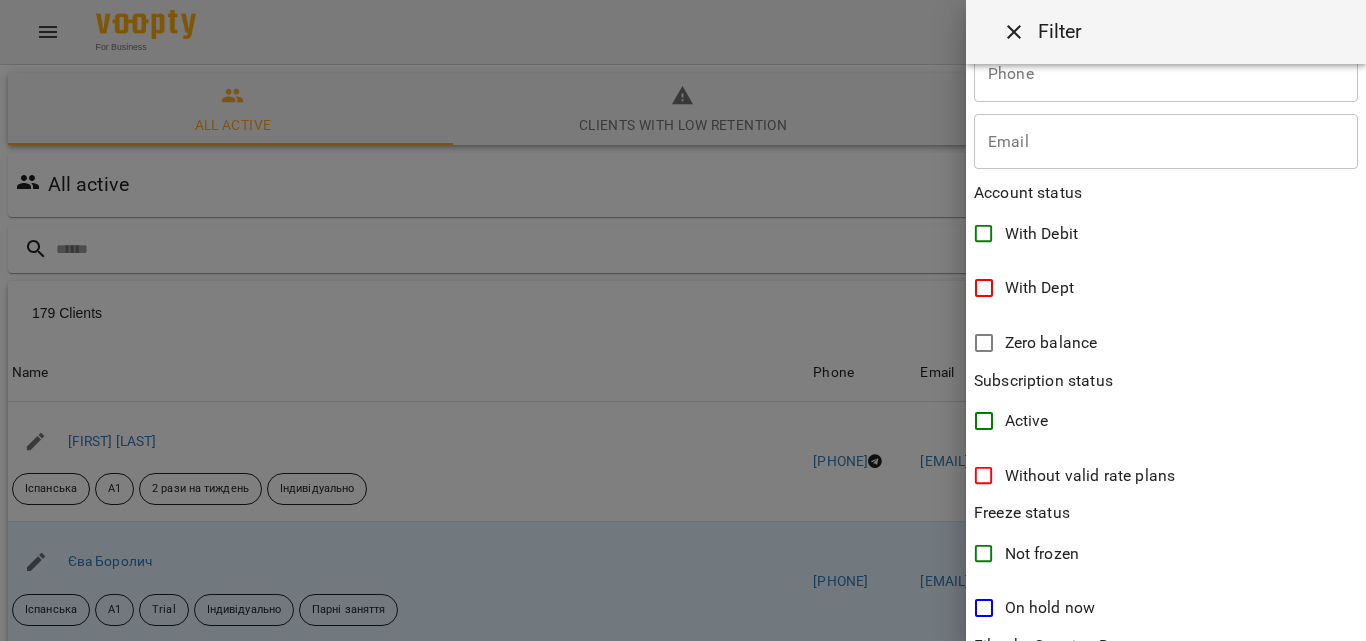 scroll, scrollTop: 486, scrollLeft: 0, axis: vertical 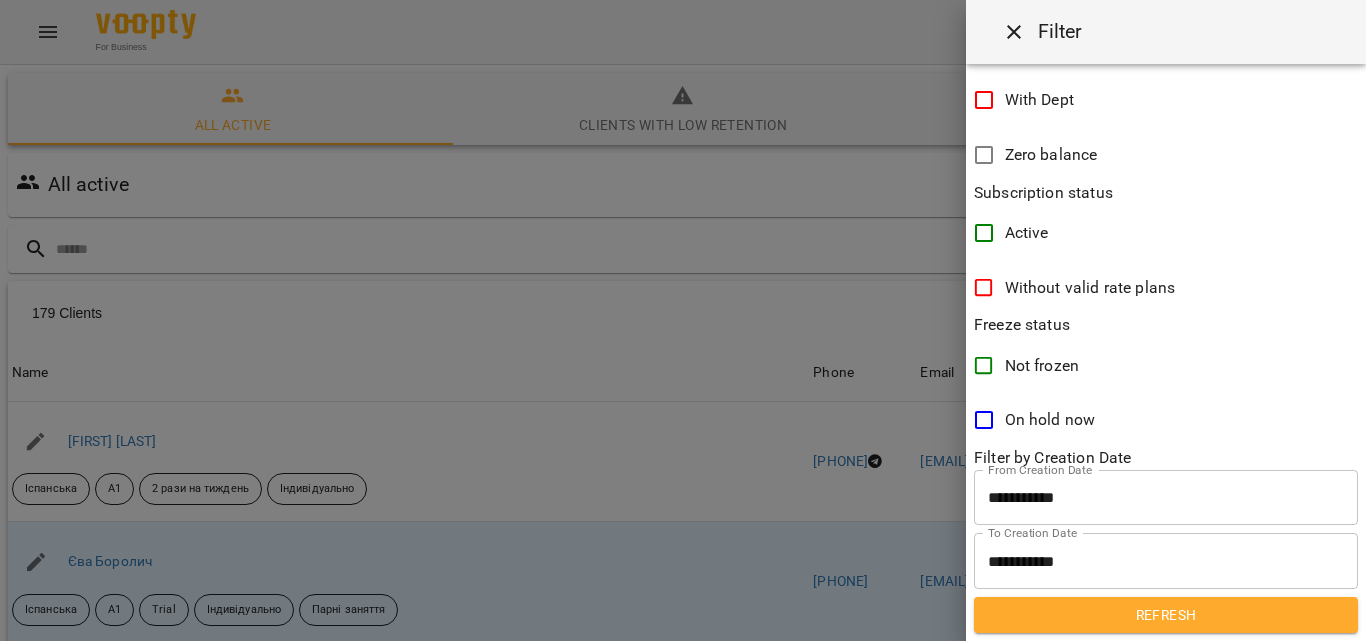 click on "Refresh" at bounding box center (1166, 615) 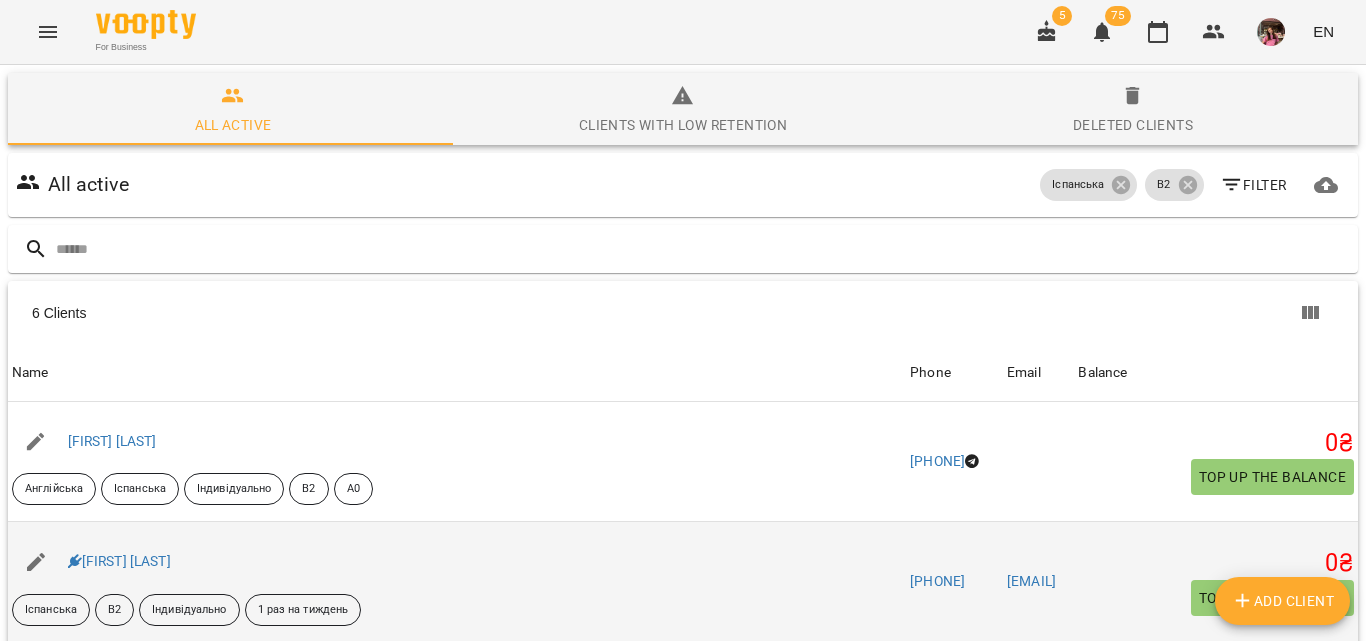 scroll, scrollTop: 300, scrollLeft: 0, axis: vertical 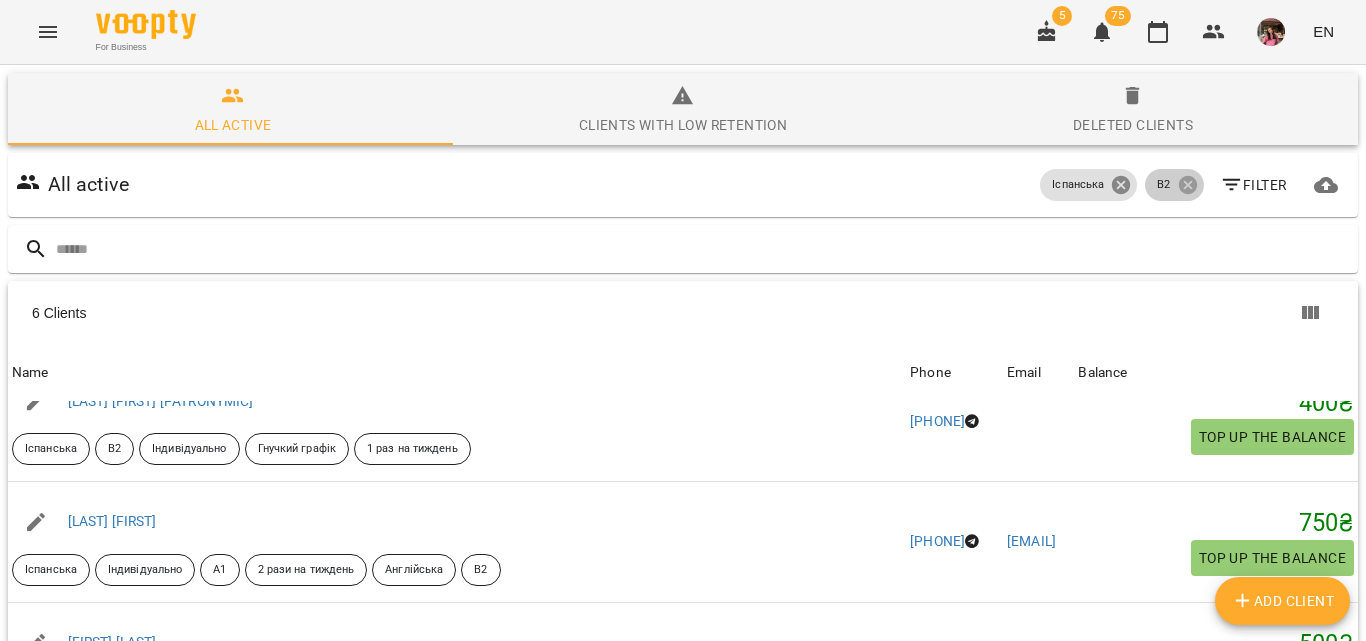 click 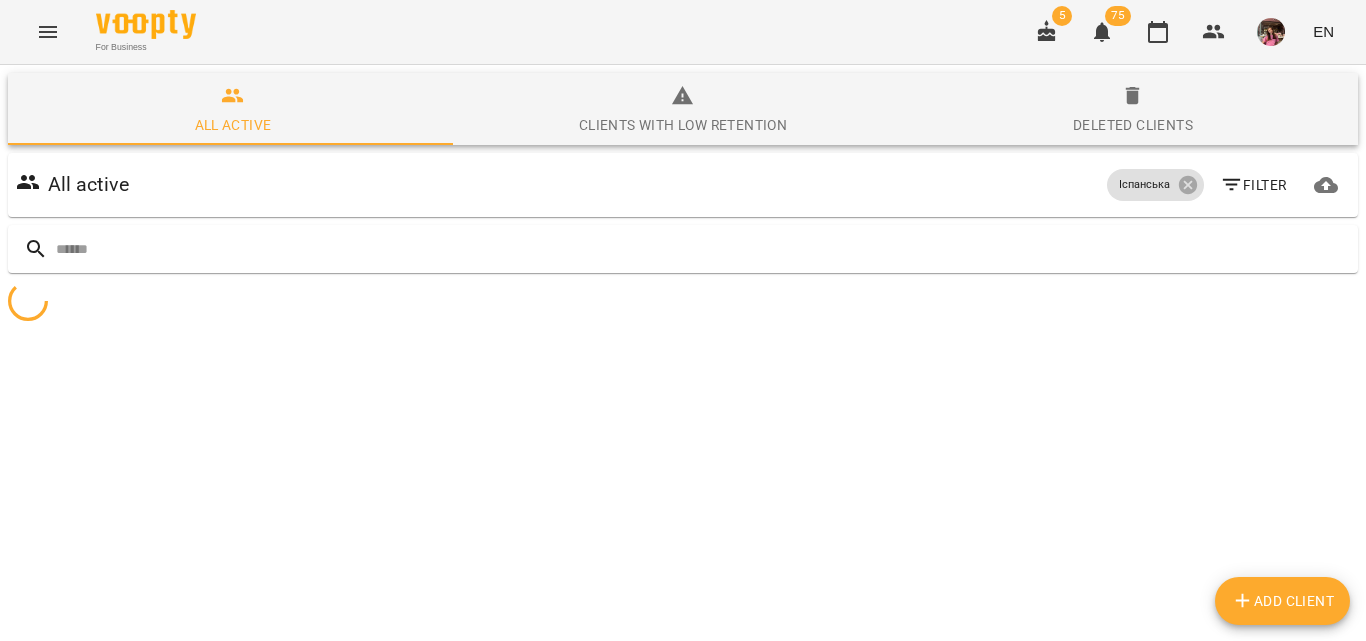 click on "Filter" at bounding box center (1253, 185) 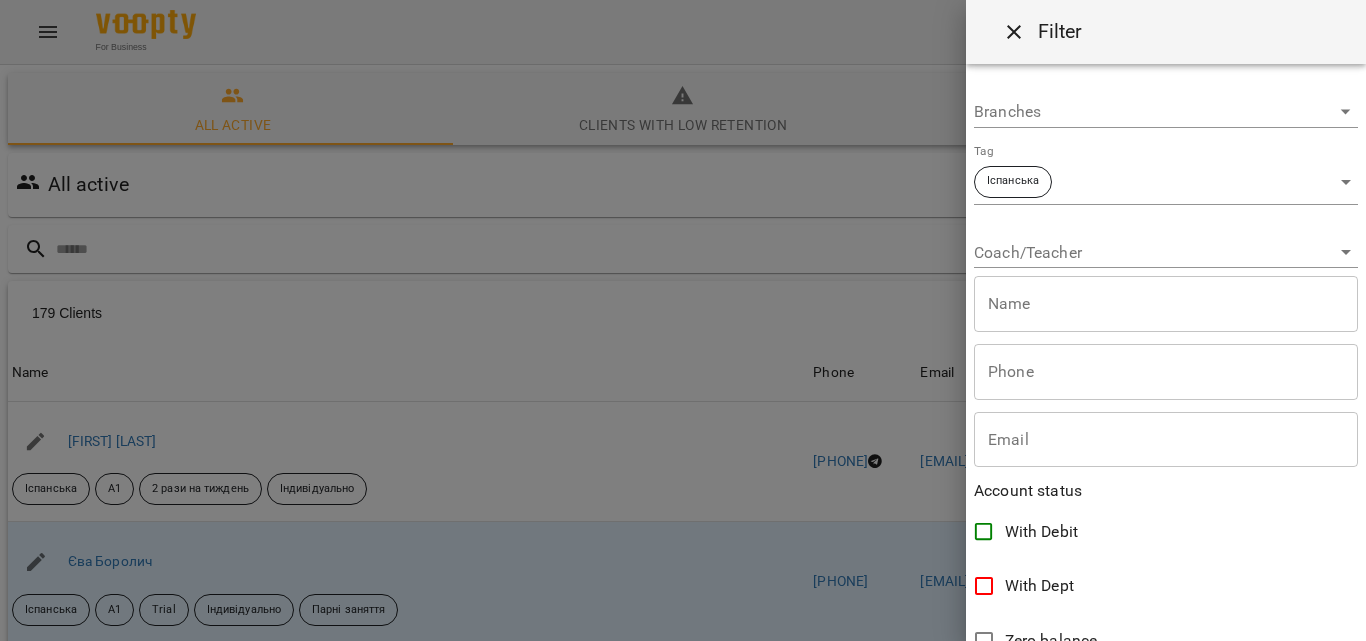click on "For Business 5 75 EN All active Clients with low retention Deleted clients   All active Іспанська Filter 179   Clients 179   Clients Name [FIRST] [LAST] Іспанська A1 2 рази на тиждень Індивідуально Phone [PHONE] Email [EMAIL] Balance 0 ₴ Top up the balance Name Єва [LAST] Іспанська A1 Trial Індивідуально Парні заняття Phone [PHONE] Email [EMAIL] Balance 350 ₴ Top up the balance Name Єгоренко [FIRST] Іспанська А0 Парні заняття 2 рази на тиждень Гнучкий графік Phone [PHONE] Email [EMAIL] Balance 0 ₴ Top up the balance Name Єлизавета [LAST] Англійська Іспанська А1 Індивідуально 2 рази на тиждень Phone [PHONE] Email [EMAIL]" at bounding box center (683, 522) 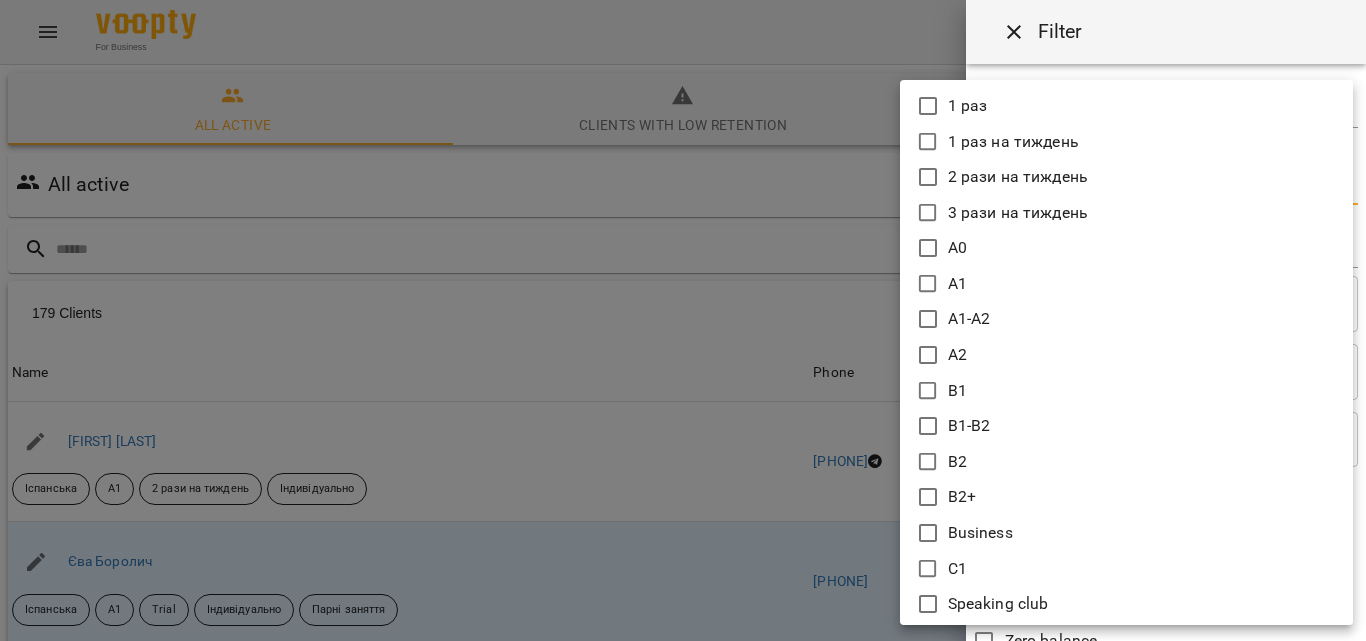 click on "B2+" at bounding box center (1126, 497) 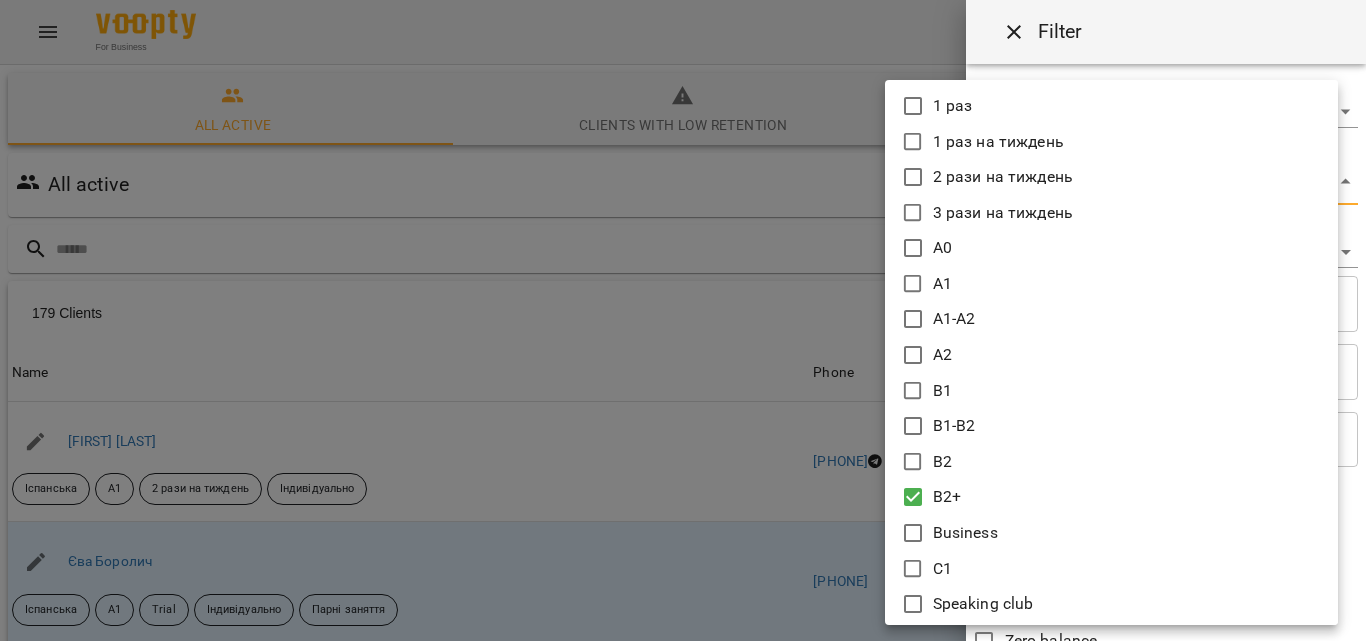 click at bounding box center (683, 320) 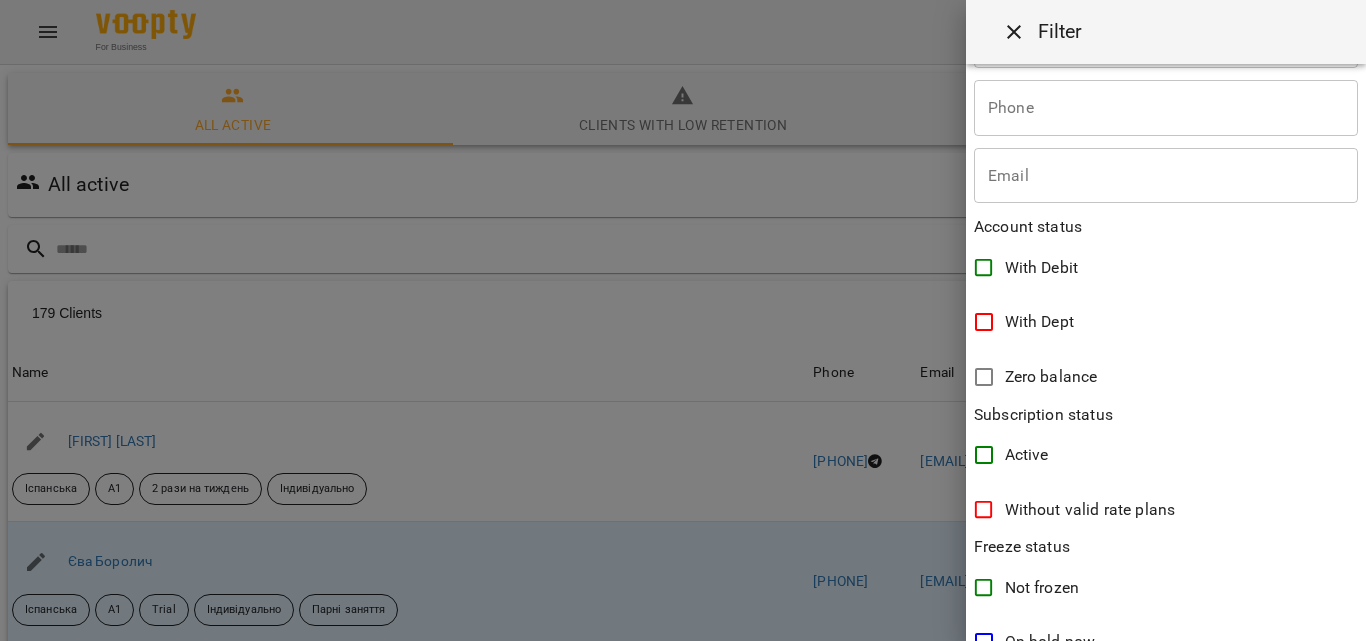scroll, scrollTop: 486, scrollLeft: 0, axis: vertical 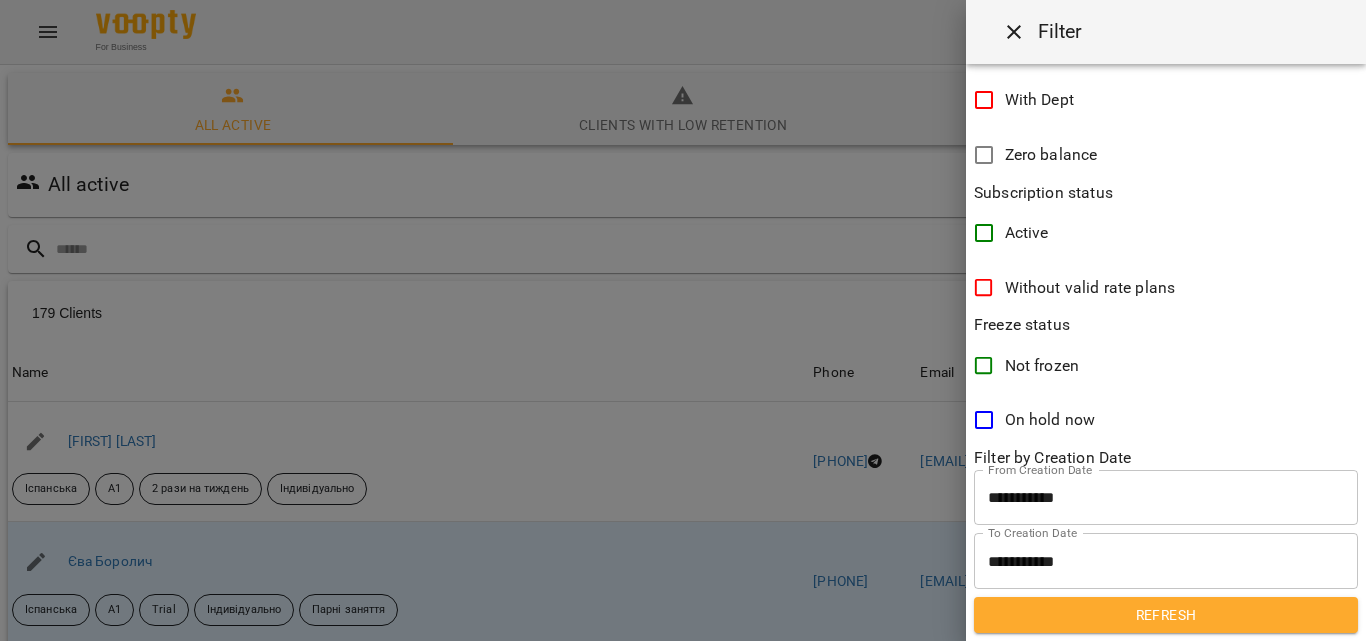 click on "**********" at bounding box center [1166, 561] 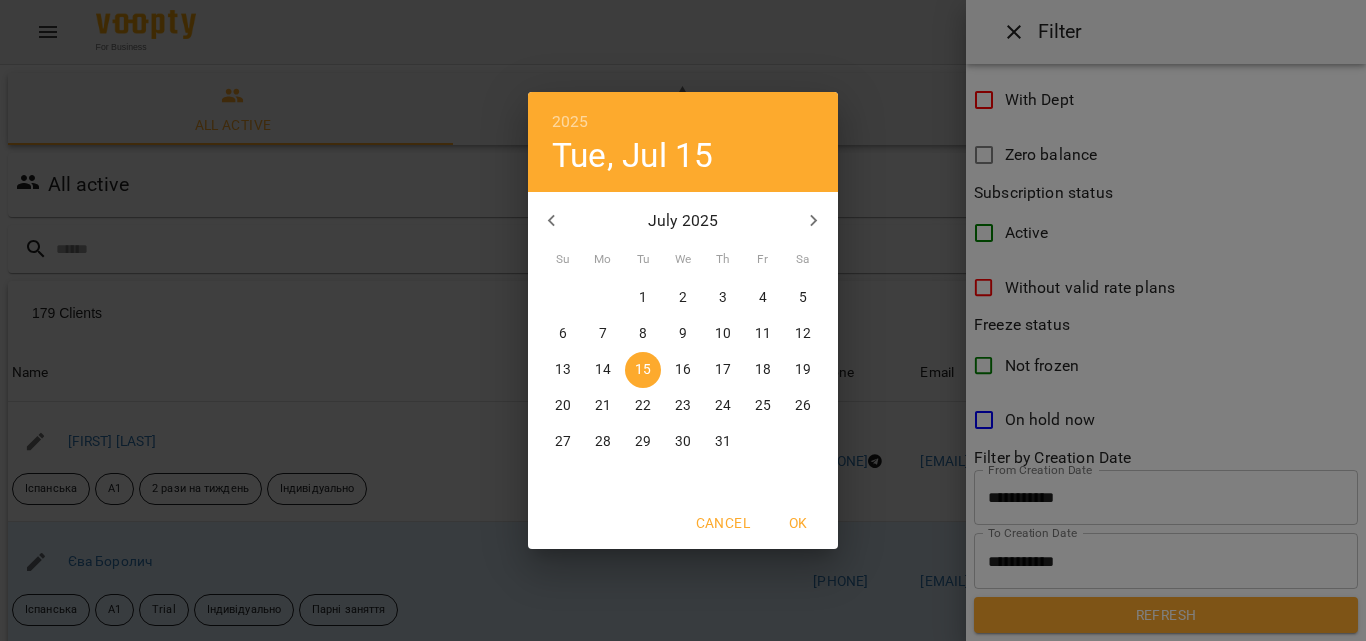 click on "[YEAR] Tue, Jul 15 July [YEAR] Su Mo Tu We Th Fr Sa 29 30 1 2 3 4 5 6 7 8 9 10 11 12 13 14 15 16 17 18 19 20 21 22 23 24 25 26 27 28 29 30 31 1 2 Cancel OK" at bounding box center (683, 320) 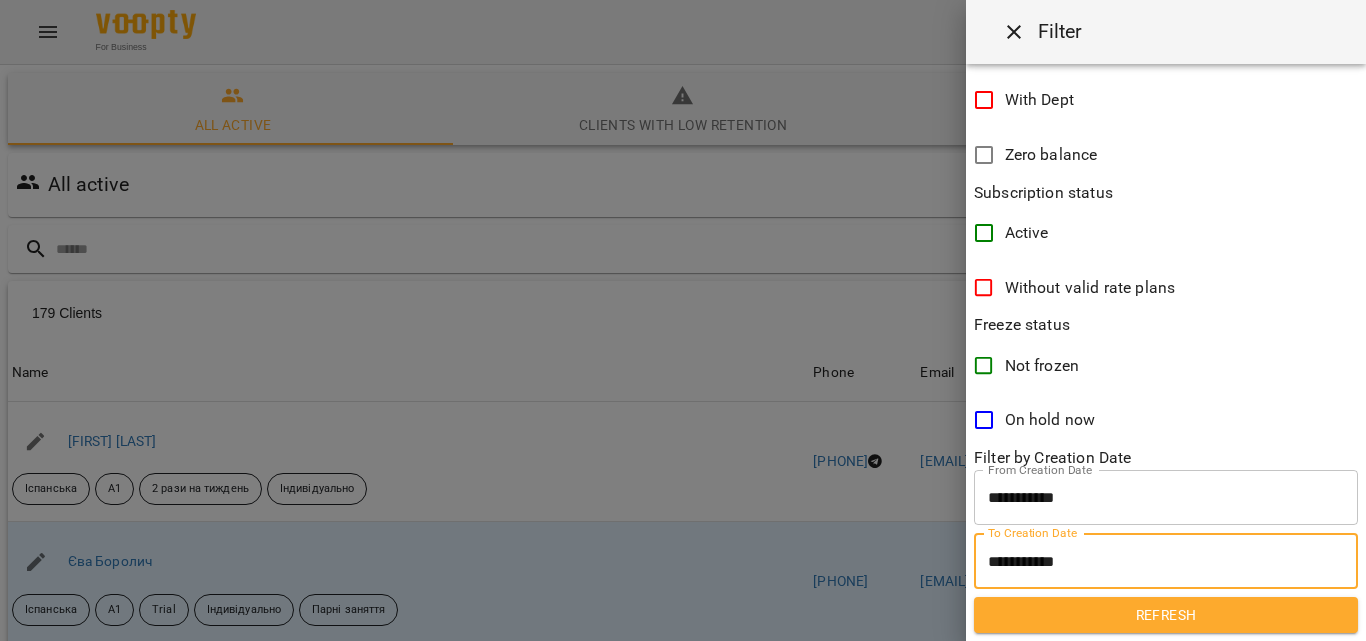 click on "Refresh" at bounding box center (1166, 615) 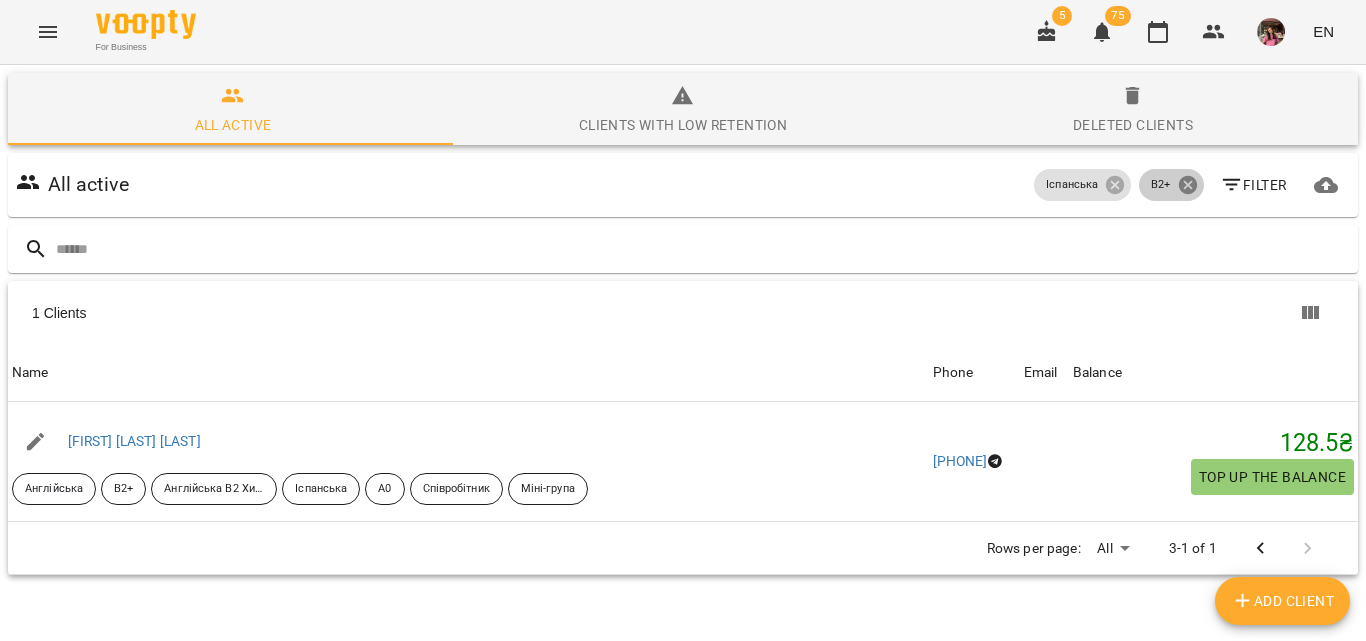 click 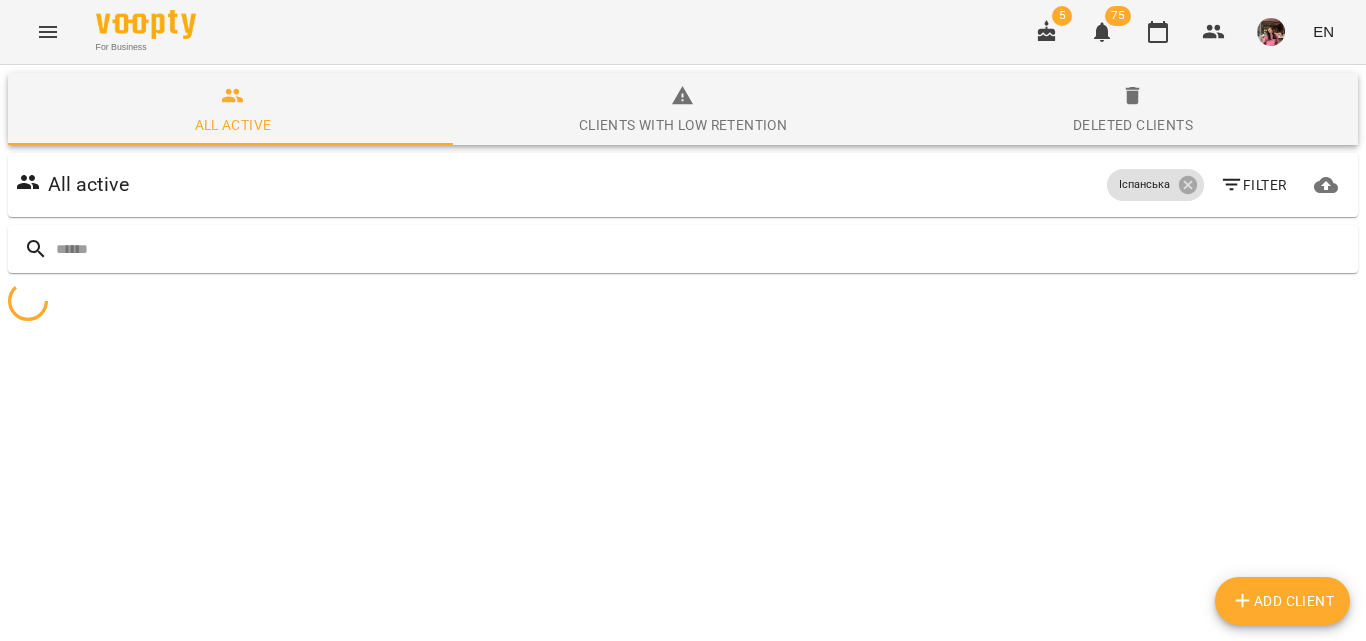 click on "Filter" at bounding box center (1253, 185) 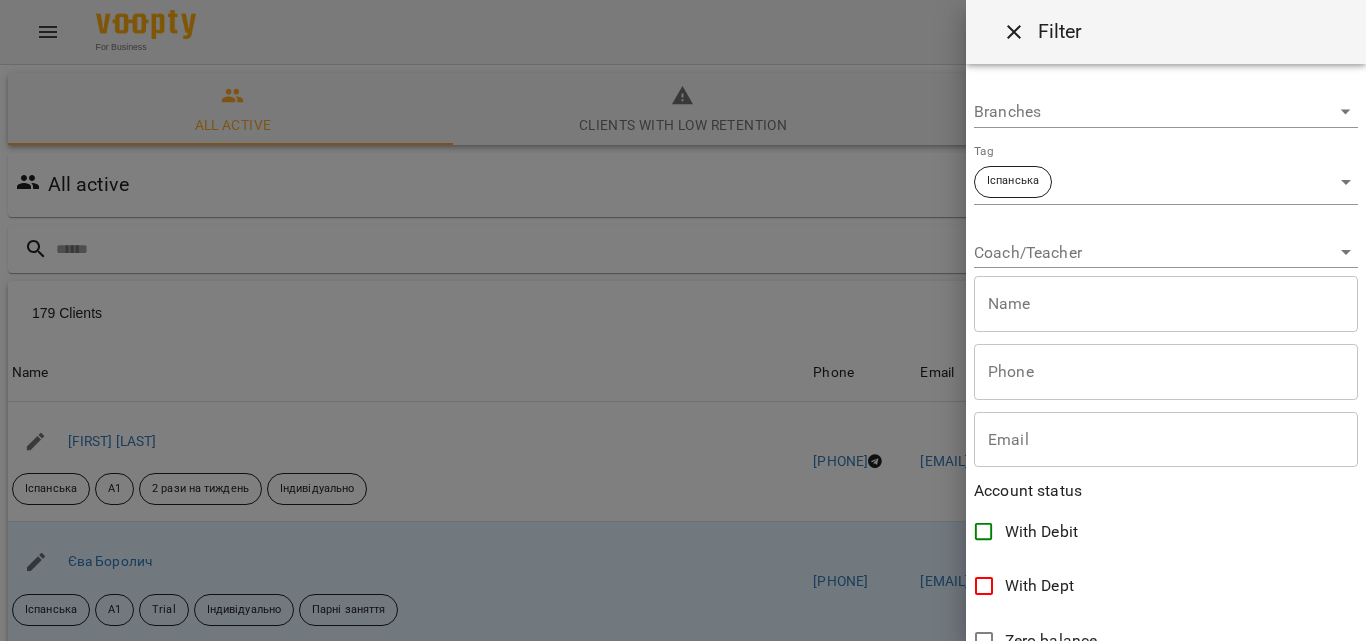 click on "For Business 5 75 EN All active Clients with low retention Deleted clients   All active Іспанська Filter 179   Clients 179   Clients Name [FIRST] [LAST] Іспанська A1 2 рази на тиждень Індивідуально Phone [PHONE] Email [EMAIL] Balance 0 ₴ Top up the balance Name Єва [LAST] Іспанська A1 Trial Індивідуально Парні заняття Phone [PHONE] Email [EMAIL] Balance 350 ₴ Top up the balance Name Єгоренко [FIRST] Іспанська А0 Парні заняття 2 рази на тиждень Гнучкий графік Phone [PHONE] Email [EMAIL] Balance 0 ₴ Top up the balance Name Єлизавета [LAST] Англійська Іспанська А1 Індивідуально 2 рази на тиждень Phone [PHONE] Email [EMAIL]" at bounding box center (683, 522) 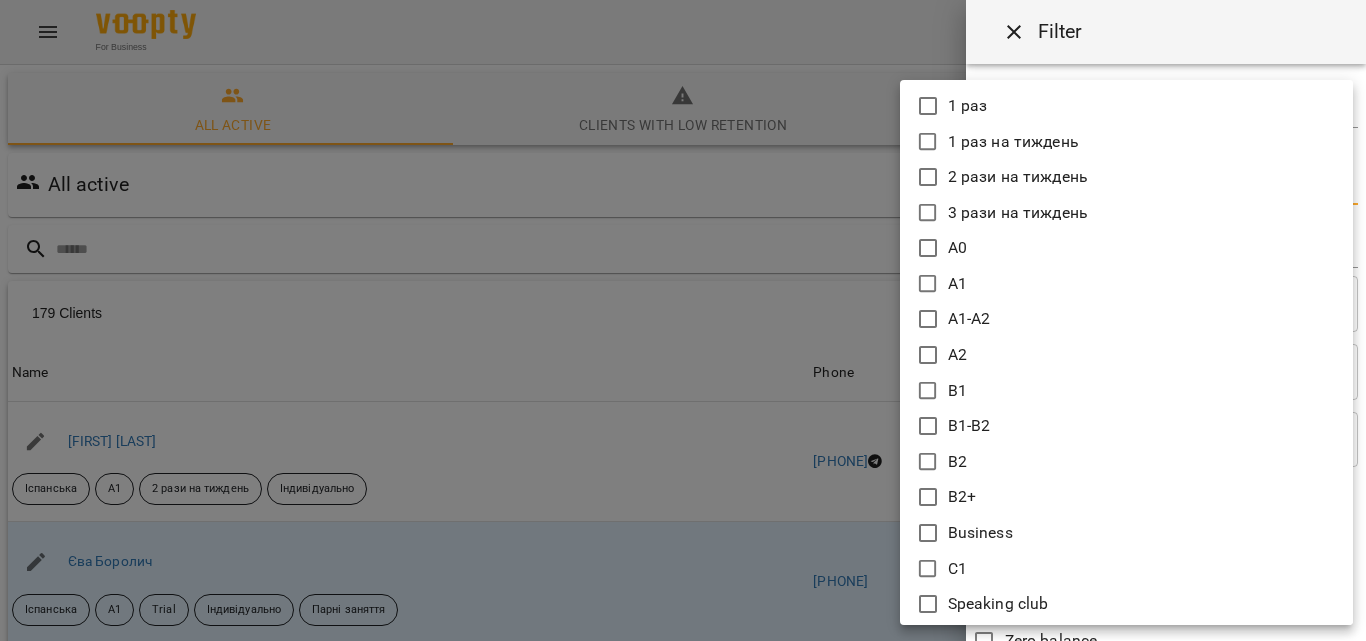click on "A2" at bounding box center [1126, 355] 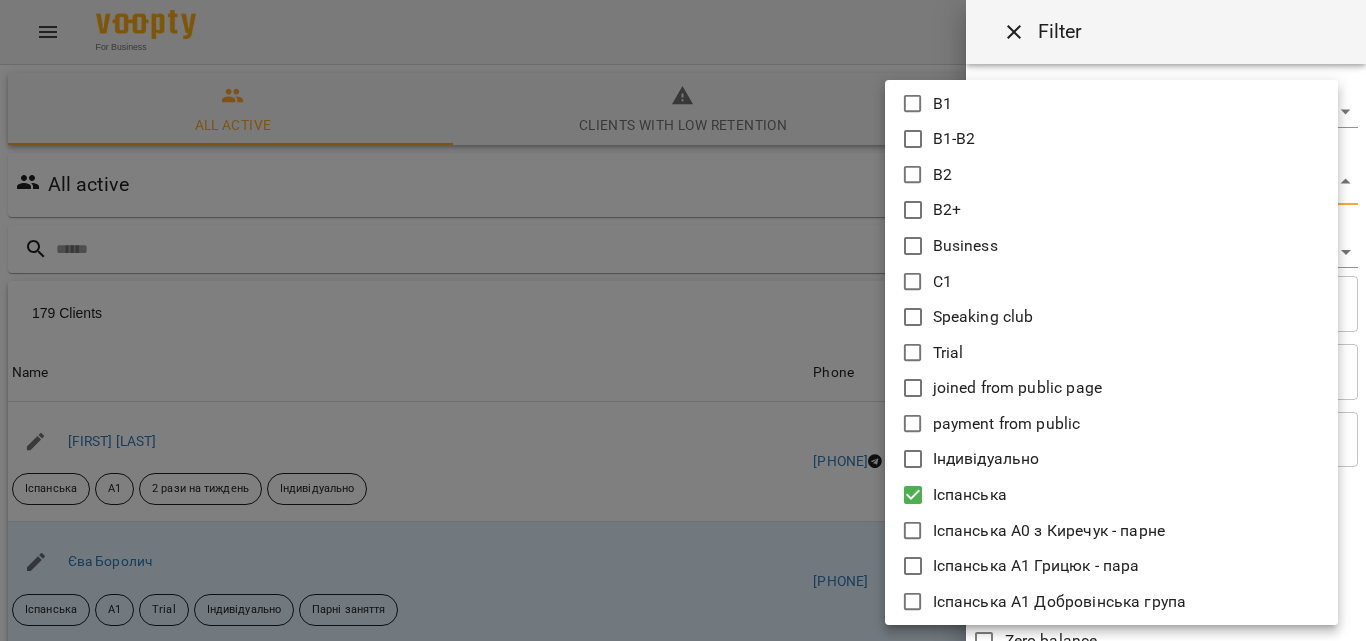 scroll, scrollTop: 500, scrollLeft: 0, axis: vertical 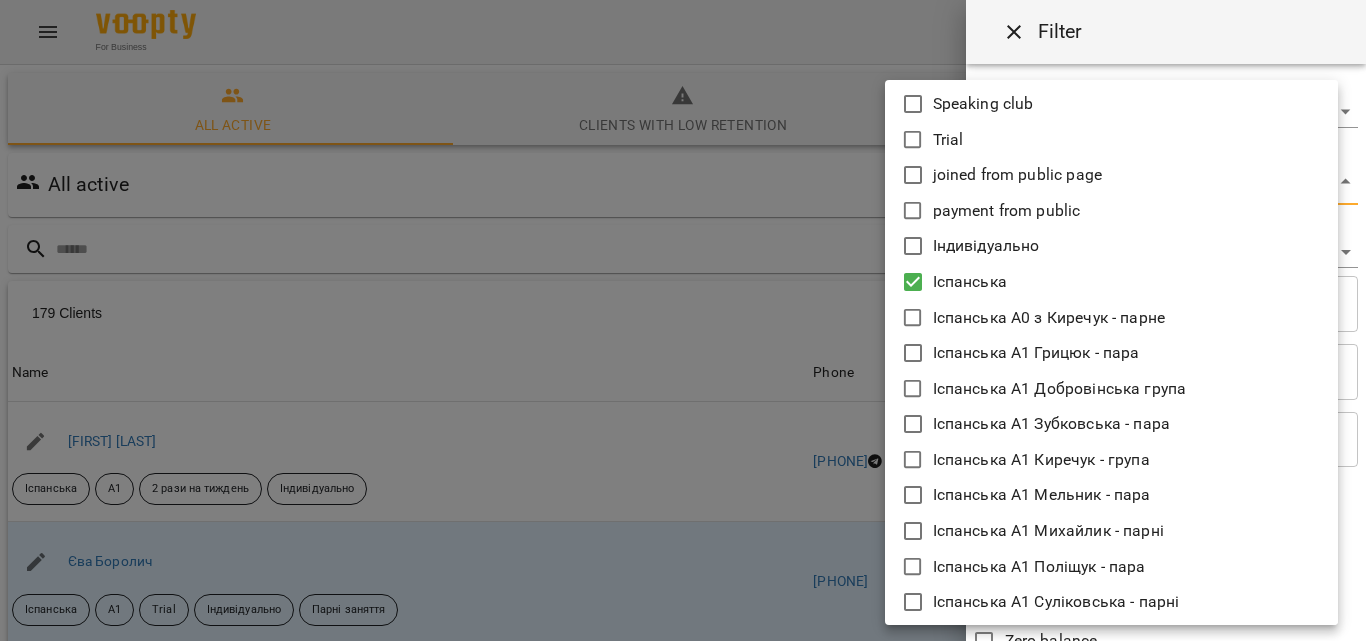 click at bounding box center (683, 320) 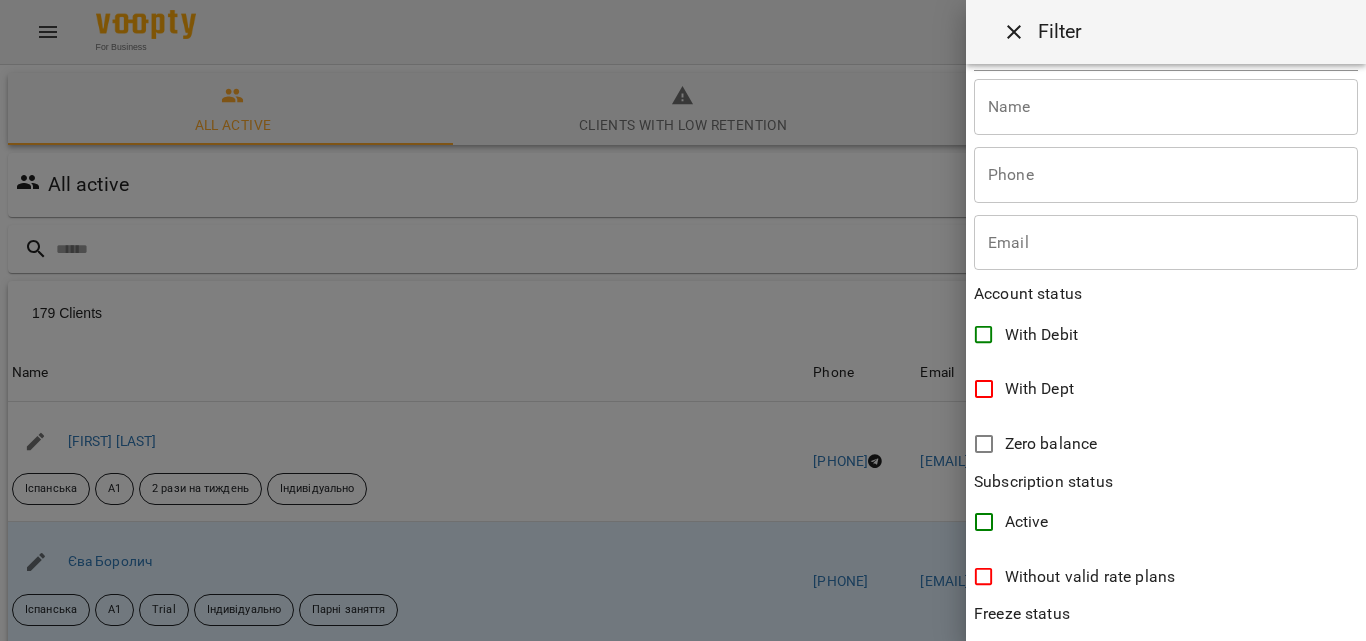 scroll, scrollTop: 486, scrollLeft: 0, axis: vertical 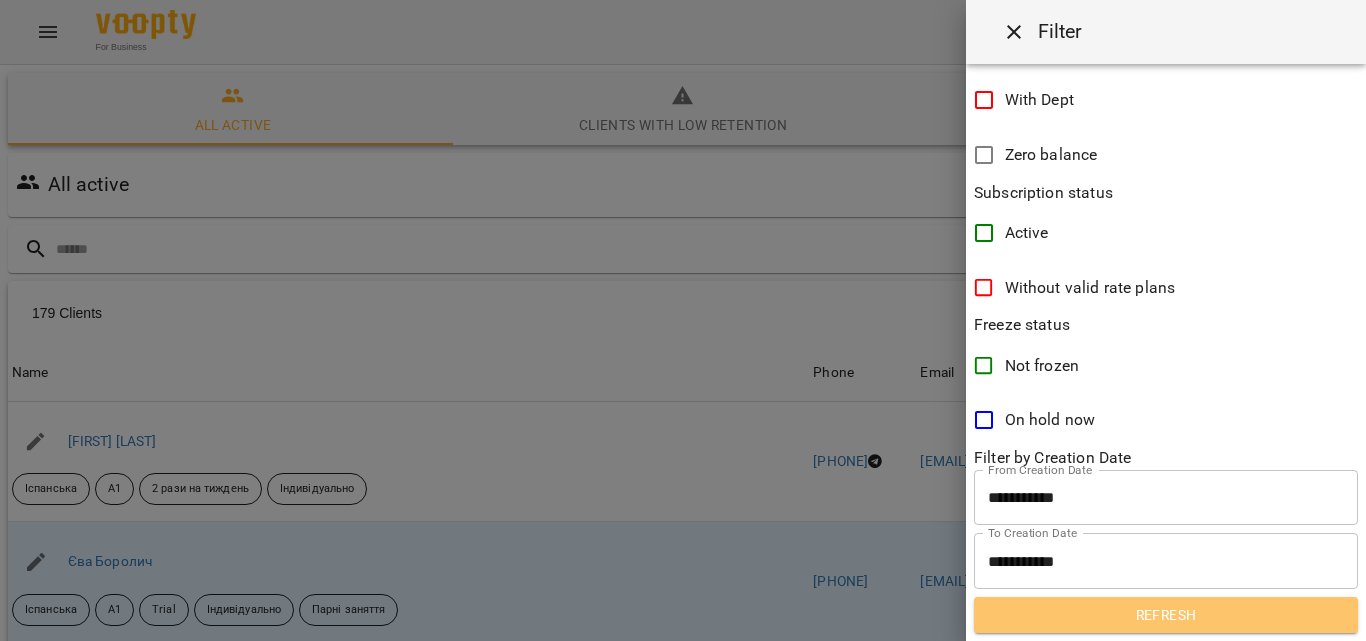 click on "Refresh" at bounding box center (1166, 615) 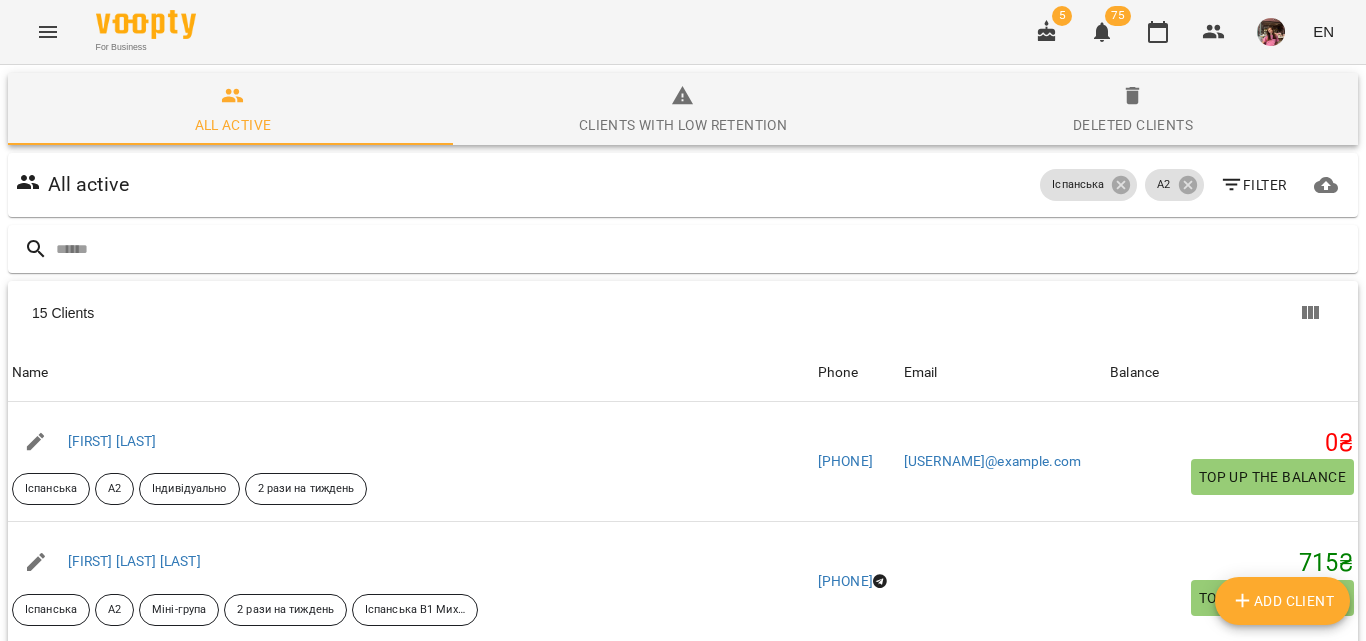 click on "Filter" at bounding box center [1253, 185] 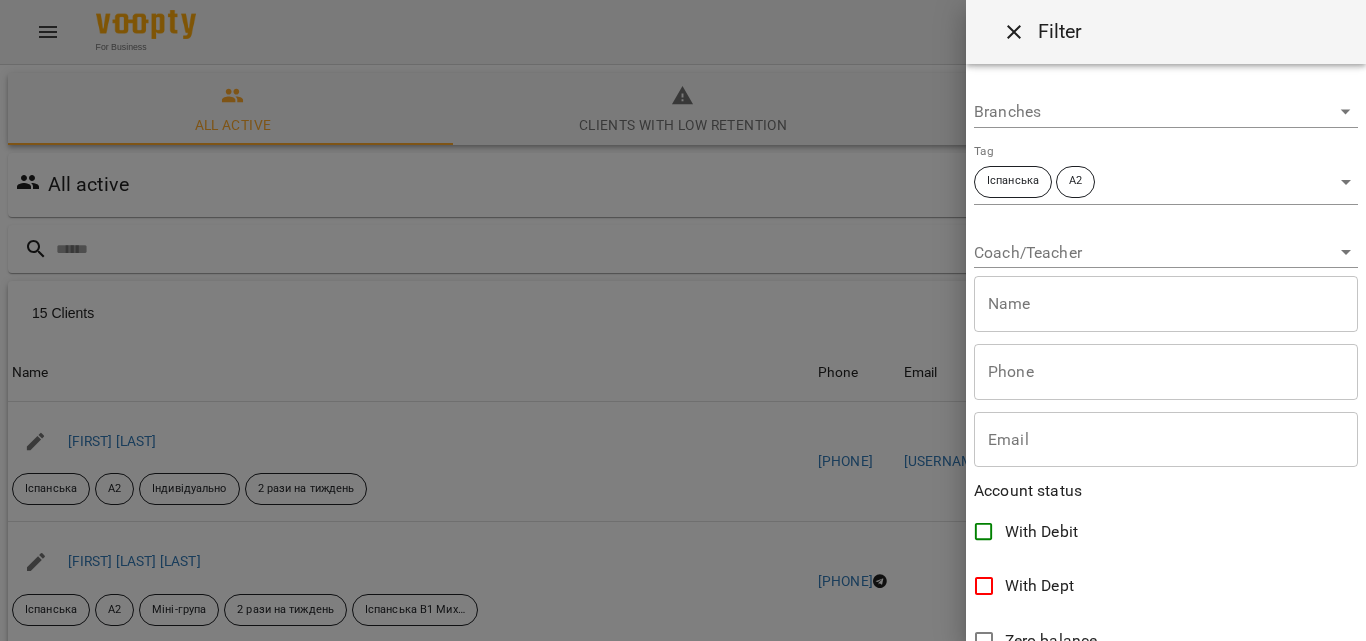 click on "For Business 5 75 EN All active Clients with low retention Deleted clients   All active Іспанська A2 Filter 15   Clients 15   Clients Name Phone Email Balance Name [FIRST] [LAST] Іспанська A2 Індивідуально 2 рази на тиждень Phone [PHONE] Email [EMAIL] Balance 0 ₴ Top up the balance Name [FIRST] [LAST] [LAST] Іспанська A2 міні-група 2 рази на тиждень Іспанська В1 Михайлик - пара Phone [PHONE] Email Balance 715 ₴ Top up the balance Name [FIRST] [LAST] Іспанська A2 Індивідуально 2 рази на тиждень Phone [PHONE] Email [EMAIL] Balance 0 ₴ Top up the balance Name [FIRST] [LAST] [LAST]  Іспанська Індивідуально A1 Англійська A2 Phone 0" at bounding box center [683, 522] 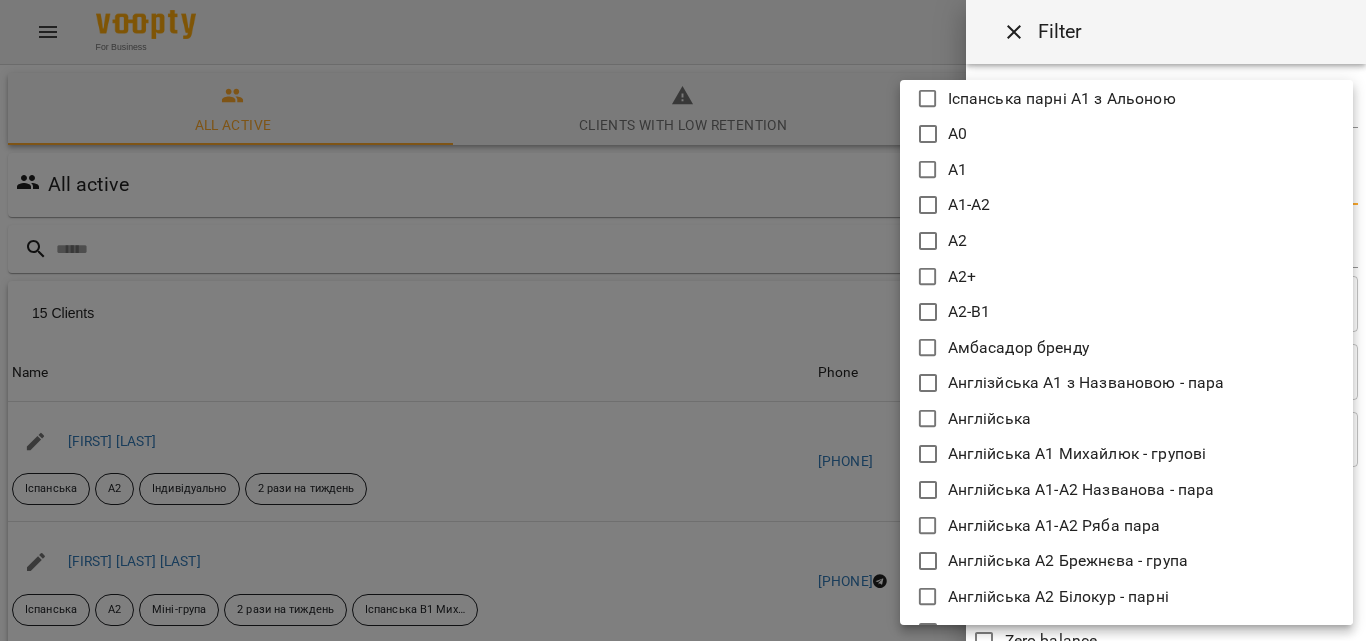 scroll, scrollTop: 1400, scrollLeft: 0, axis: vertical 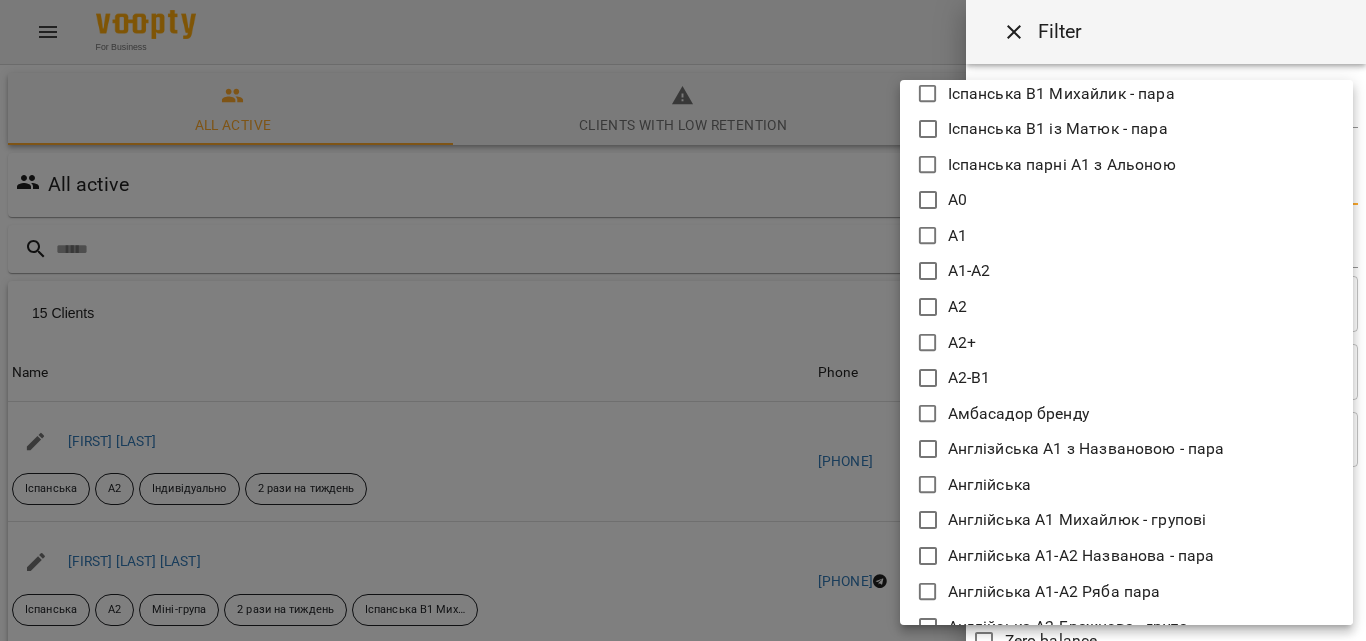 click 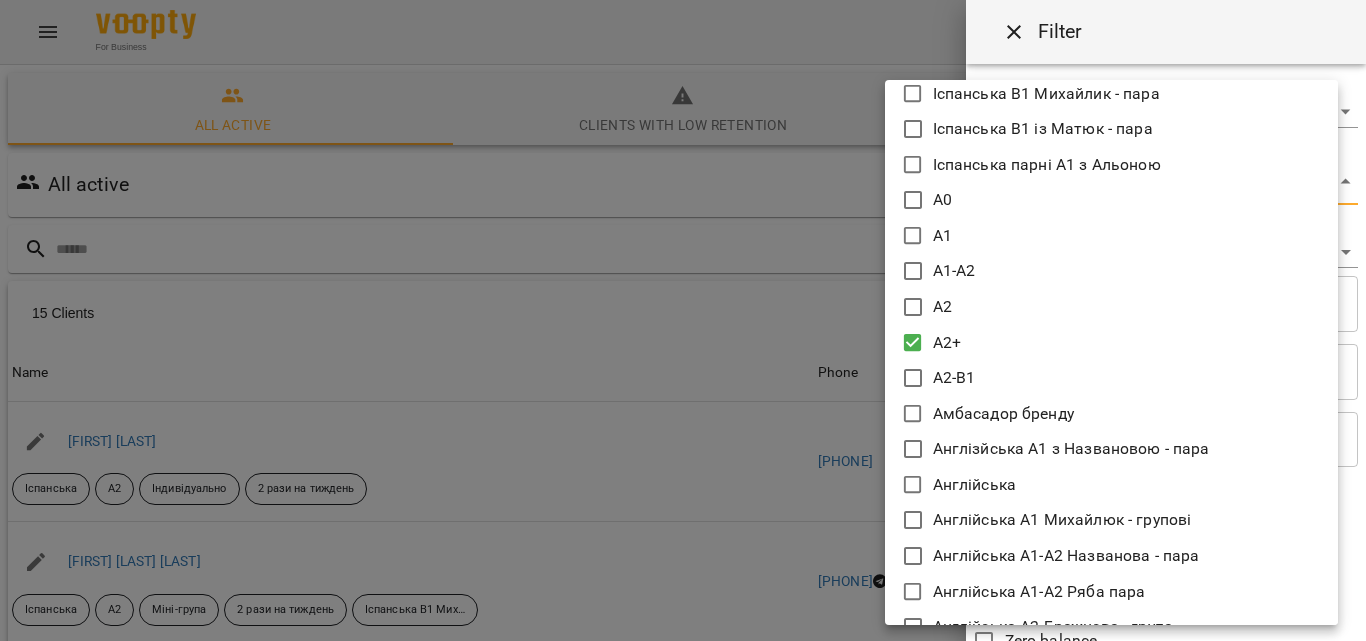 click at bounding box center [683, 320] 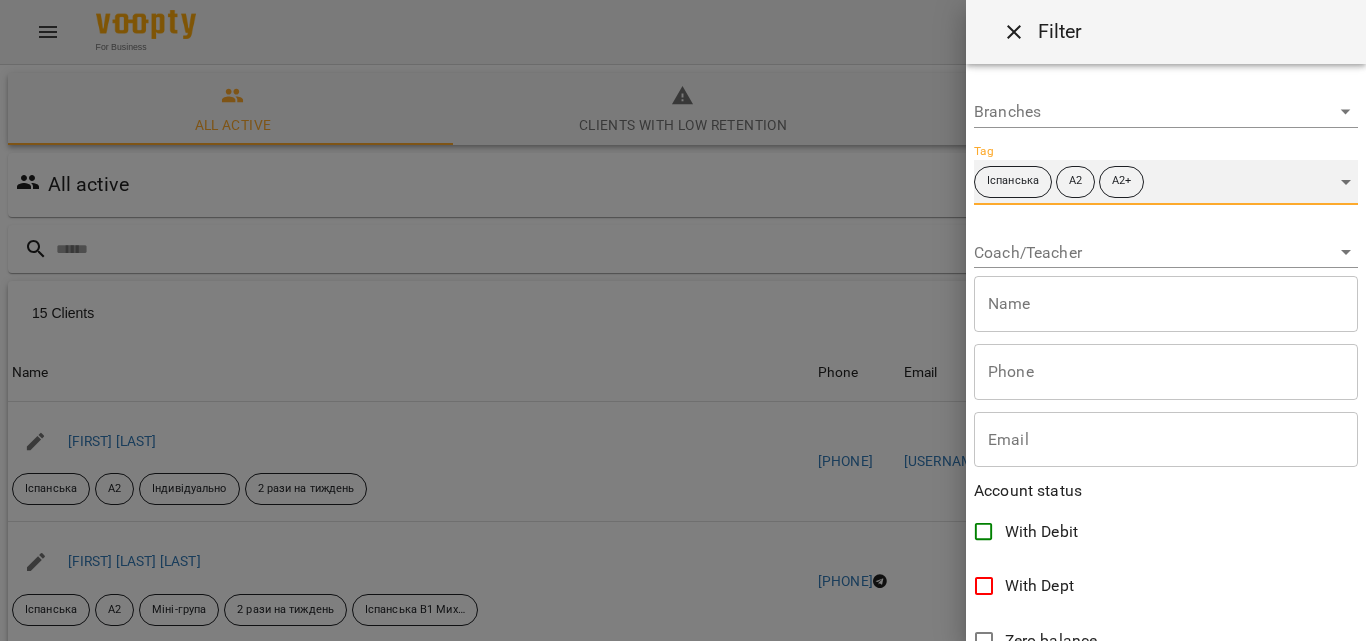 click on "A2" at bounding box center (1075, 182) 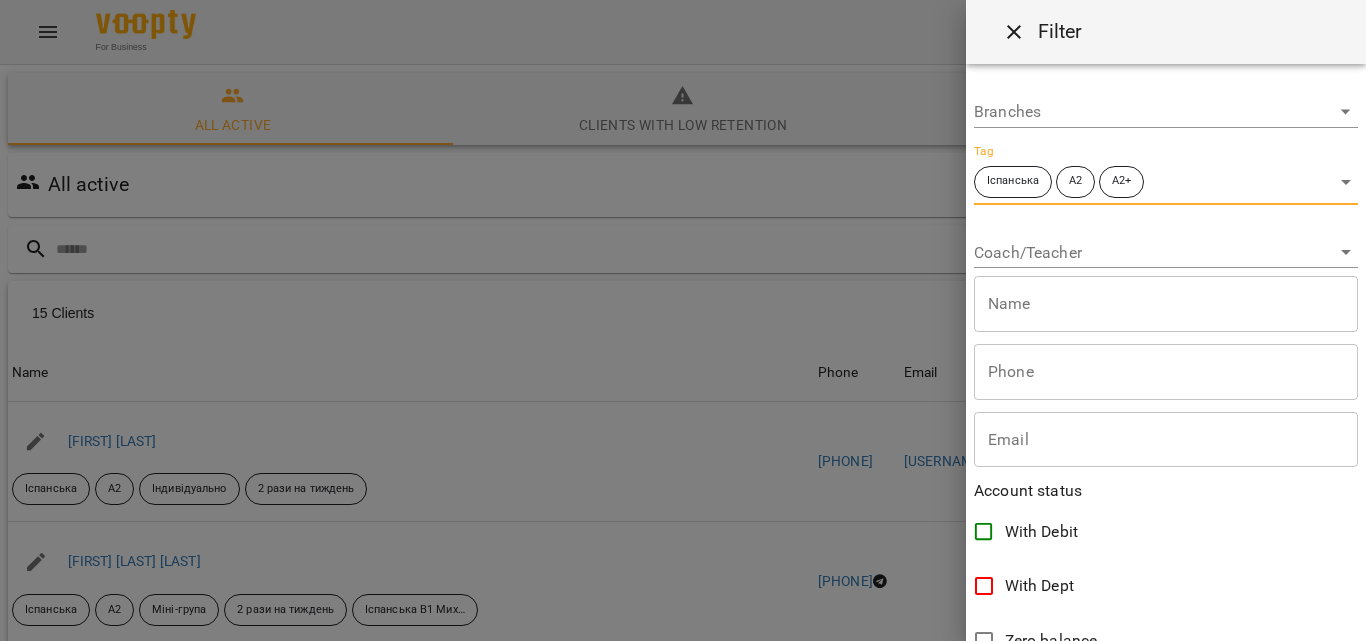 click on "For Business [NUMBER] [NUMBER] EN All active Clients with low retention Deleted clients   All active Іспанська A2 А2+ Filter [NUMBER]   Clients [NUMBER]   Clients Name [FIRST] [LAST] Іспанська A2 Індивідуально [NUMBER] рази на тиждень Phone [PHONE] Email [EMAIL] Balance 0 ₴ Top up the balance Name [LAST] [FIRST] [MIDDLE] Іспанська A2 Міні-група [NUMBER] рази на тиждень Іспанська В1 [LAST] - пара Phone [PHONE] Email Balance 715 ₴ Top up the balance Name [LAST] [FIRST] Іспанська A2 Індивідуально [NUMBER] рази на тиждень Phone [PHONE] Email [EMAIL] Balance 0 ₴ Top up the balance Name [LAST] [FIRST] [MIDDLE]  Іспанська Індивідуально A1 Англійська A2 A2" at bounding box center [683, 522] 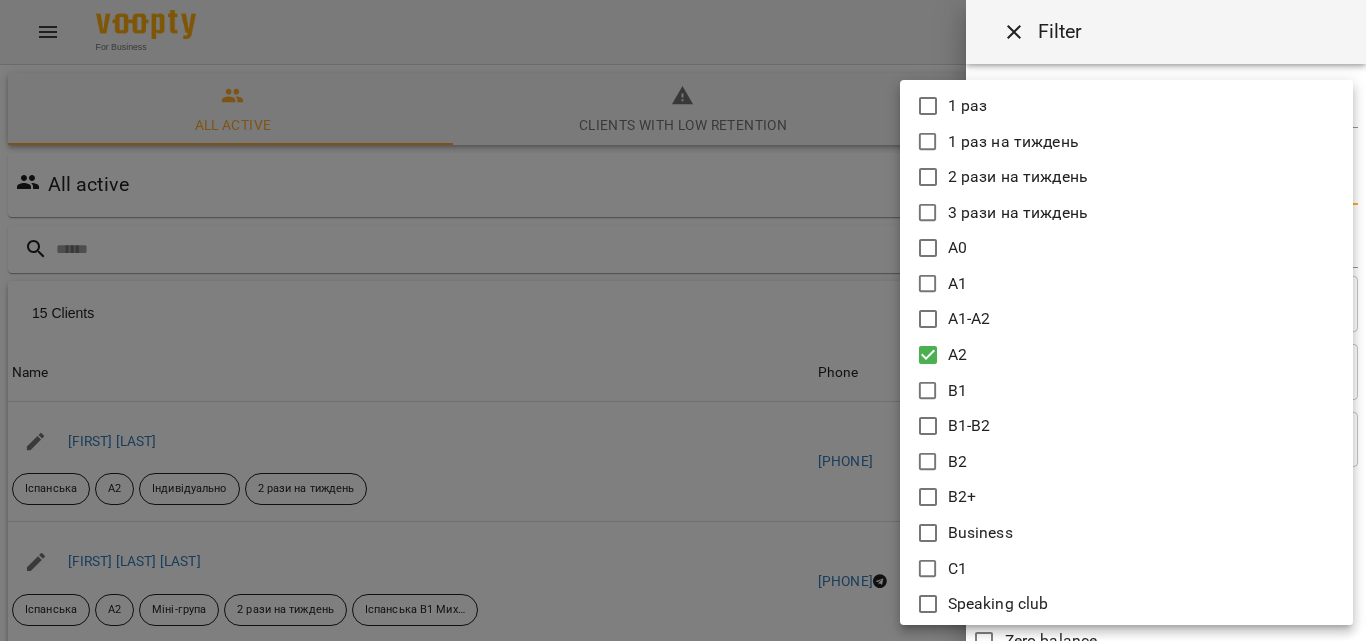 click 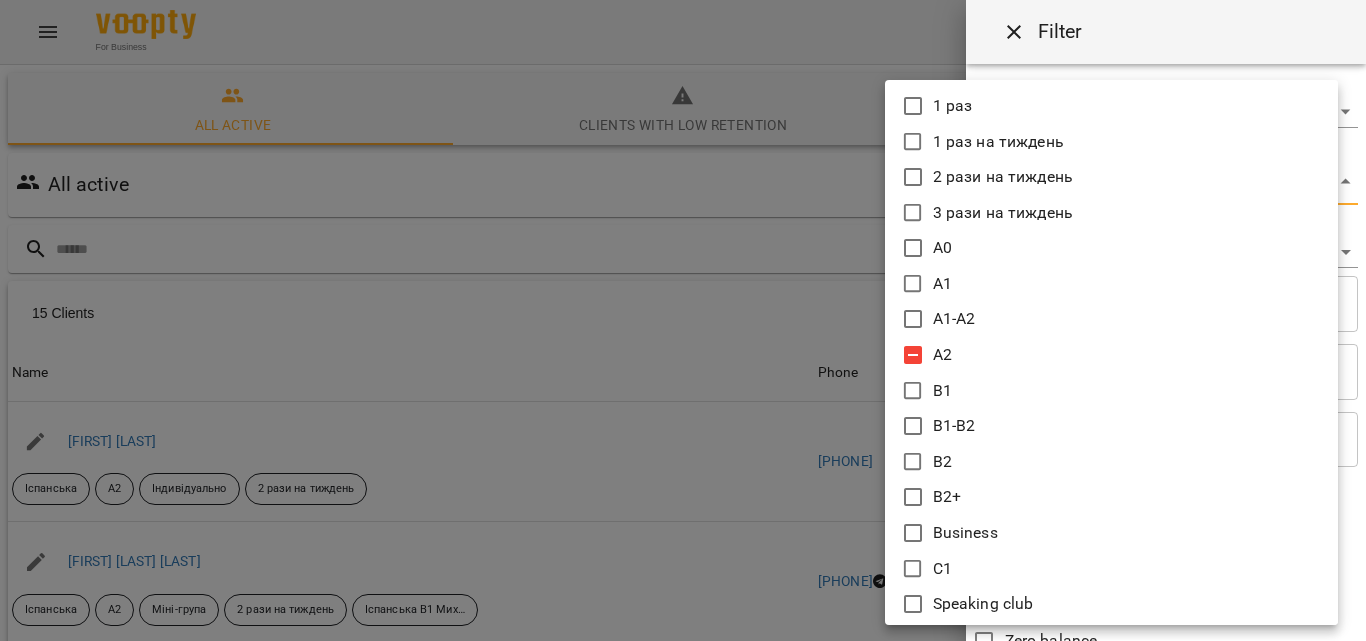 click at bounding box center (683, 320) 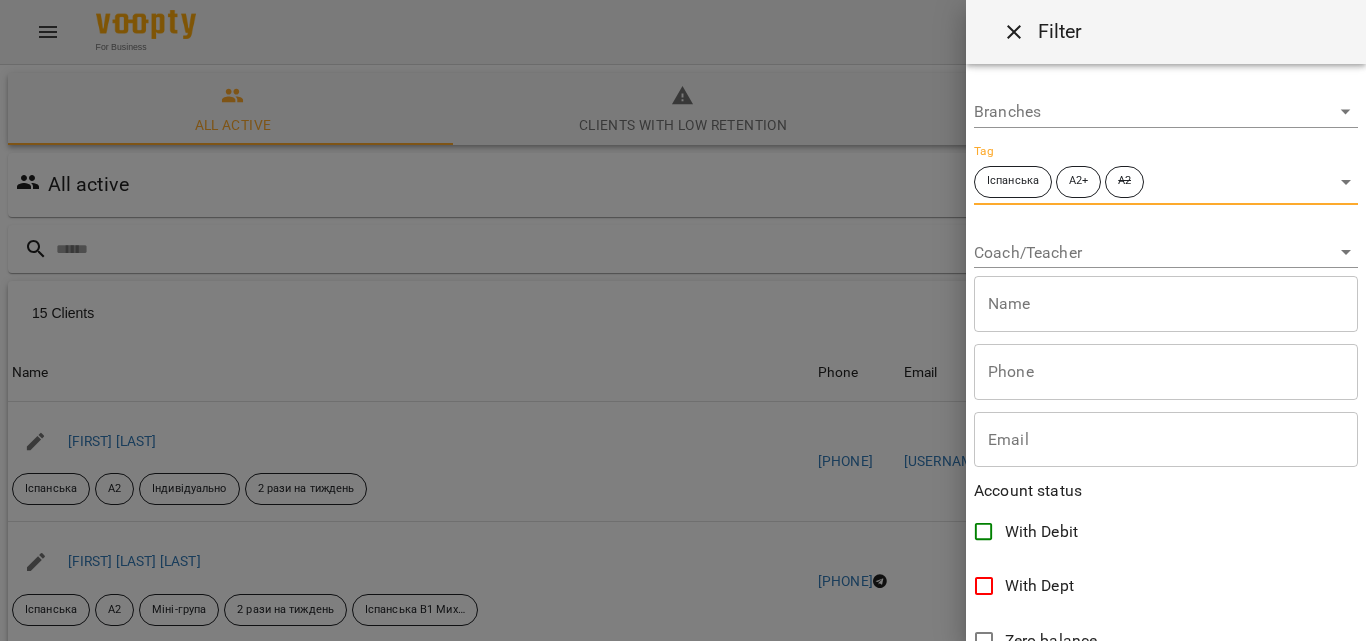 click on "For Business 5 75 EN All active Clients with low retention Deleted clients   All active Іспанська A2+ A2 Filter 15   Clients 15   Clients Name [FIRST] [LAST] Іспанська A2 Індивідуально 2 рази на тиждень Phone [PHONE] Email [EMAIL] Balance 0 ₴ Top up the balance Name [LAST] [FIRST] [MIDDLE] Іспанська A2 Міні-група 2 рази на тиждень Іспанська В1 Михайлик - пара Phone [PHONE] Email Balance 715 ₴ Top up the balance Name [LAST] [FIRST] Іспанська A2 Індивідуально 2 рази на тиждень Phone [PHONE] Email [EMAIL] Balance 0 ₴ Top up the balance Name [LAST] [FIRST]  Іспанська Індивідуально A1 Англійська A2 A2" at bounding box center [683, 522] 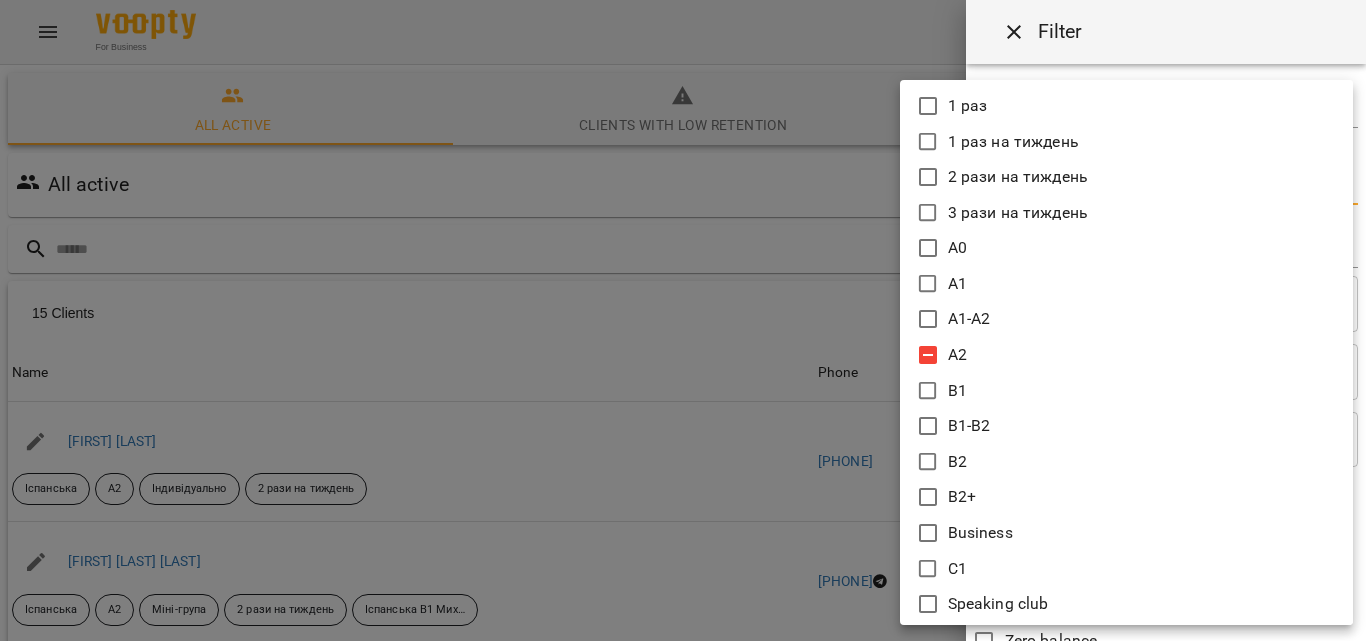 click 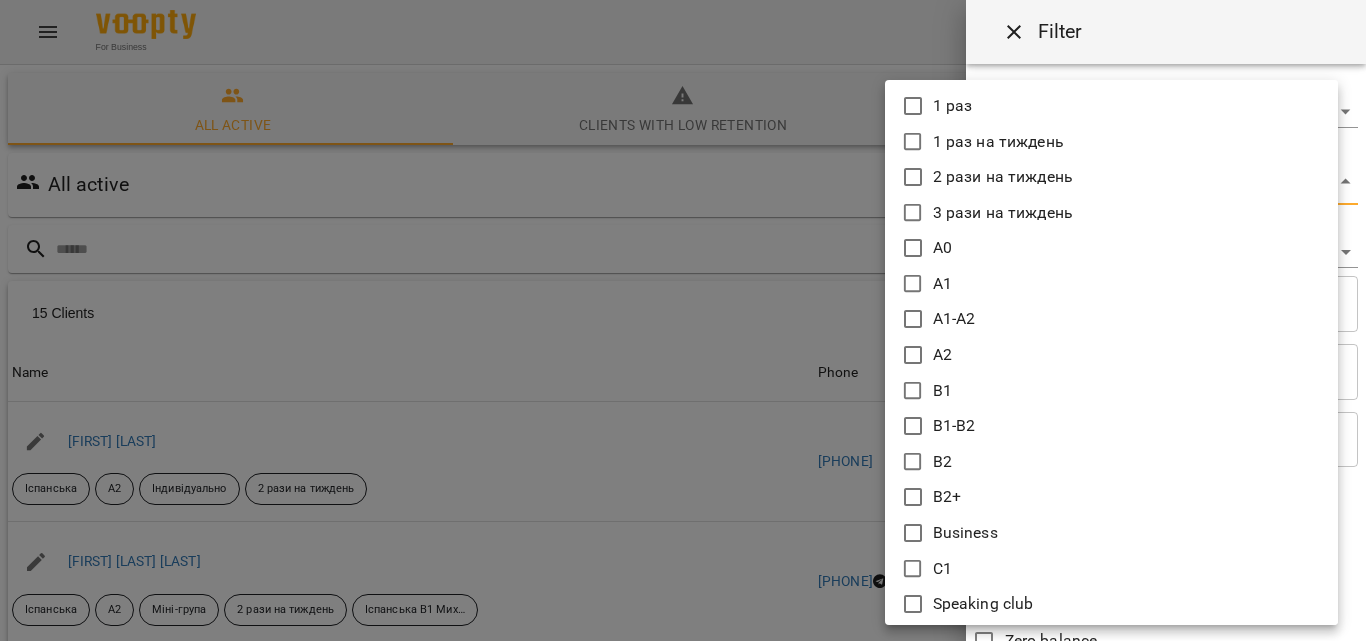 click at bounding box center [683, 320] 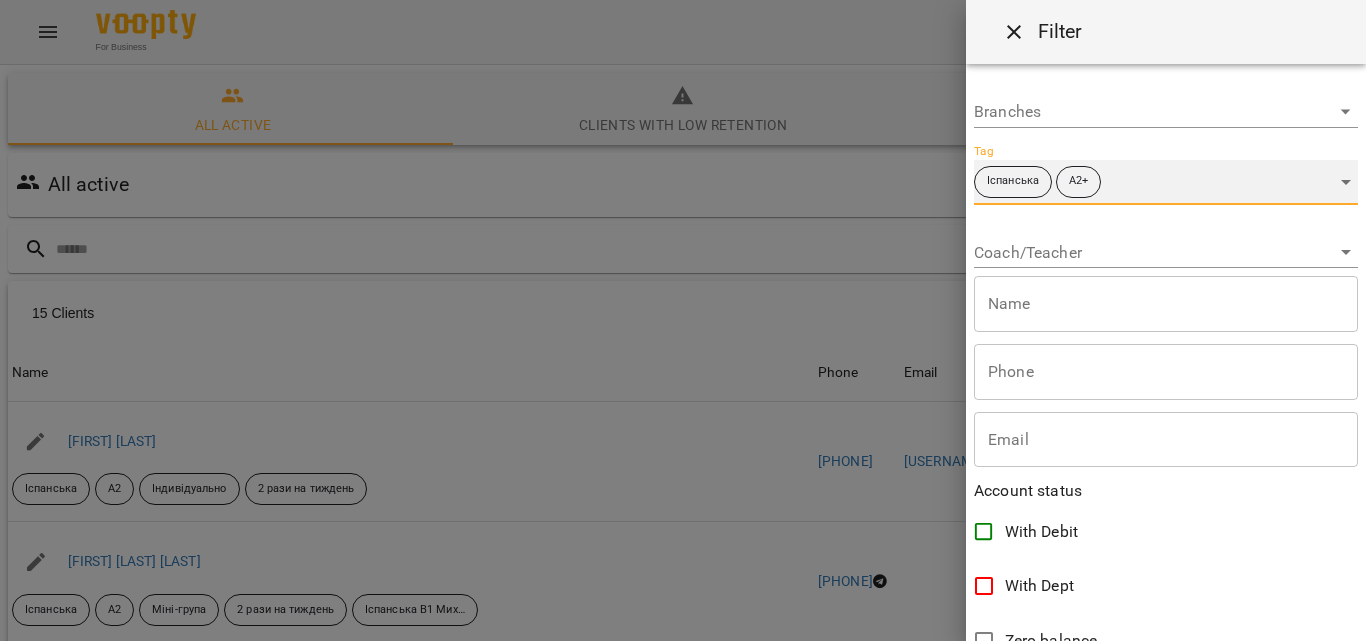 scroll, scrollTop: 0, scrollLeft: 0, axis: both 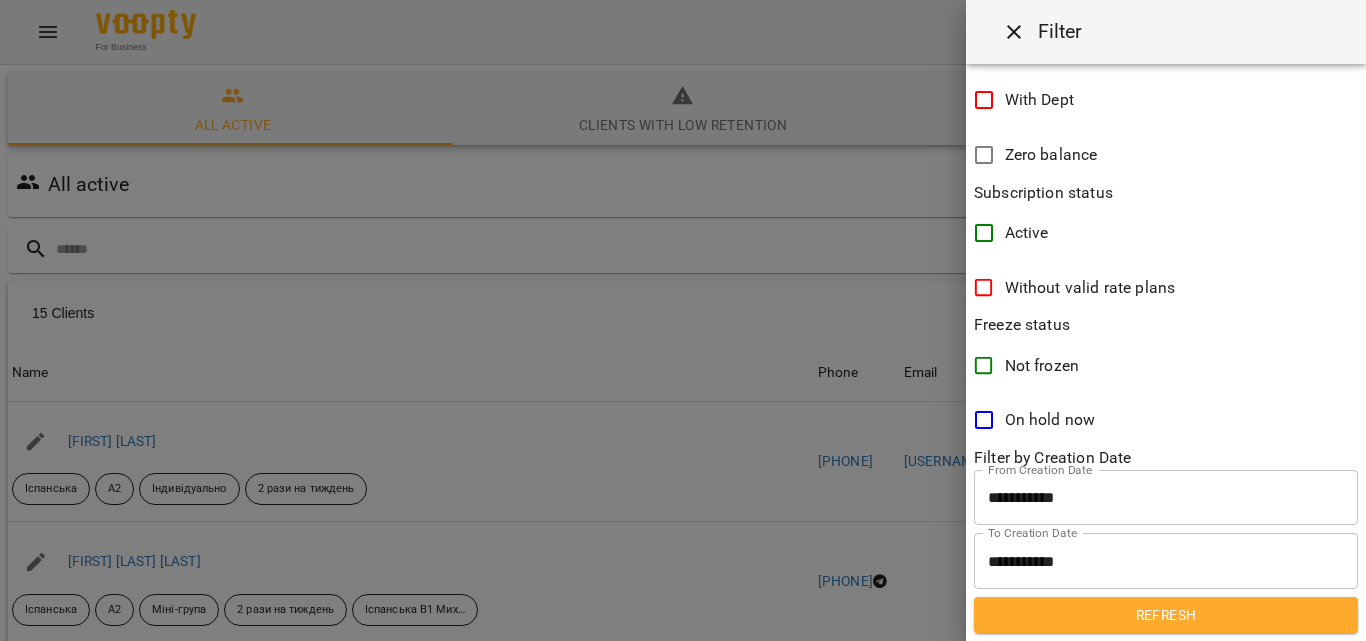 click on "Refresh" at bounding box center (1166, 615) 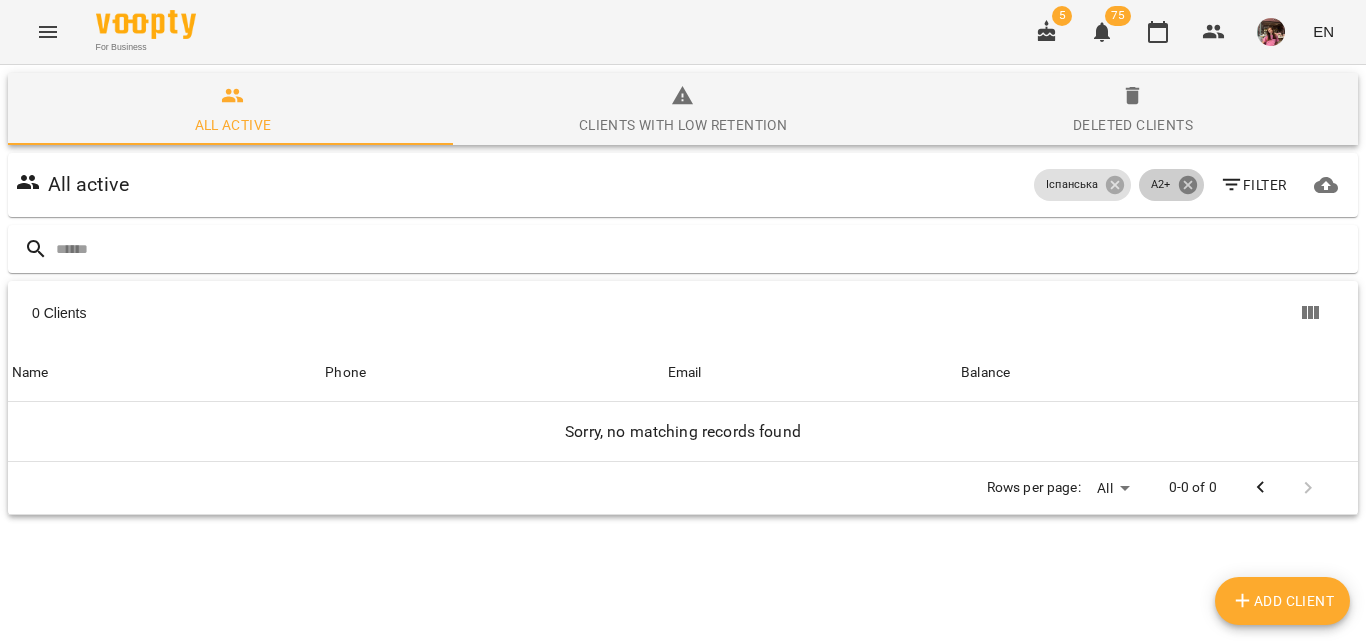 click 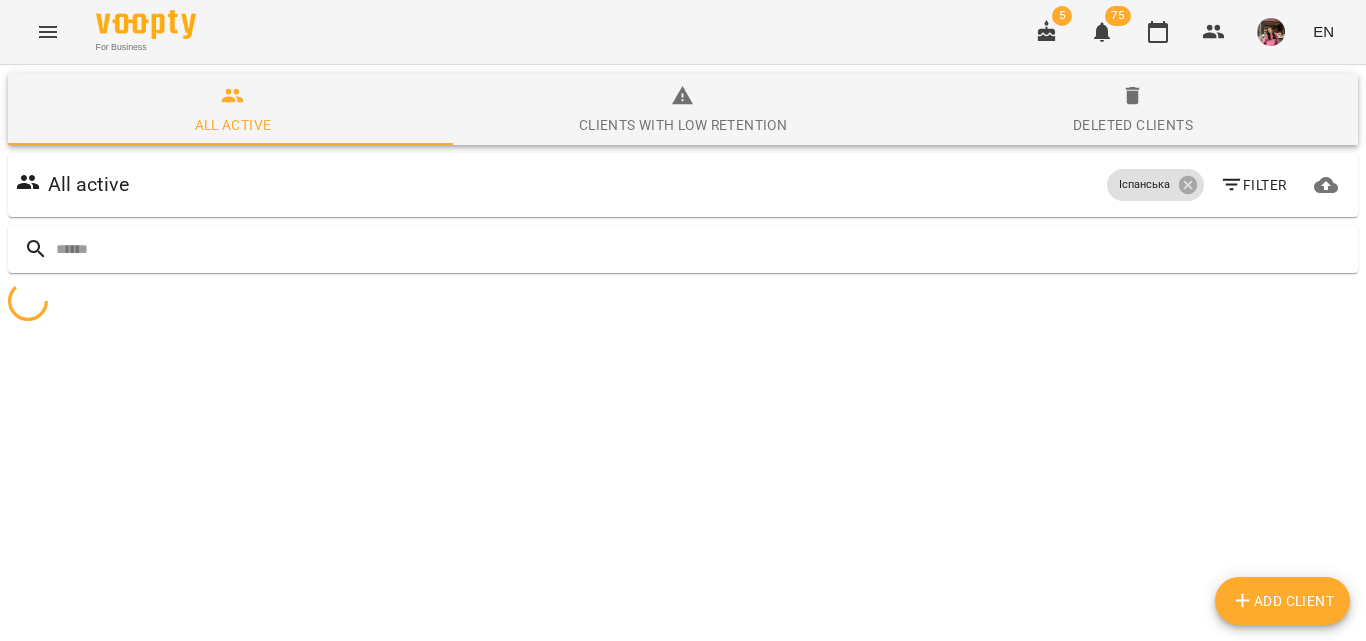 click 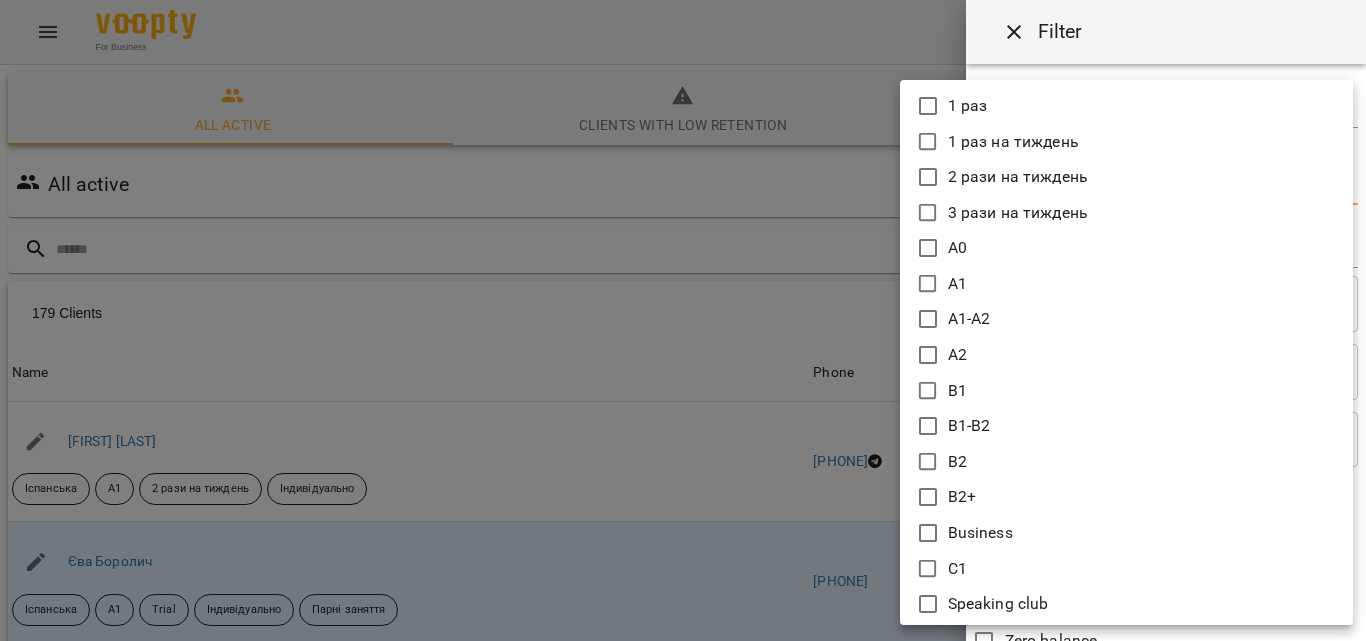 click 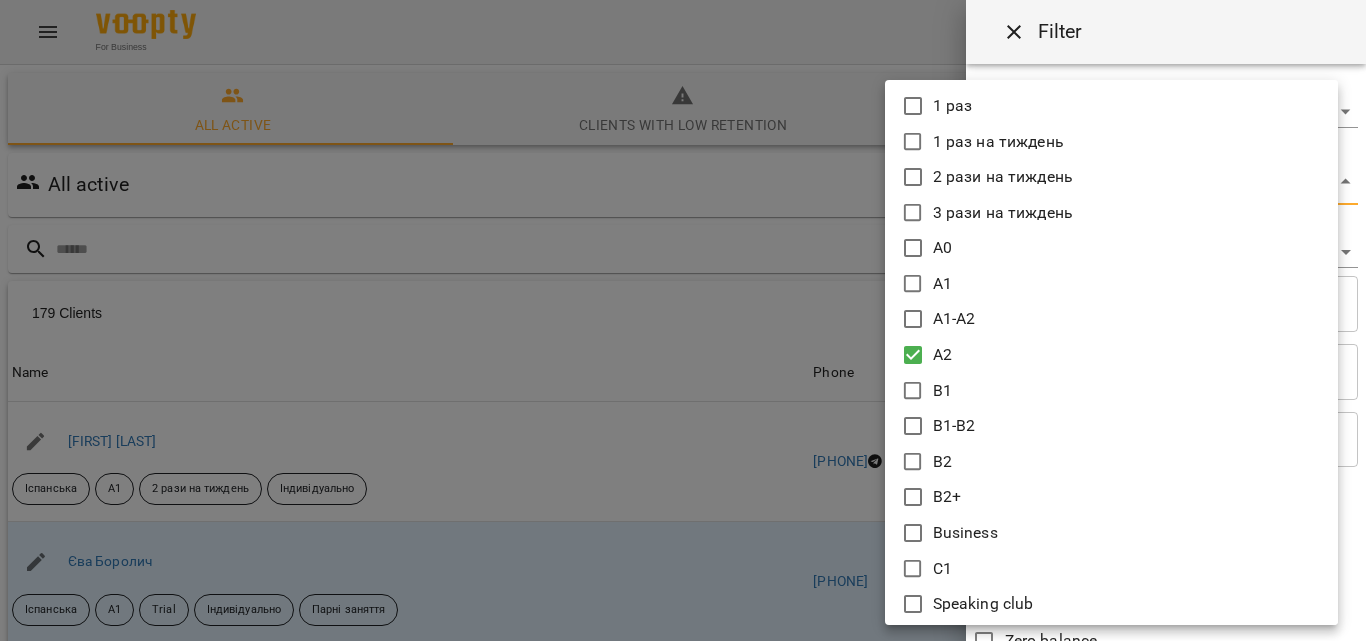 click at bounding box center [683, 320] 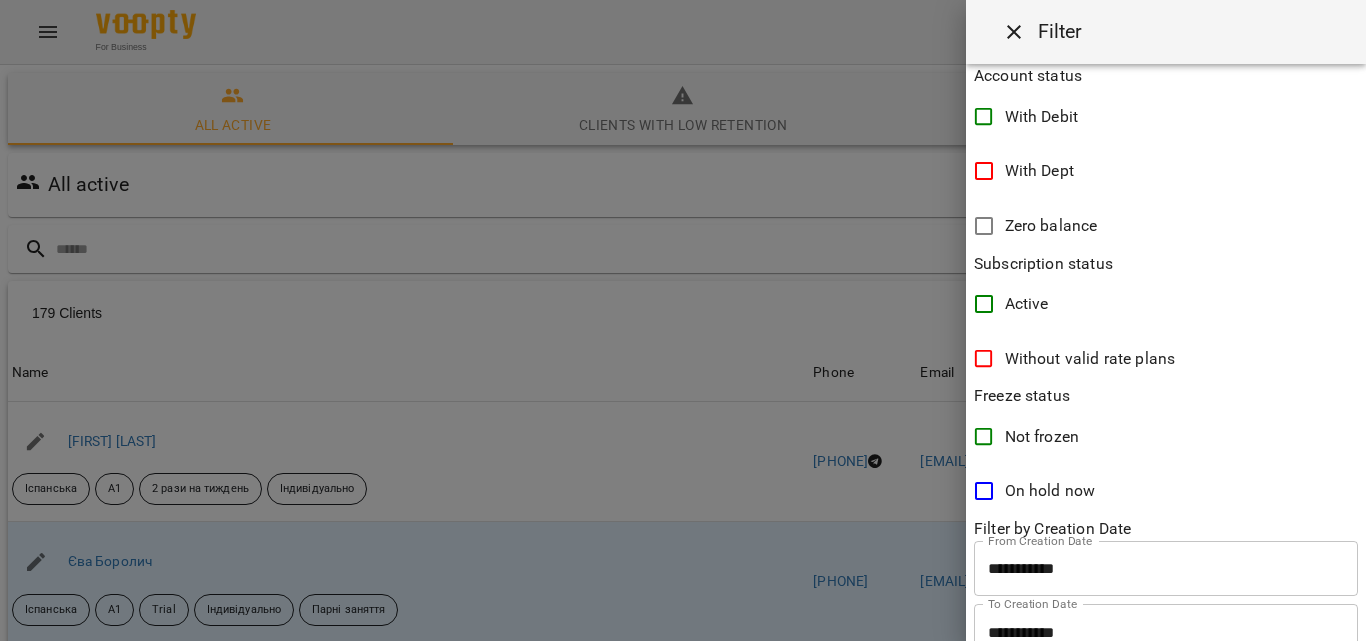 scroll, scrollTop: 486, scrollLeft: 0, axis: vertical 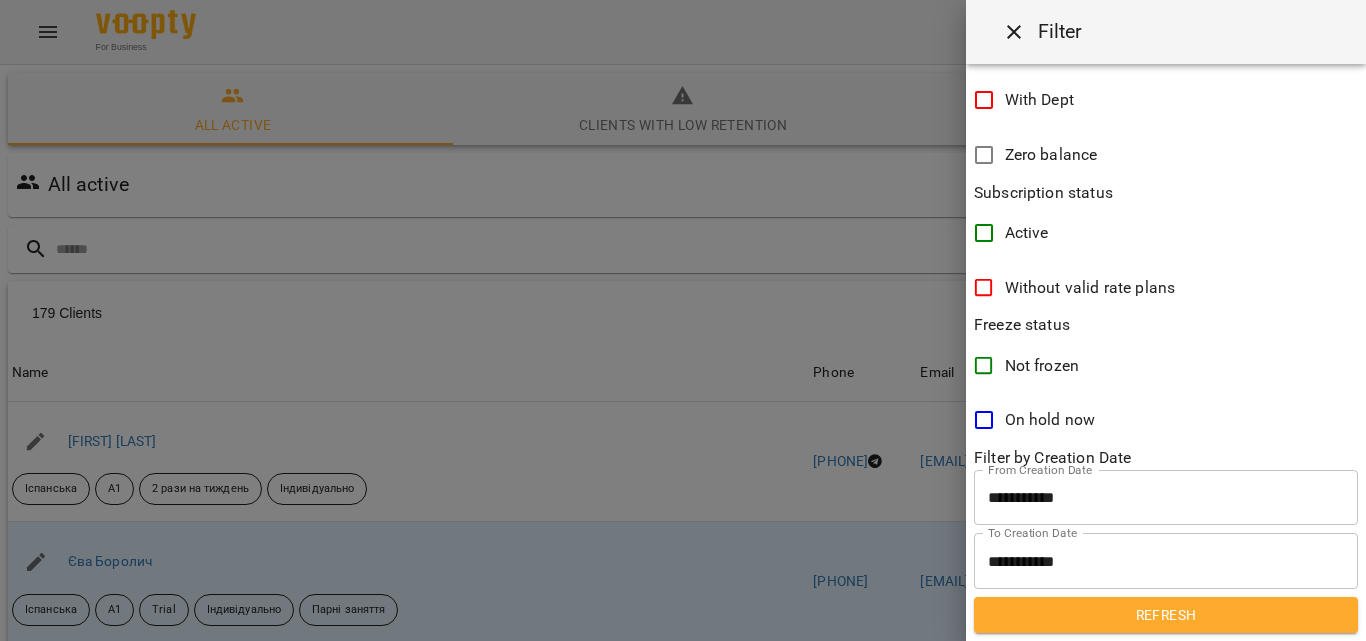 click on "Refresh" at bounding box center [1166, 615] 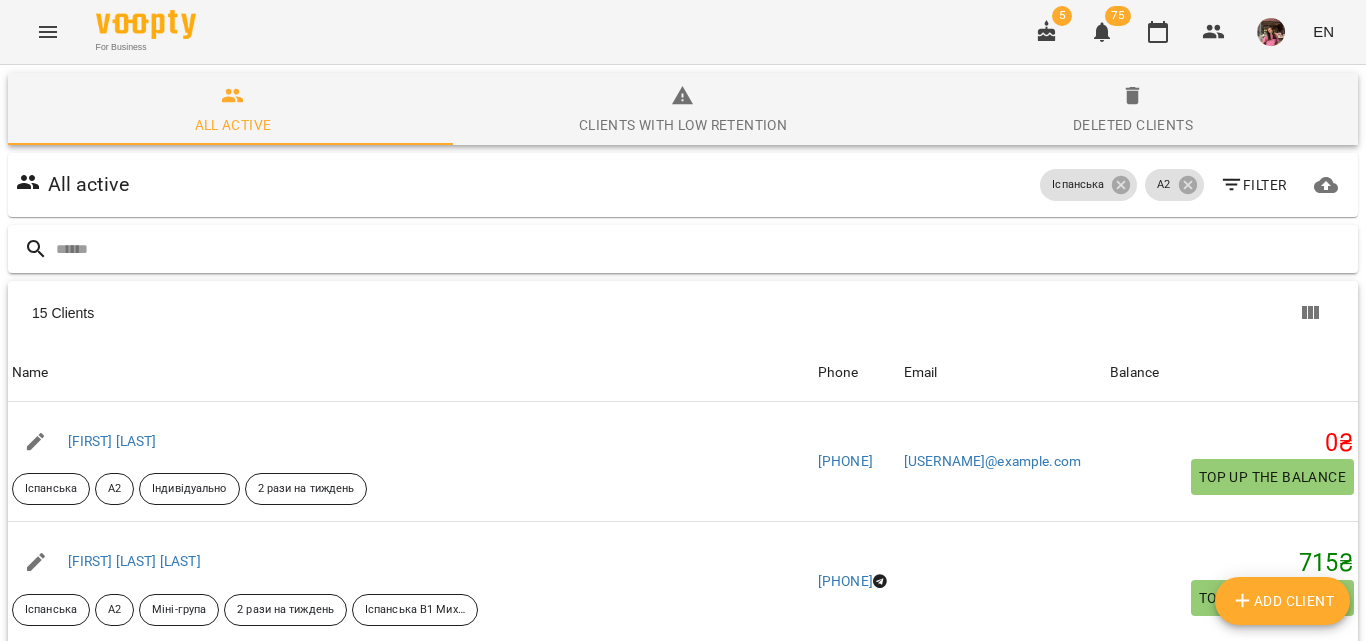 scroll, scrollTop: 100, scrollLeft: 0, axis: vertical 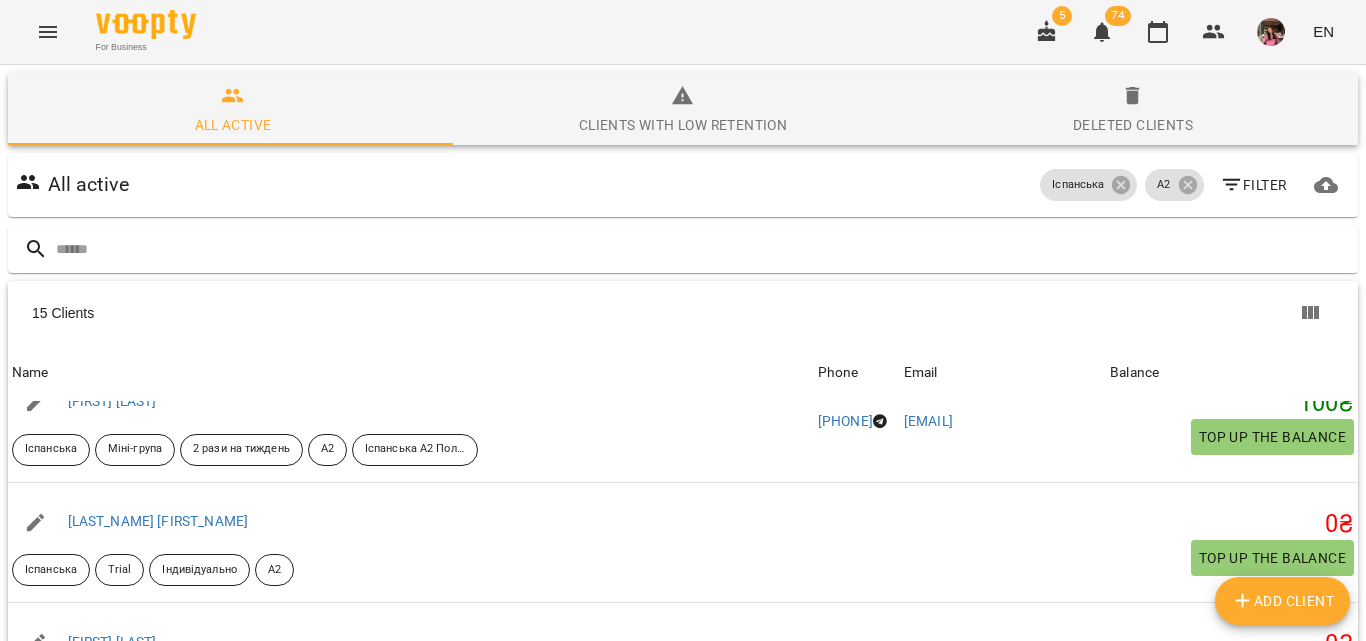 click on "All active Іспанська A2 Filter [NUMBER]   Clients [NUMBER]   Clients Name [FIRST] [LAST] Іспанська A2 Індивідуально [NUMBER] рази на тиждень Phone [PHONE] Email [EMAIL] Balance 0 ₴ Top up the balance Name [LAST] [FIRST] [MIDDLE] Іспанська A2 Міні-група [NUMBER] рази на тиждень Іспанська В1 [LAST] - пара Phone [PHONE] Email Balance 715 ₴ Top up the balance Name [LAST] [FIRST] Іспанська A2 Індивідуально [NUMBER] рази на тиждень Phone [PHONE] Email [EMAIL] Balance 0 ₴ Top up the balance Name [LAST] [FIRST] [MIDDLE]  Іспанська Індивідуально A1 Англійська A2 Phone [PHONE] Email [EMAIL] Balance 400 ₴ Top up the balance Name [LAST] [FIRST] [MIDDLE] A2 Phone A2" at bounding box center (683, 560) 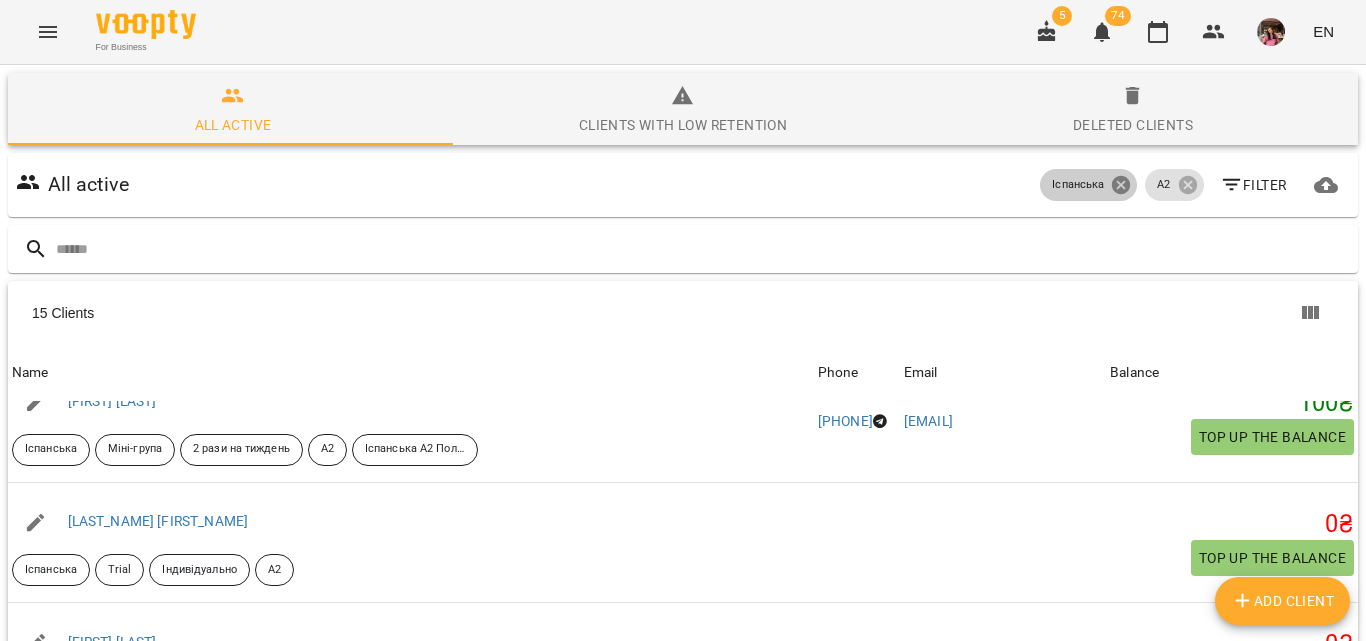 click 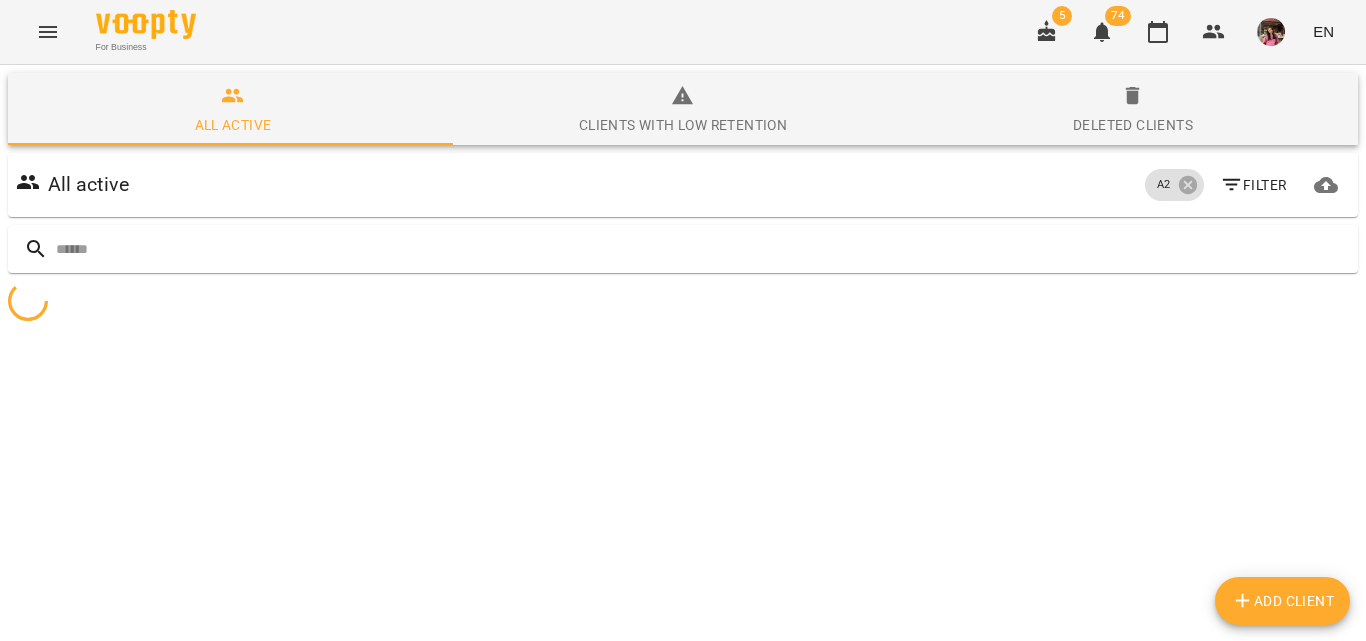 click 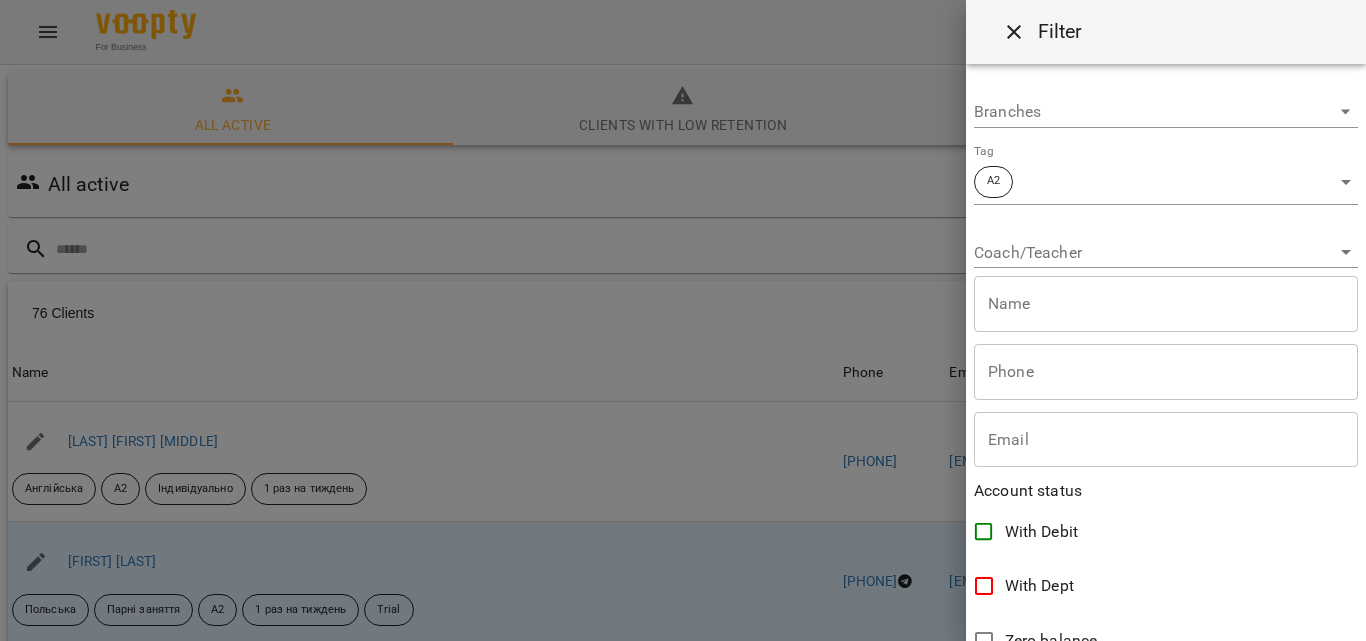 click on "For Business [NUMBER] [NUMBER] EN All active Clients with low retention Deleted clients   All active Іспанська A2 Filter [NUMBER]   Clients [NUMBER]   Clients Name  [LAST] [FIRST] [MIDDLE]  Англійська A2 Індивідуально [NUMBER] раз на тиждень Phone [PHONE] Email [EMAIL] Balance 0 ₴ Top up the balance Name [FIRST] [LAST] Польська Парні заняття A2 [NUMBER] раз на тиждень Trial Phone [PHONE] Email [EMAIL] Balance 220 ₴ Top up the balance Name [FIRST] [LAST] Німецька A2 Індивідуально [NUMBER] раз на тиждень Phone [PHONE] Email [EMAIL] Balance 0 ₴ Top up the balance Name [FIRST] [LAST] Англійська A2 [NUMBER] рази на тиждень Індивідуально Phone [PHONE] Email Balance 0 ₴ Top up the balance Name Іспанська A2 [NUMBER]" at bounding box center (683, 522) 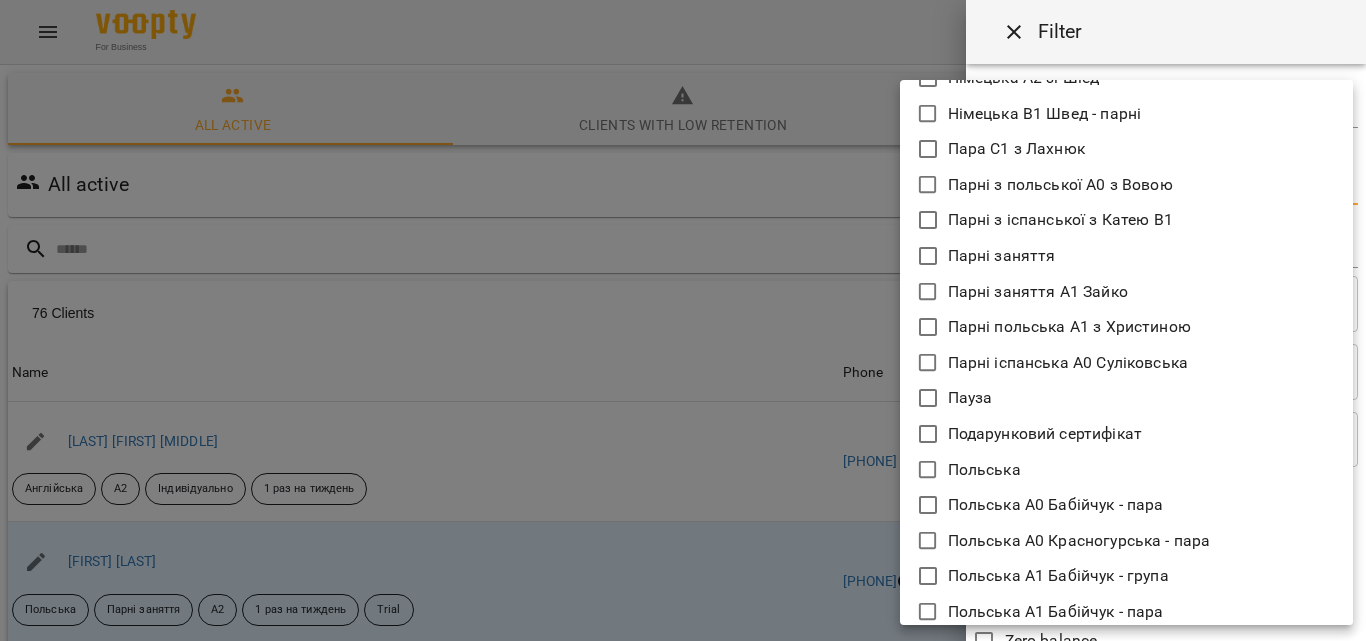 scroll, scrollTop: 4200, scrollLeft: 0, axis: vertical 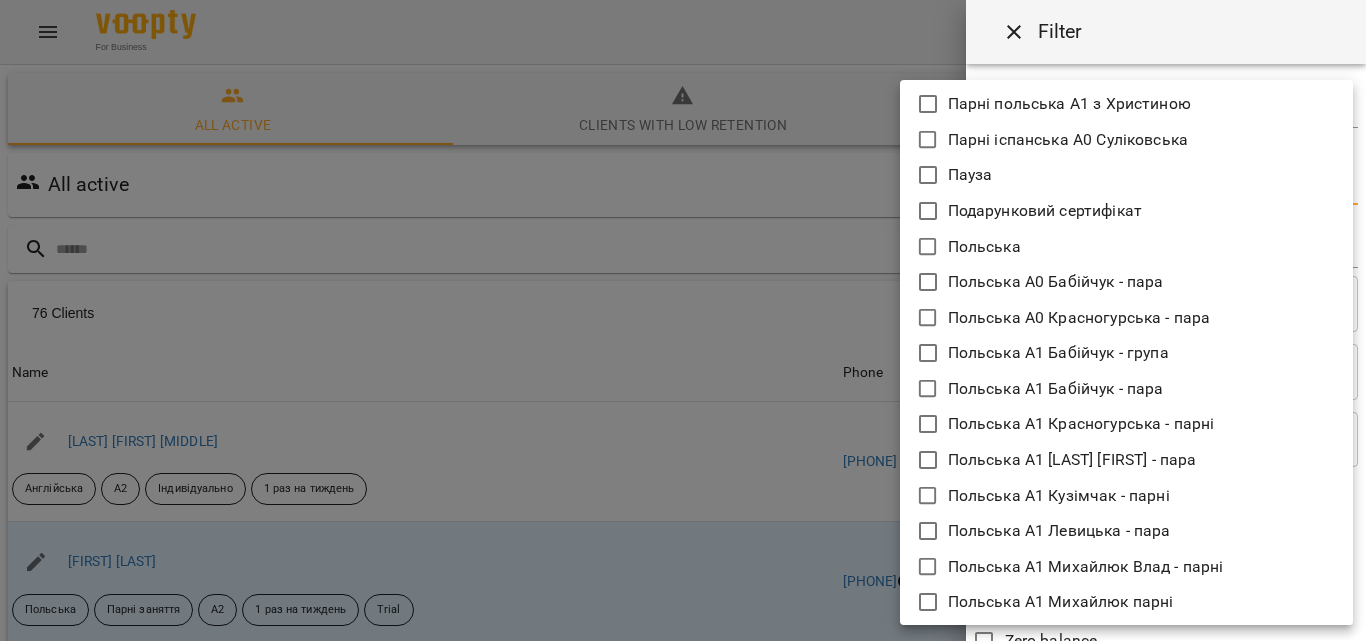 click 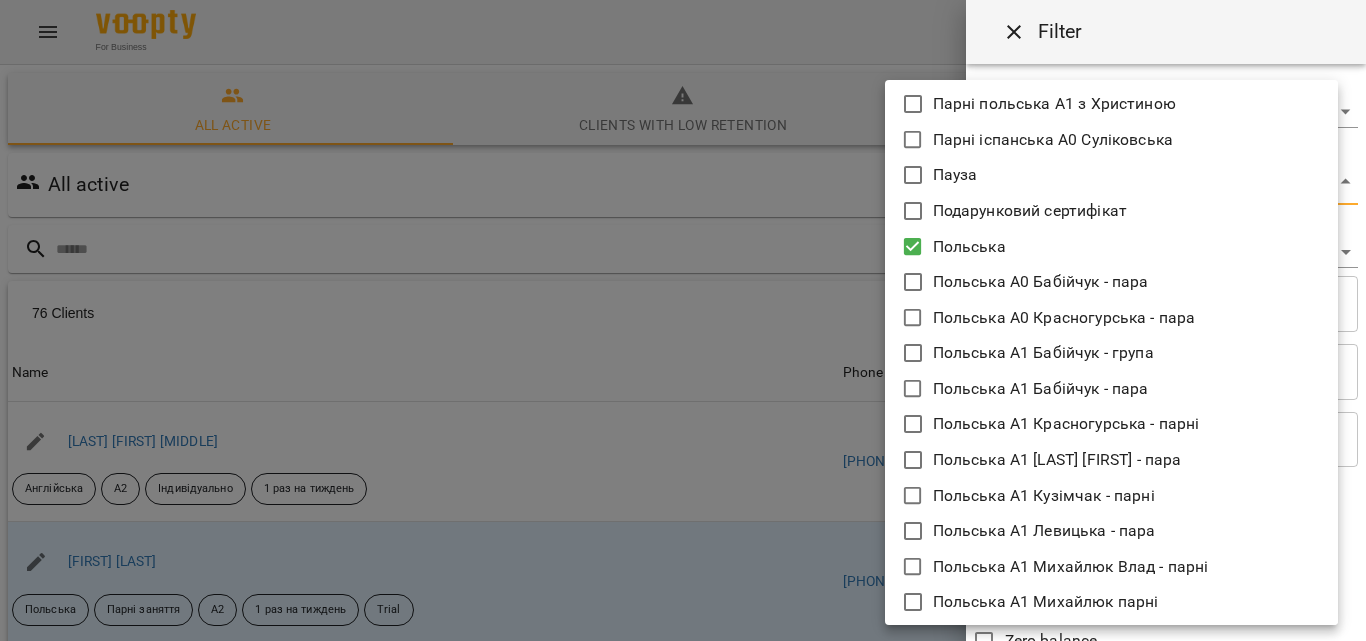 click at bounding box center [683, 320] 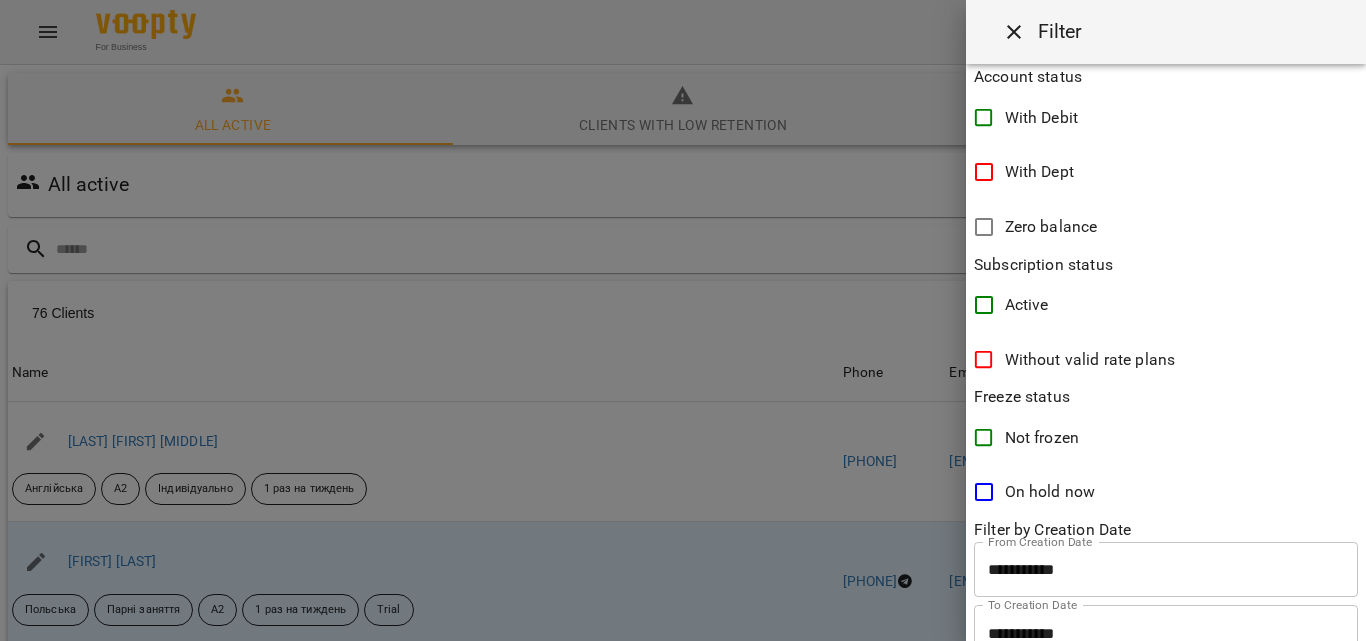 scroll, scrollTop: 486, scrollLeft: 0, axis: vertical 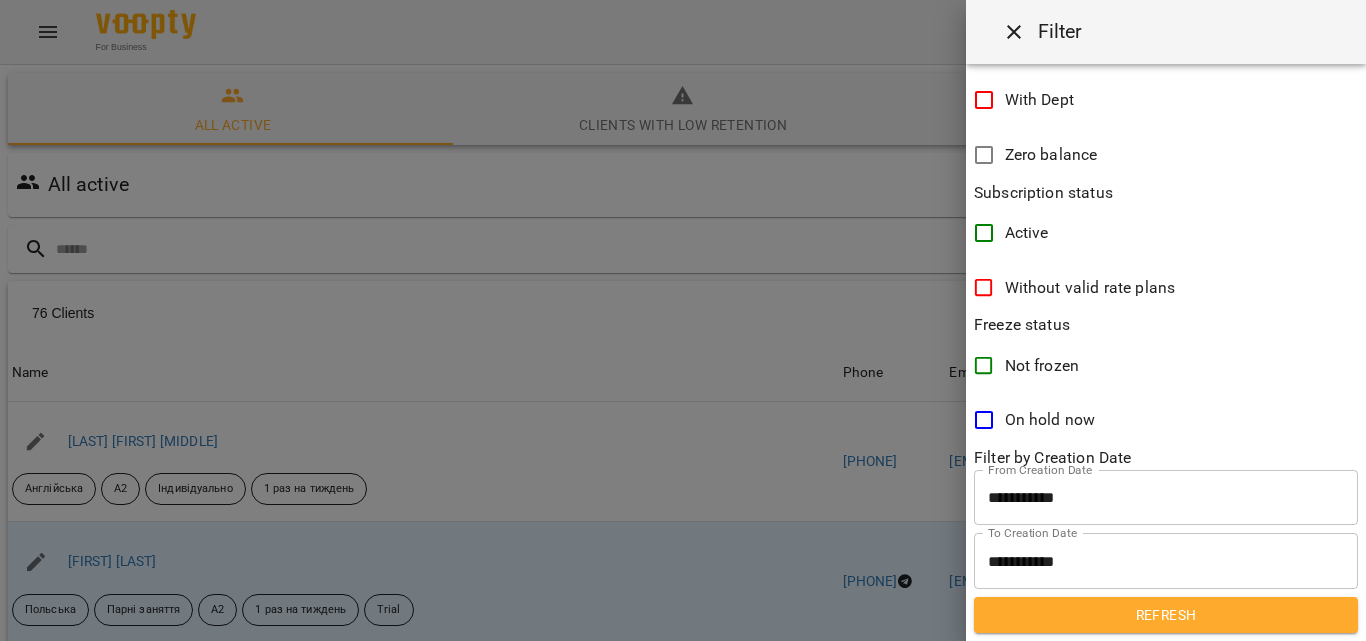click on "Refresh" at bounding box center (1166, 615) 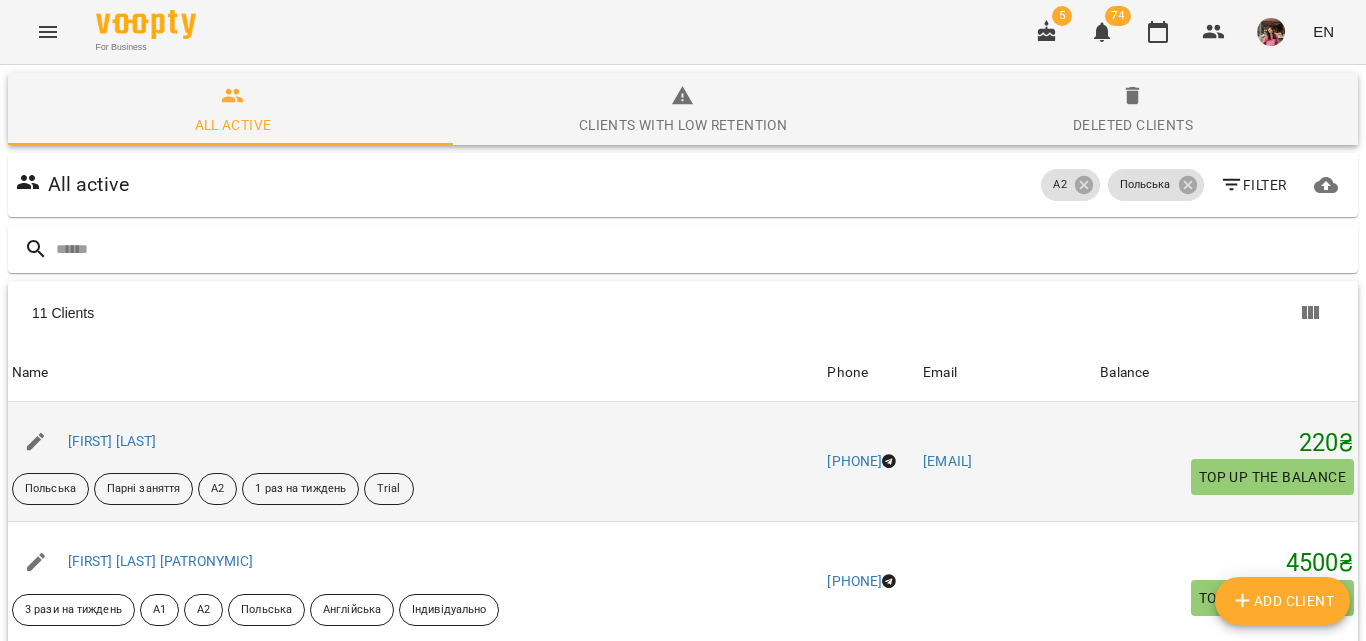 scroll, scrollTop: 200, scrollLeft: 0, axis: vertical 